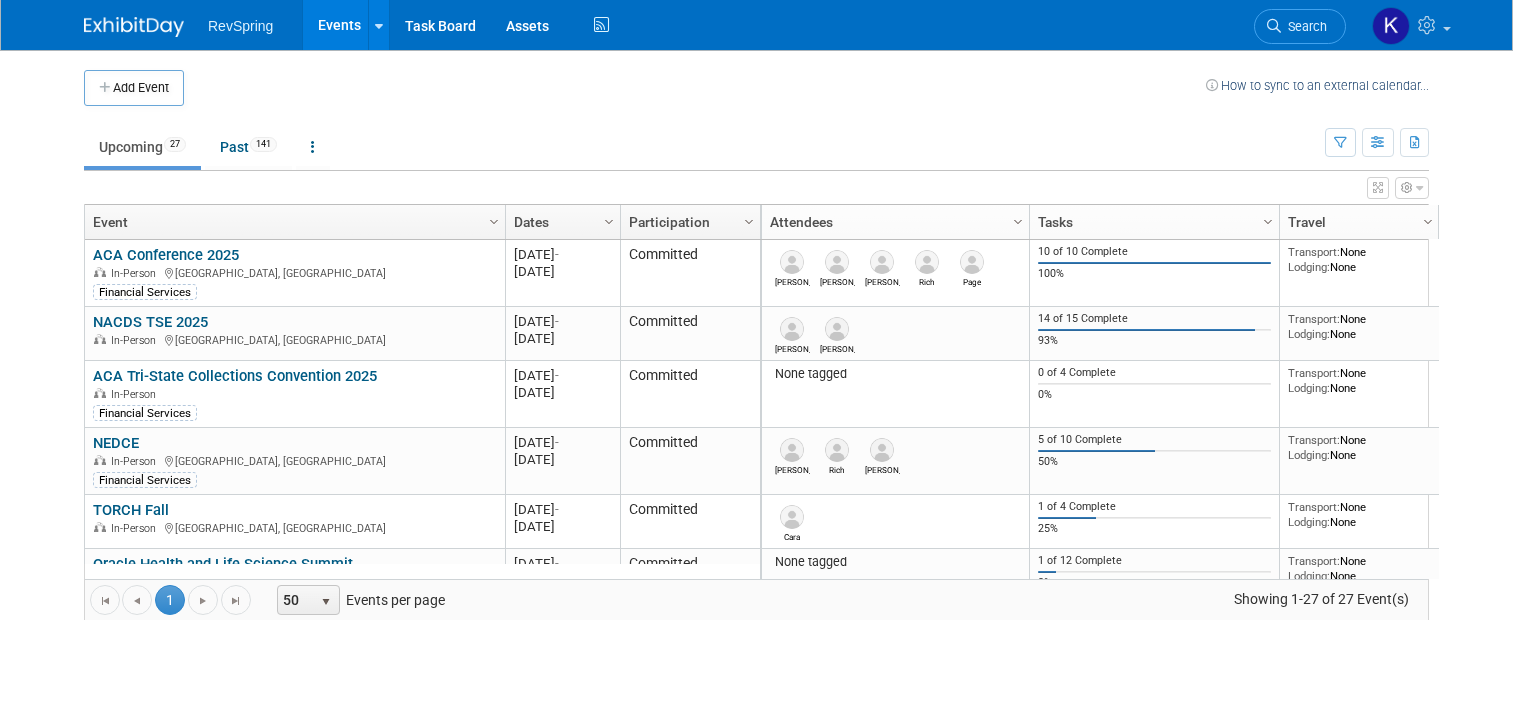 scroll, scrollTop: 0, scrollLeft: 0, axis: both 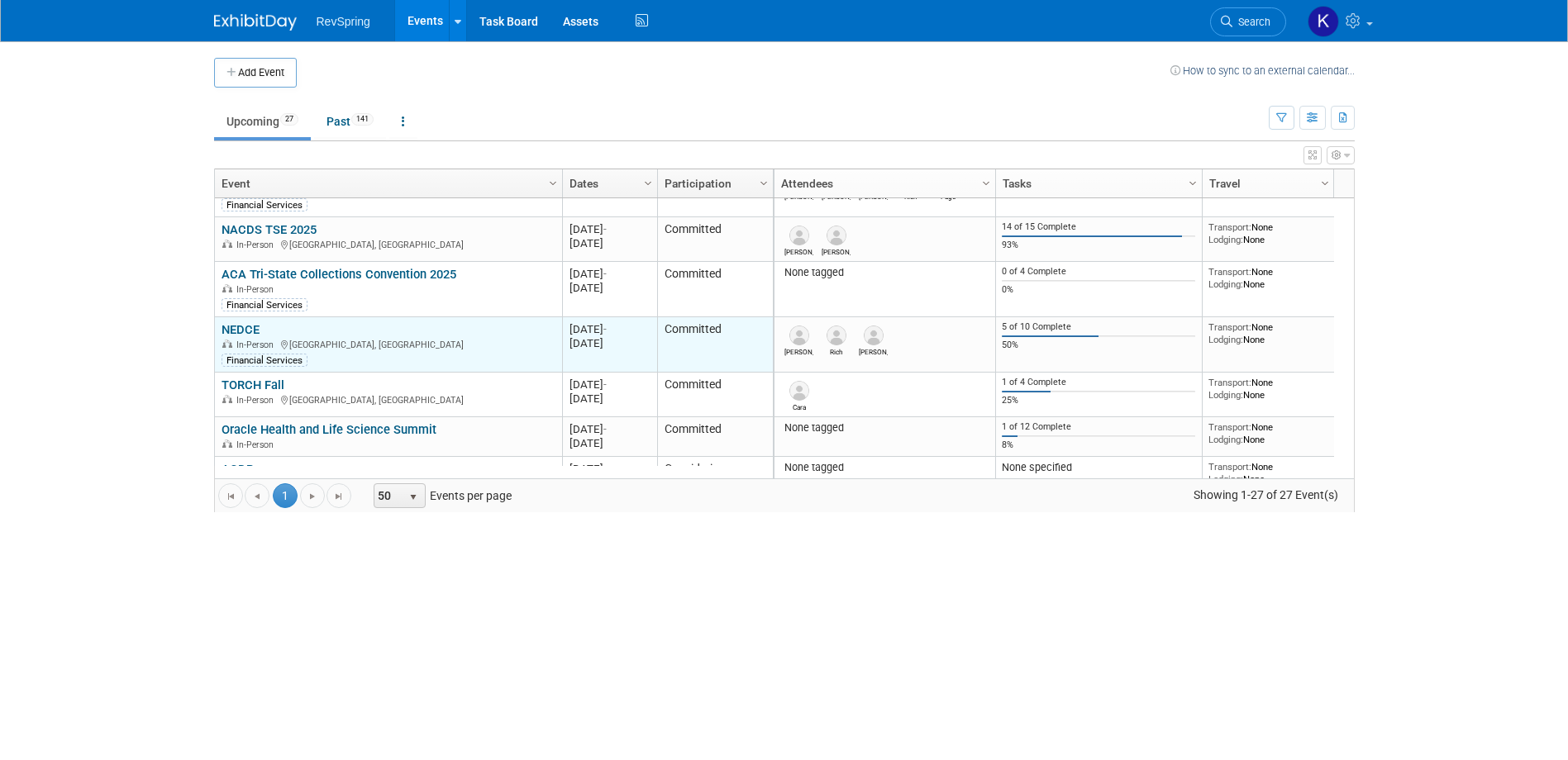 click on "NEDCE" at bounding box center [241, 330] 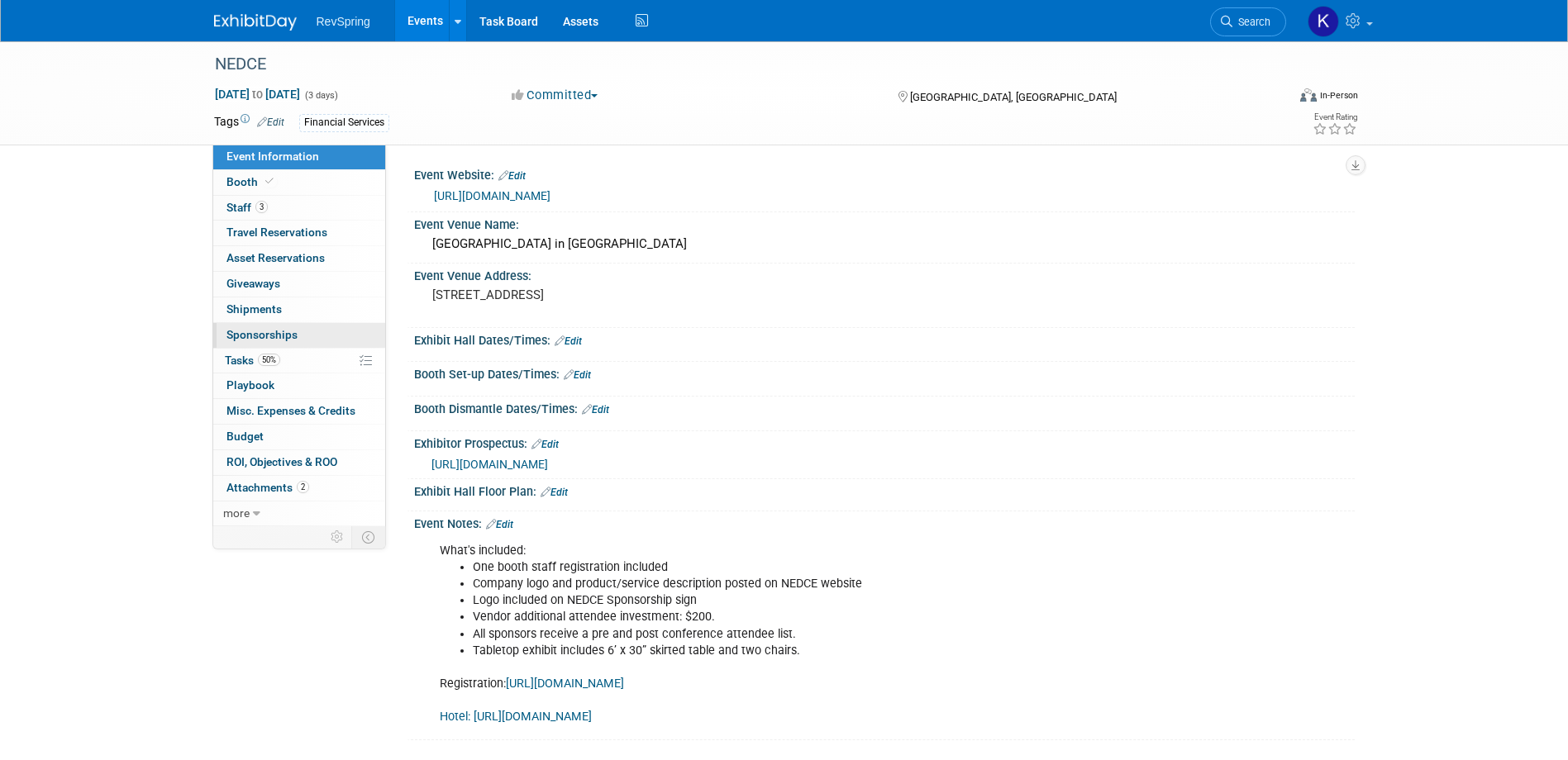 scroll, scrollTop: 0, scrollLeft: 0, axis: both 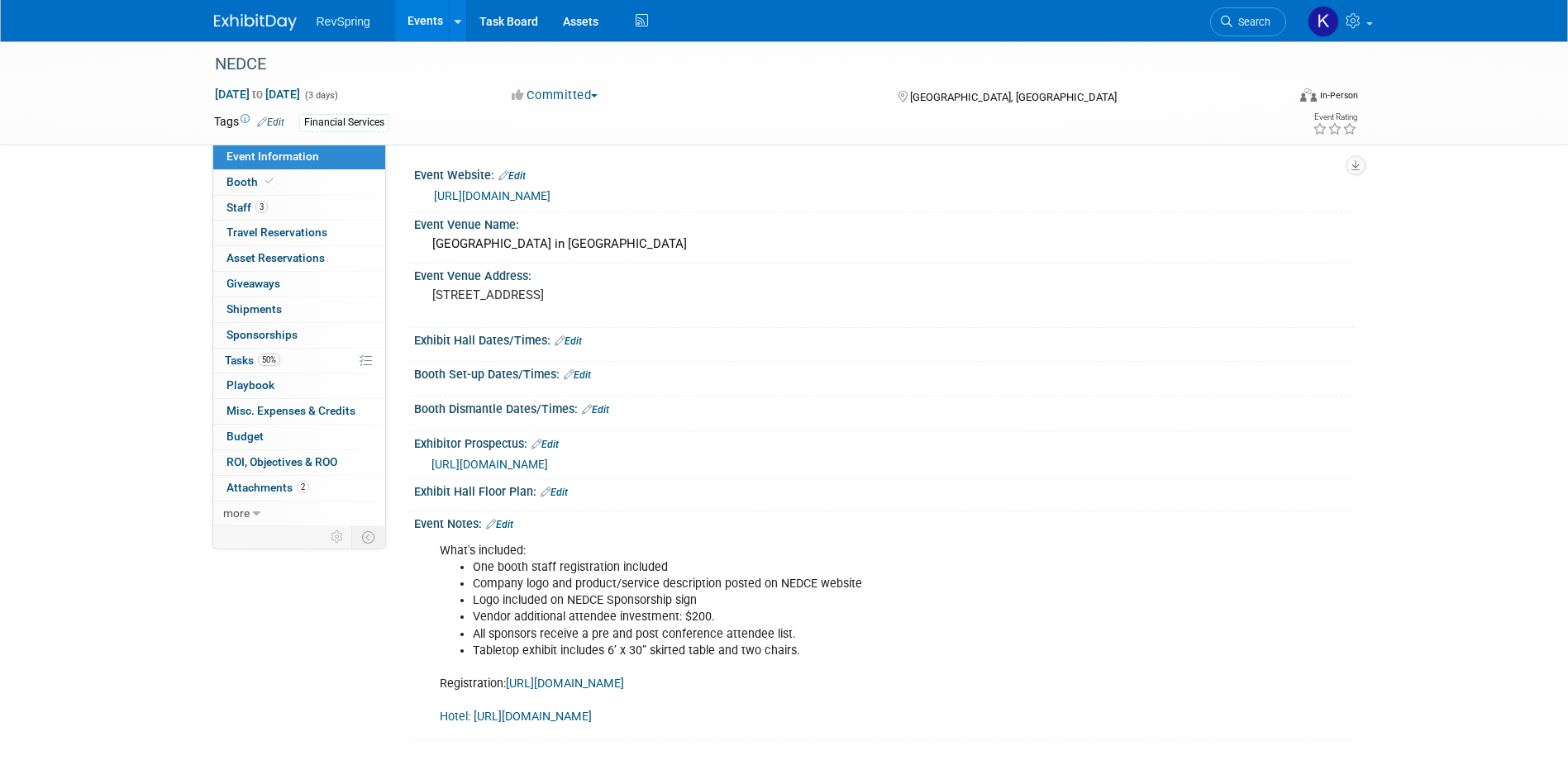click on "Company logo and product/service description posted on NEDCE website" at bounding box center [817, 584] 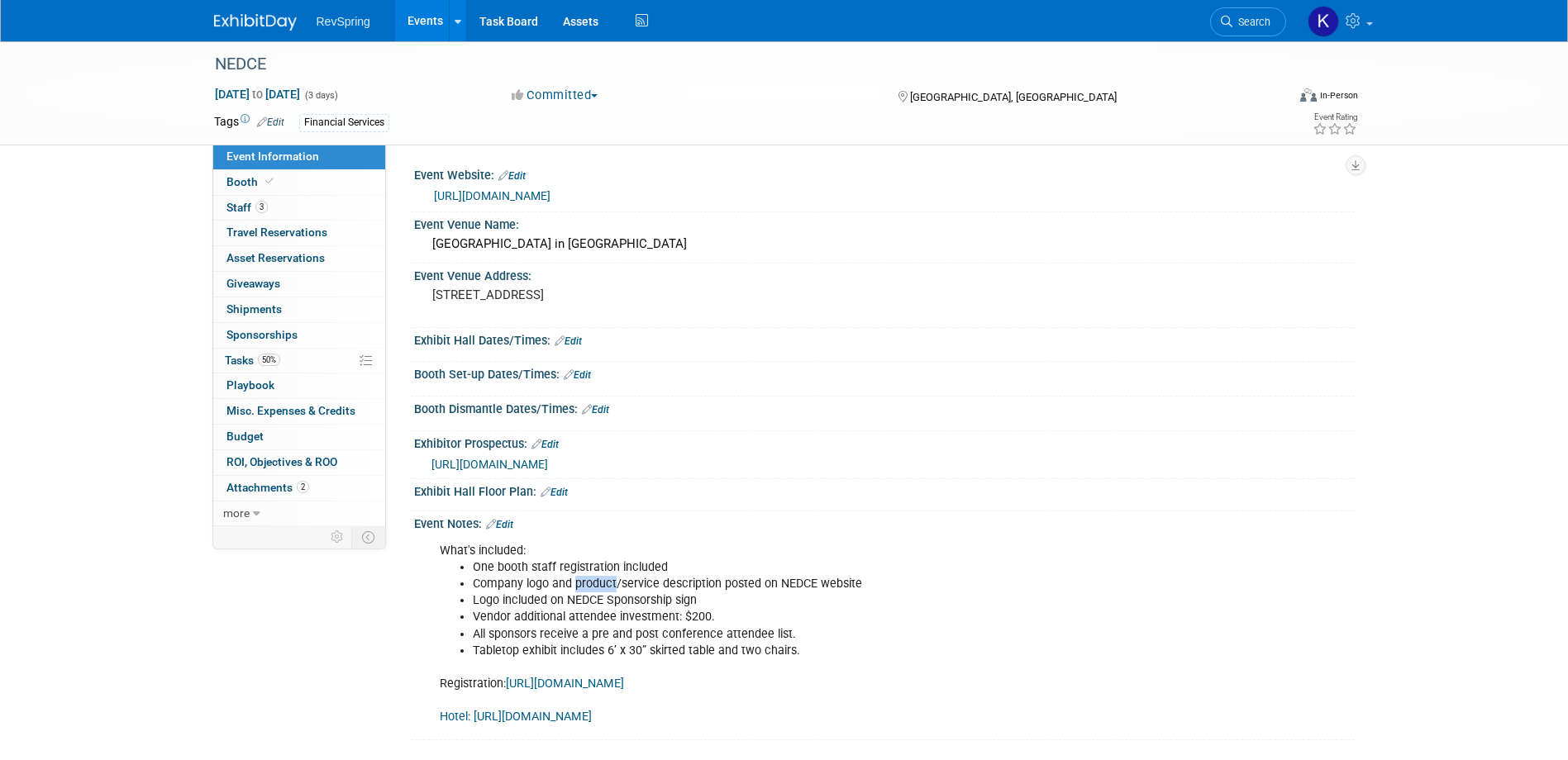 click on "Company logo and product/service description posted on NEDCE website" at bounding box center [817, 584] 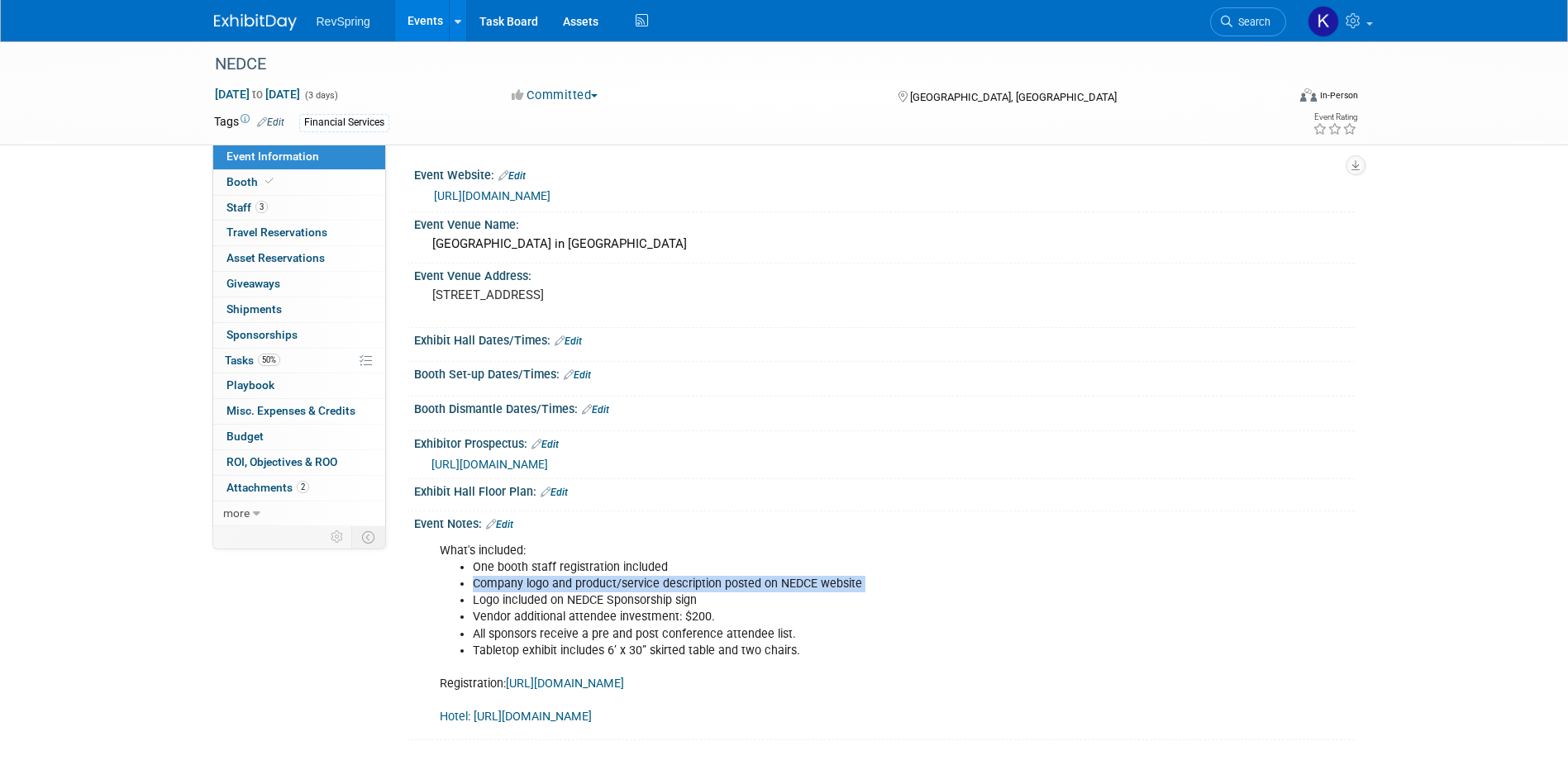click on "Company logo and product/service description posted on NEDCE website" at bounding box center [817, 584] 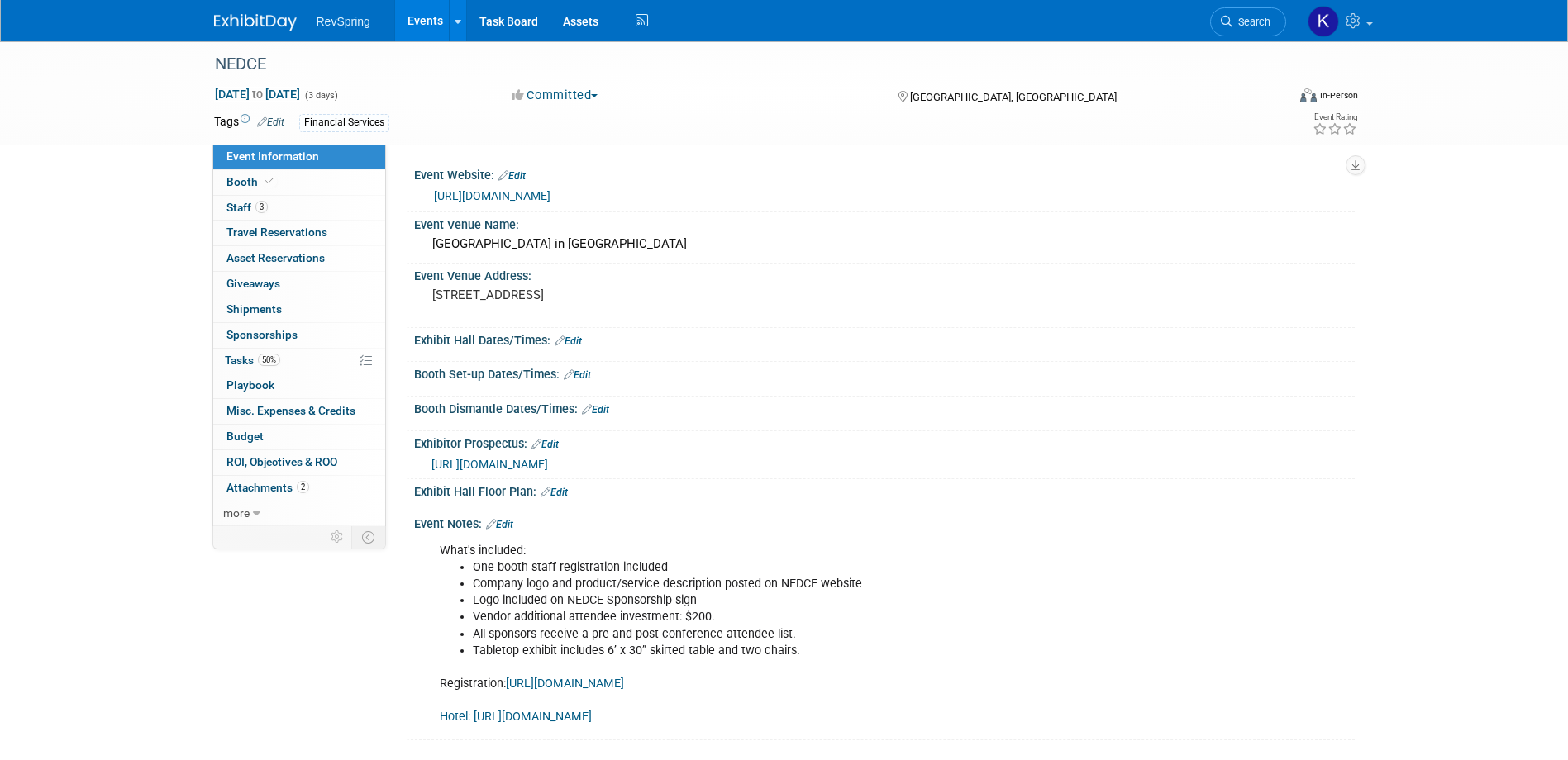 drag, startPoint x: 612, startPoint y: 587, endPoint x: 587, endPoint y: 596, distance: 26.570661 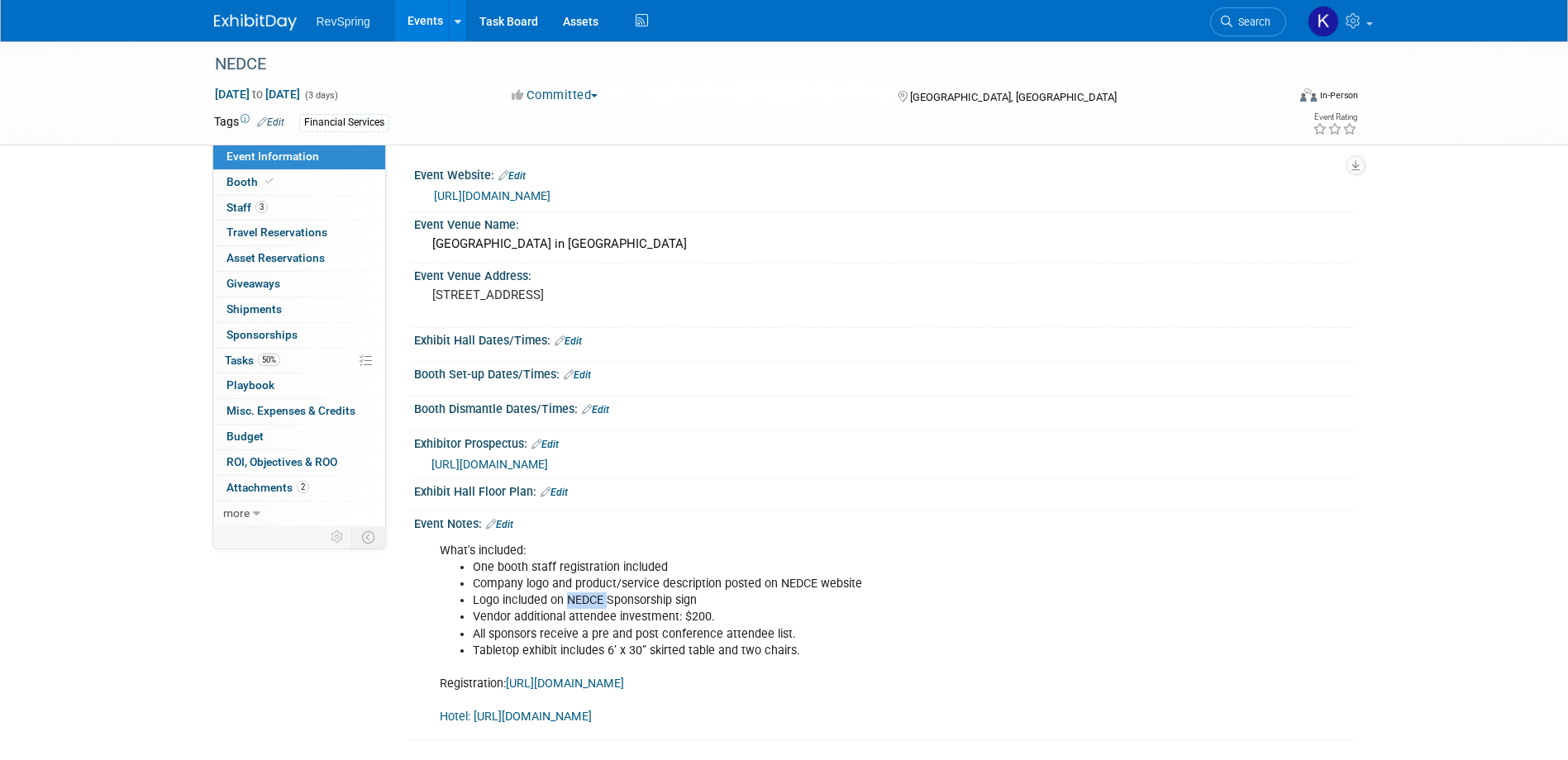 click on "Logo included on NEDCE Sponsorship sign" at bounding box center (817, 601) 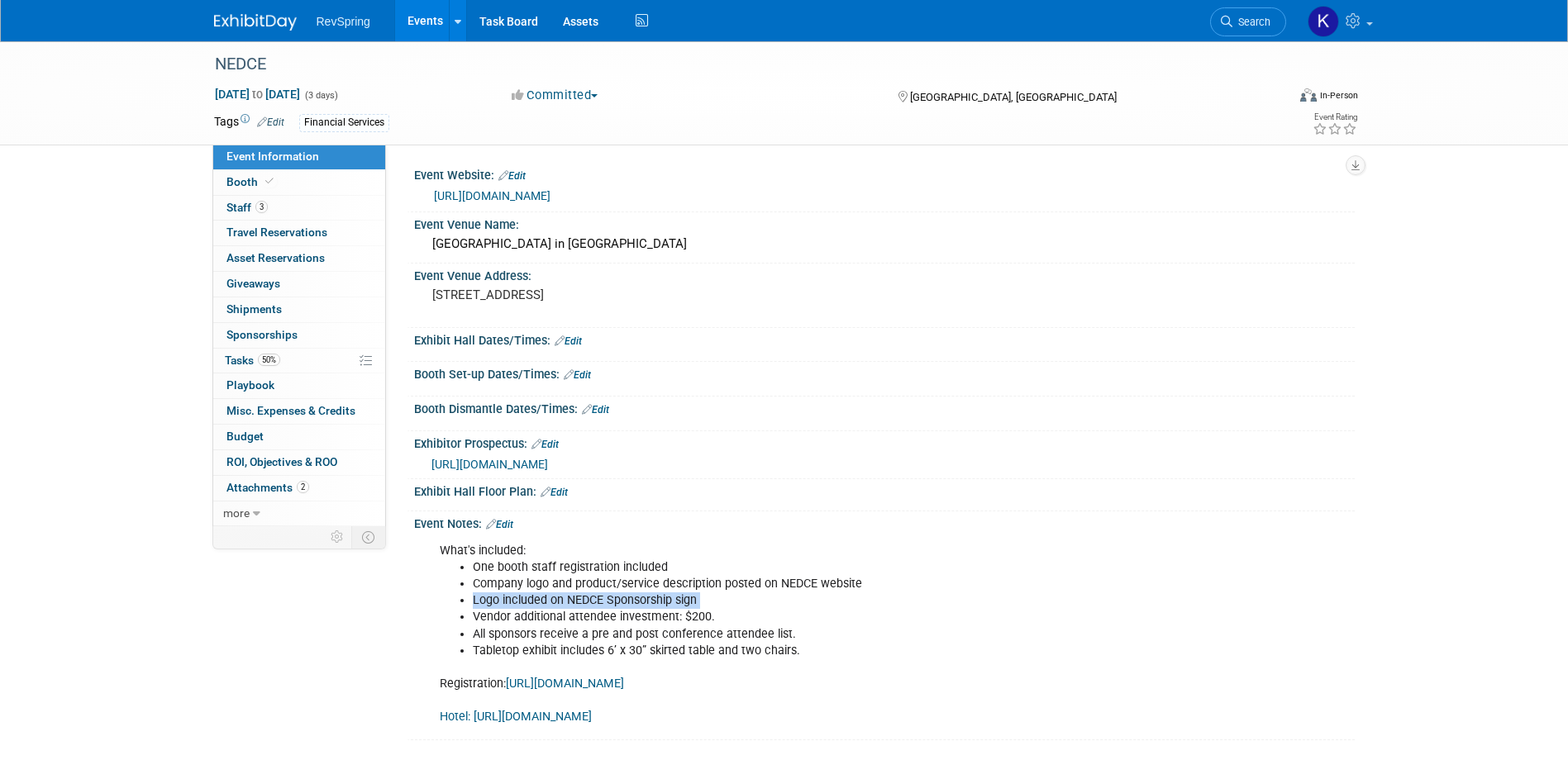click on "Logo included on NEDCE Sponsorship sign" at bounding box center (817, 601) 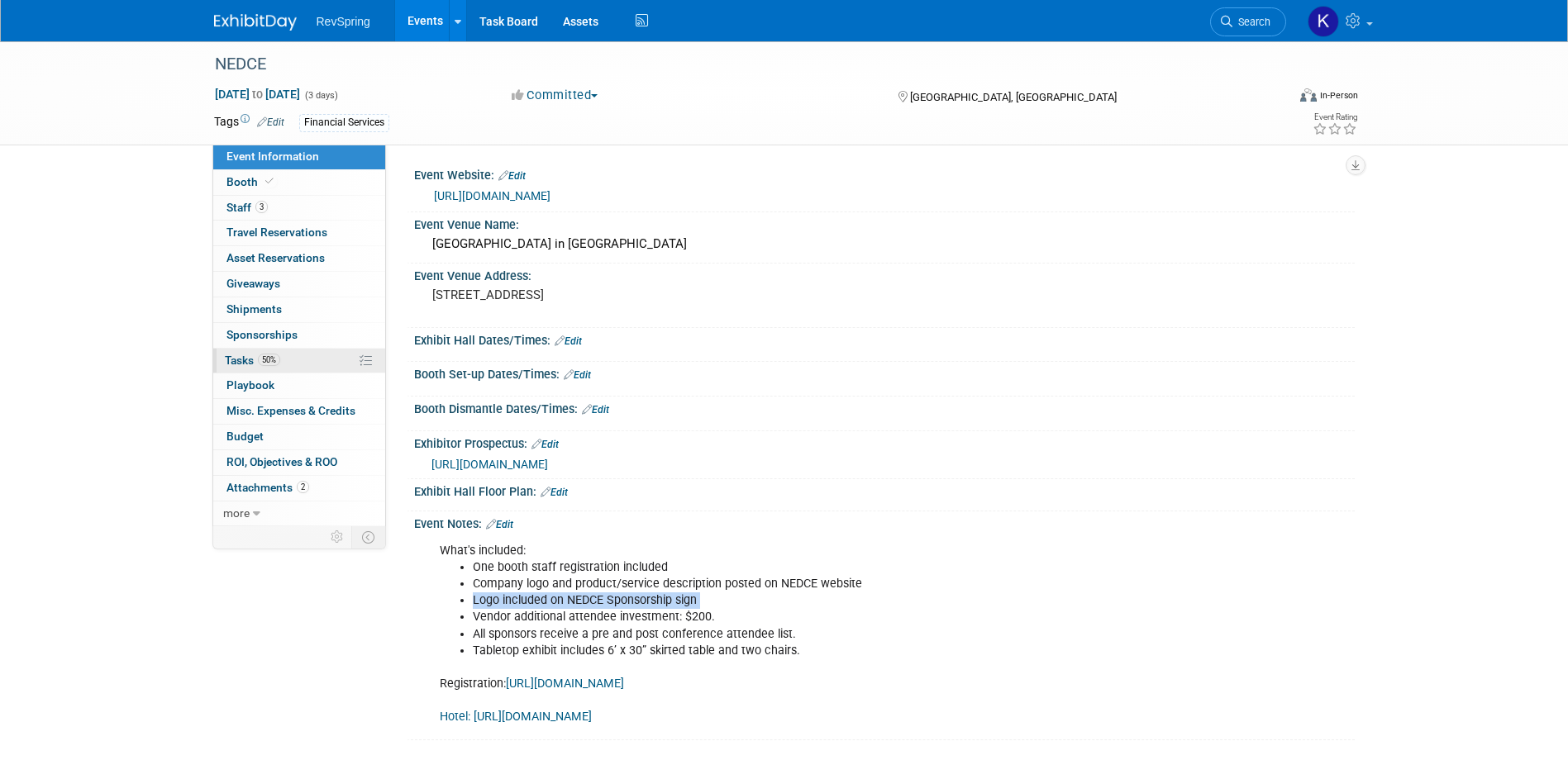 click on "50%
Tasks 50%" at bounding box center [299, 361] 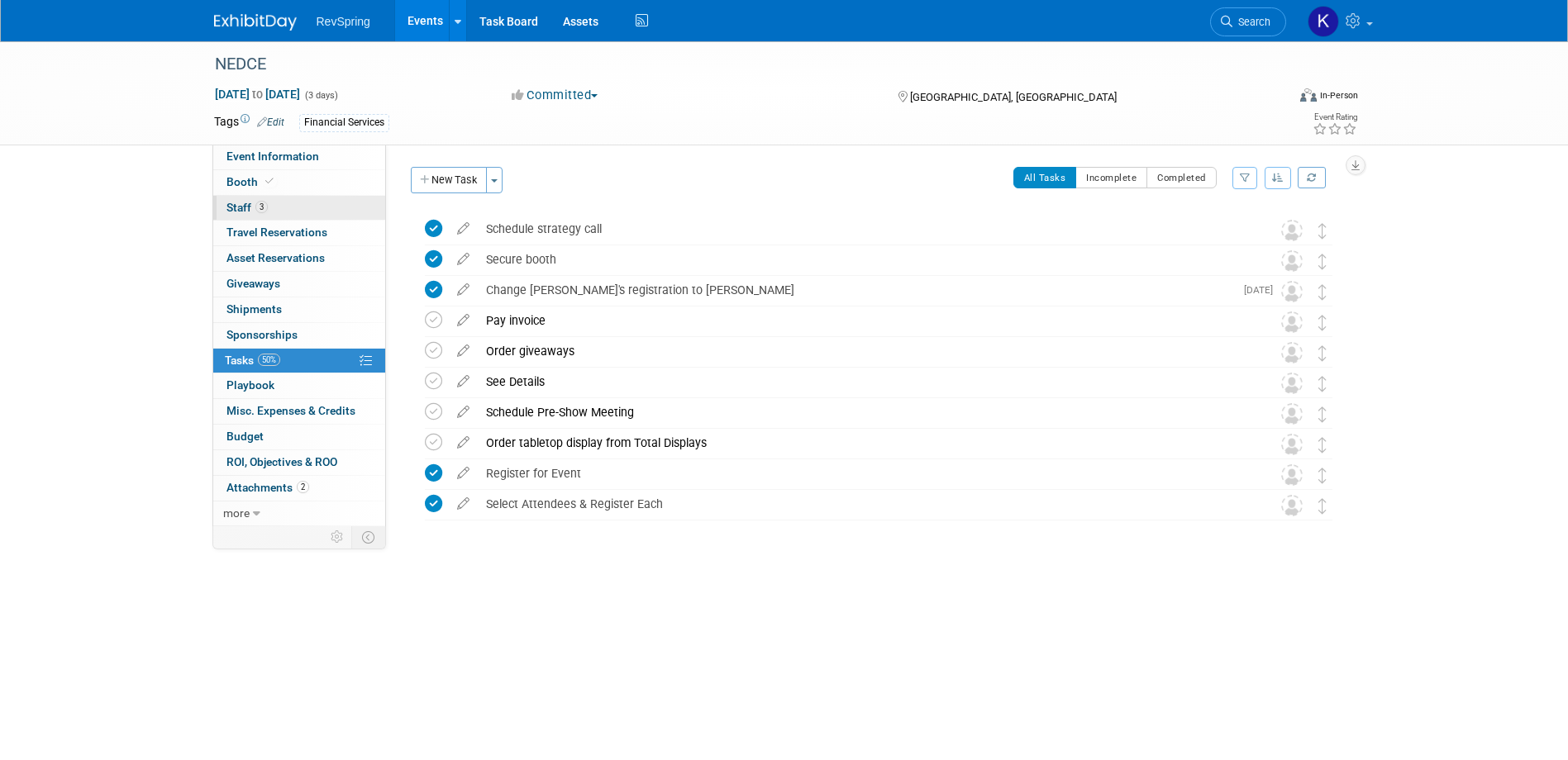 click on "3
Staff 3" at bounding box center (299, 208) 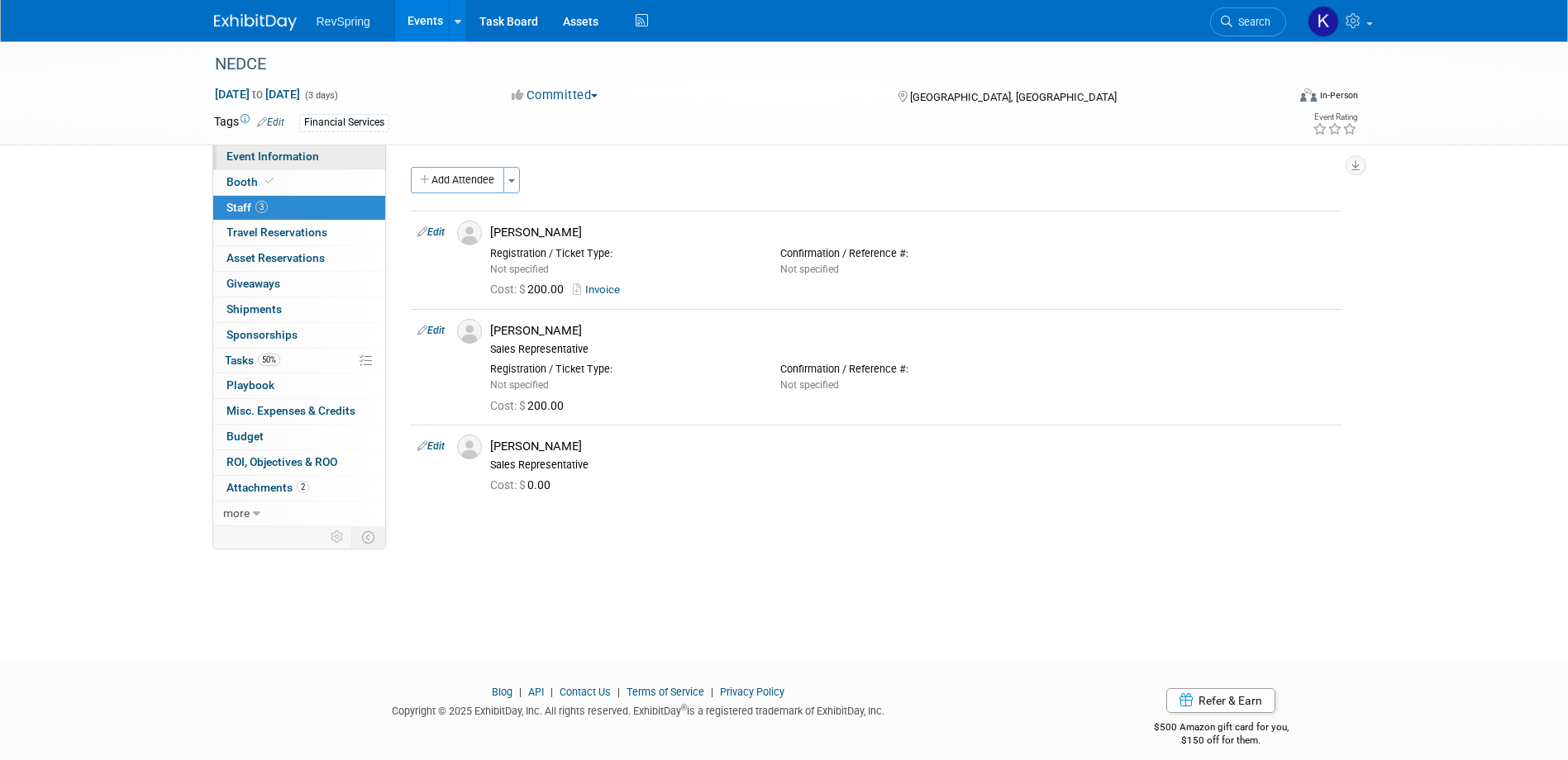 click on "Event Information" at bounding box center (273, 156) 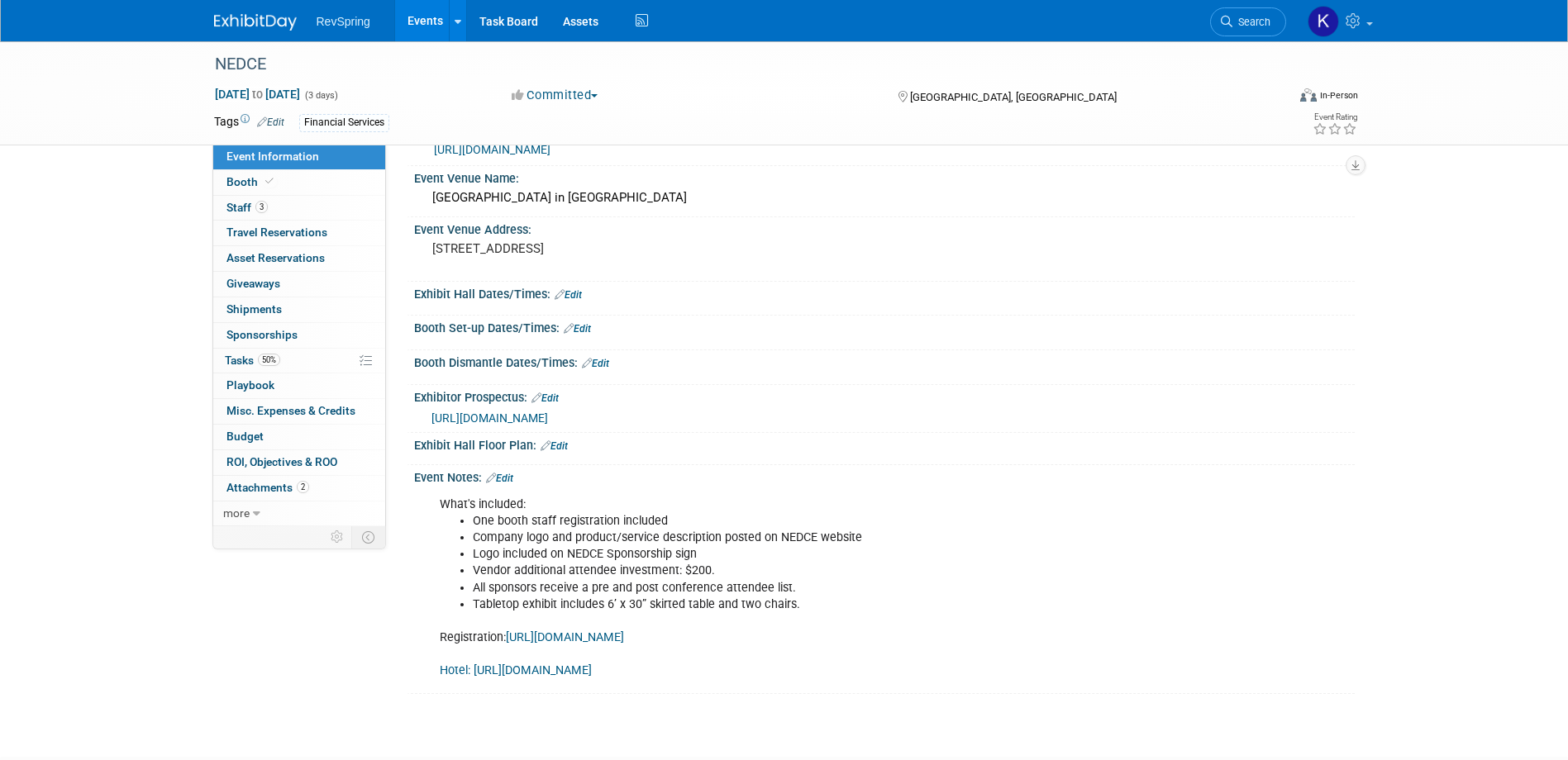 scroll, scrollTop: 83, scrollLeft: 0, axis: vertical 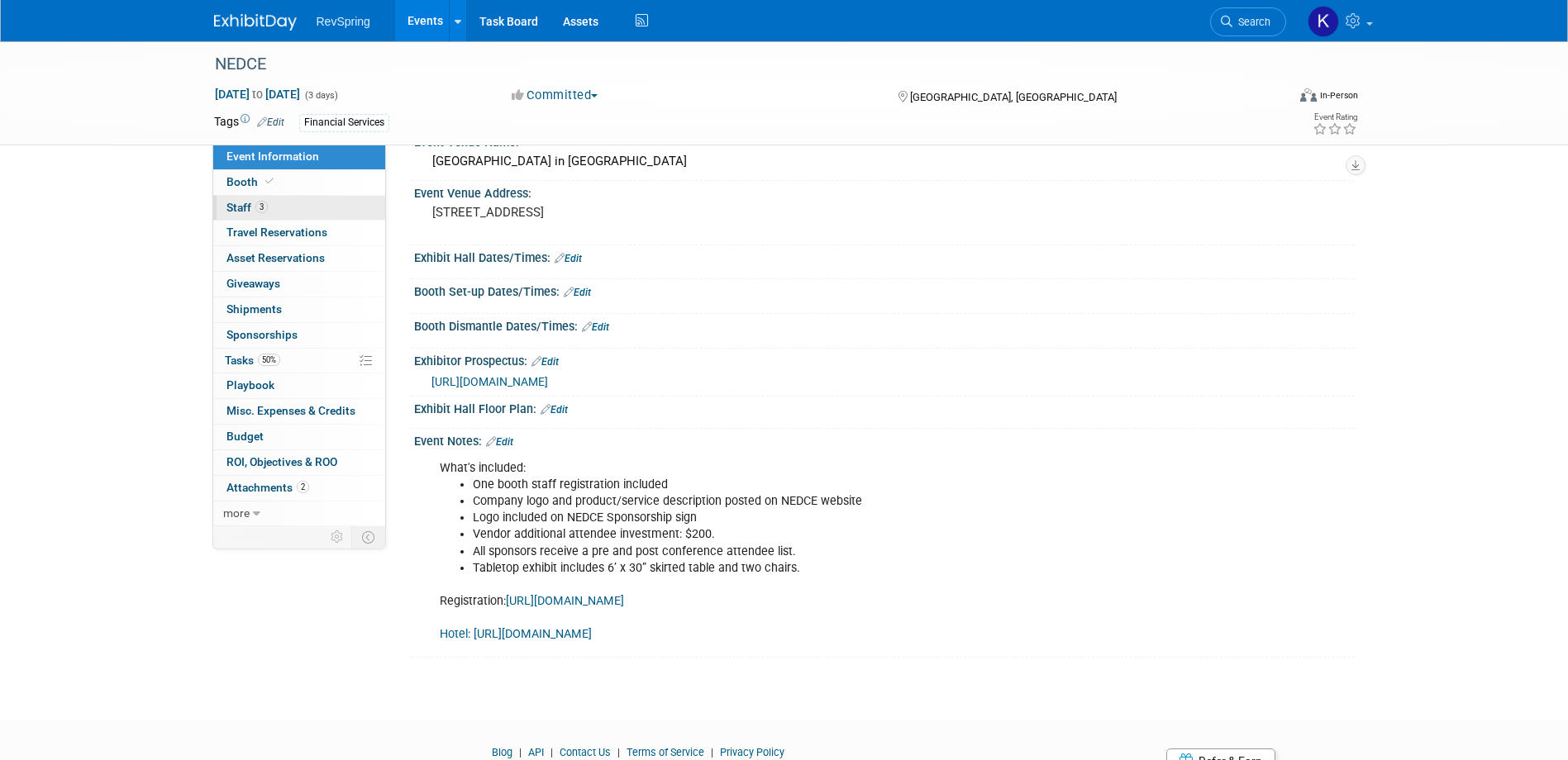 click on "3
Staff 3" at bounding box center [299, 208] 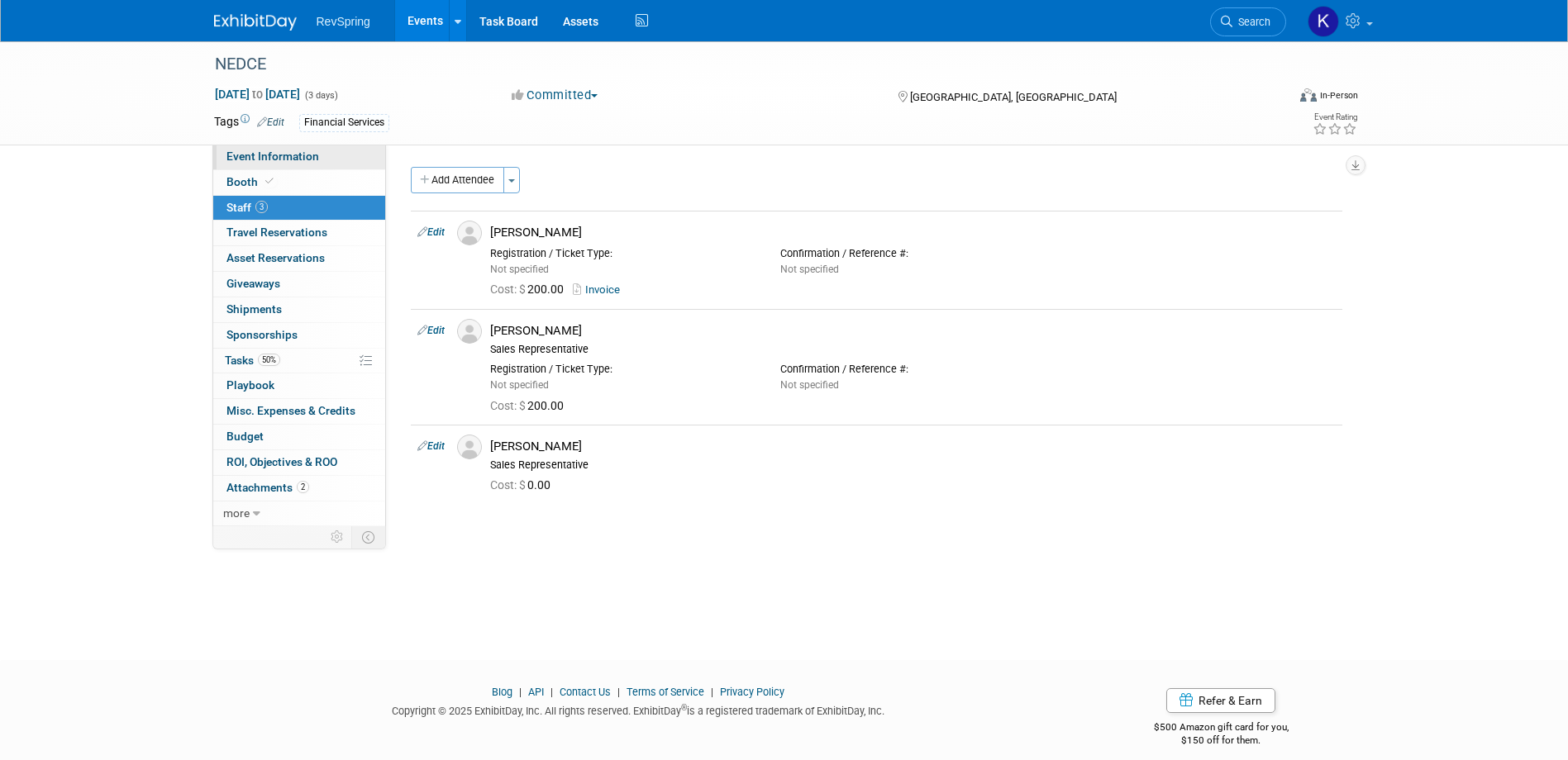 click on "Event Information" at bounding box center (273, 156) 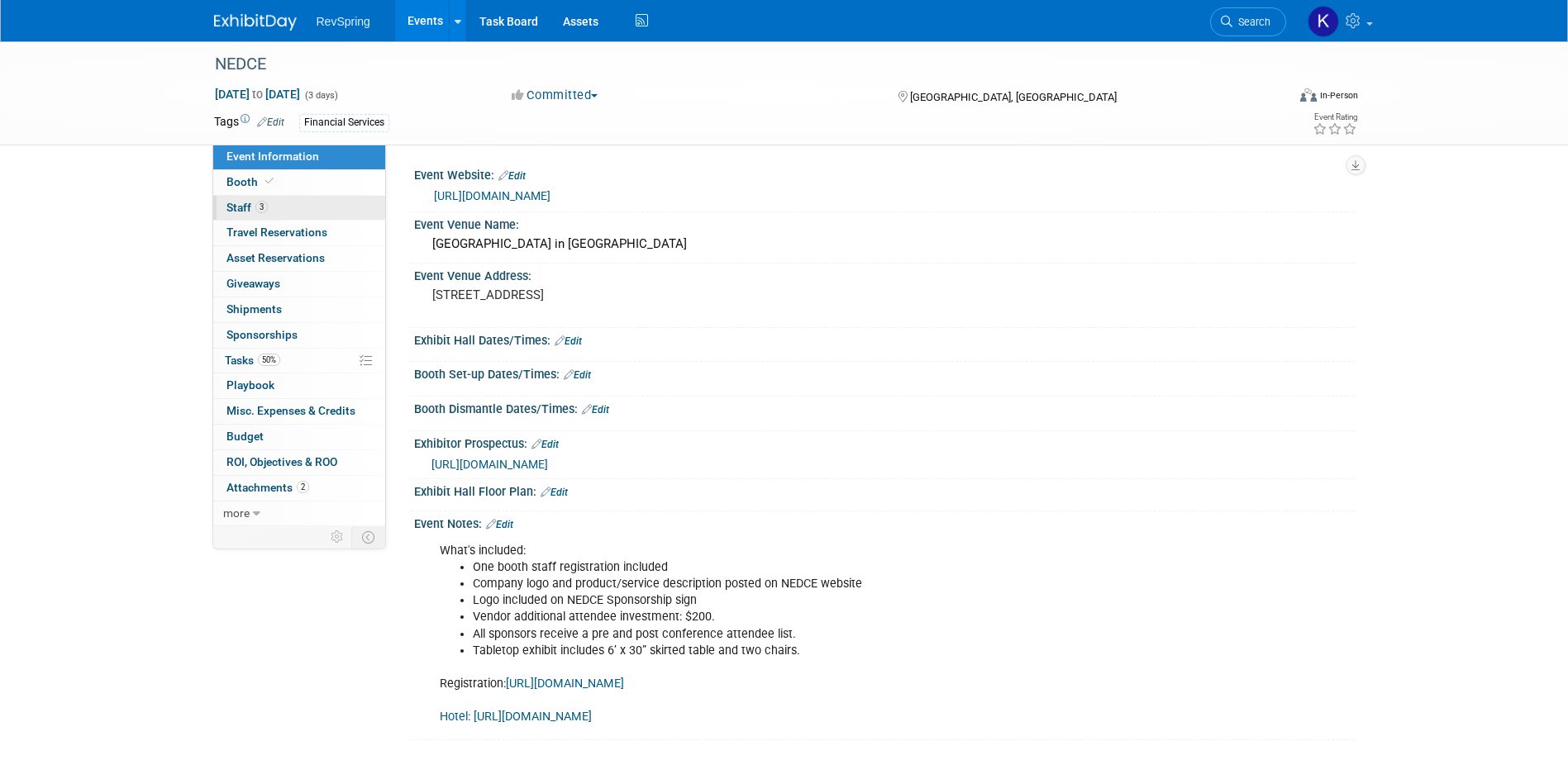 click on "3
Staff 3" at bounding box center (299, 208) 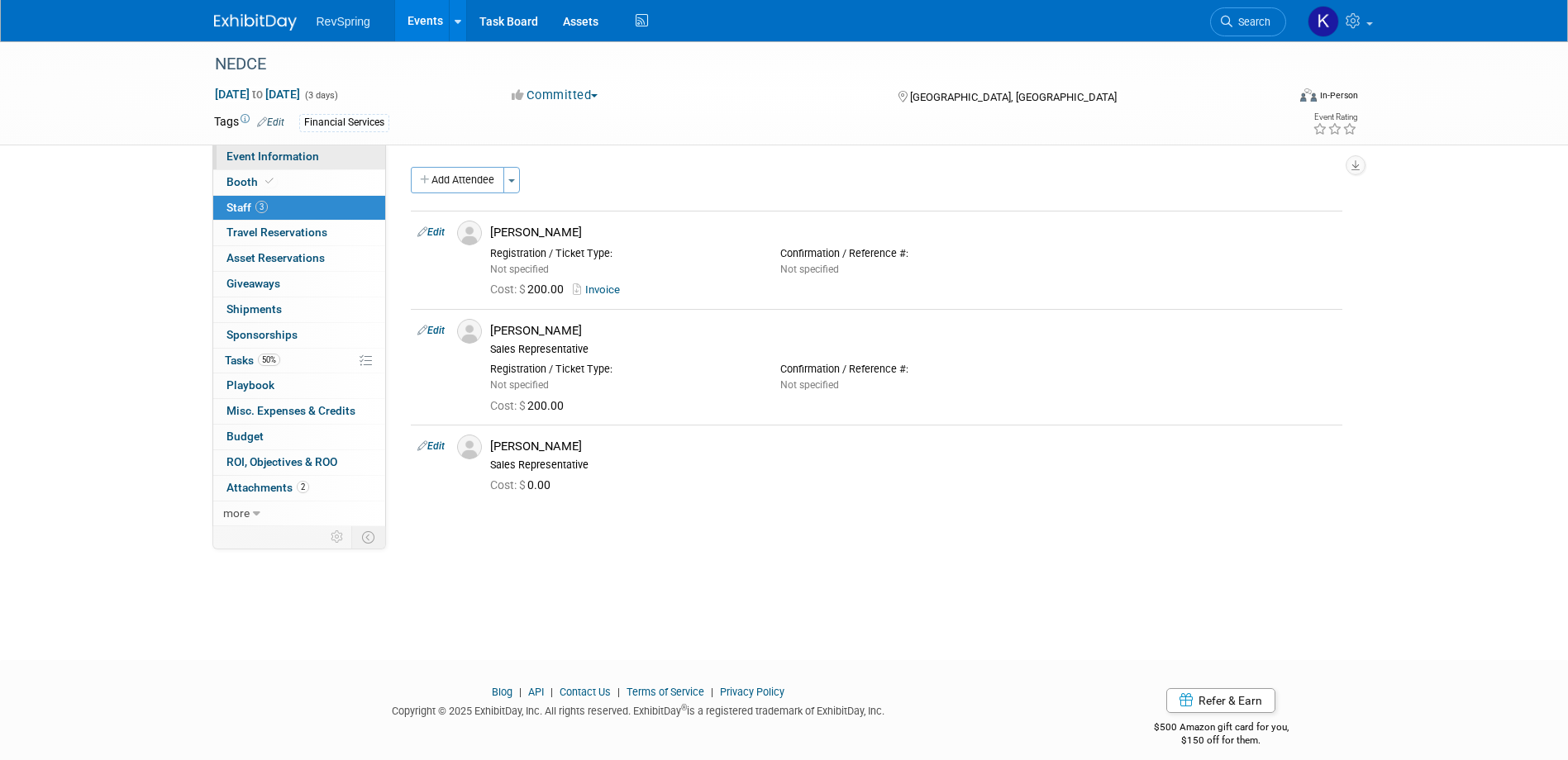 click on "Event Information" at bounding box center [273, 156] 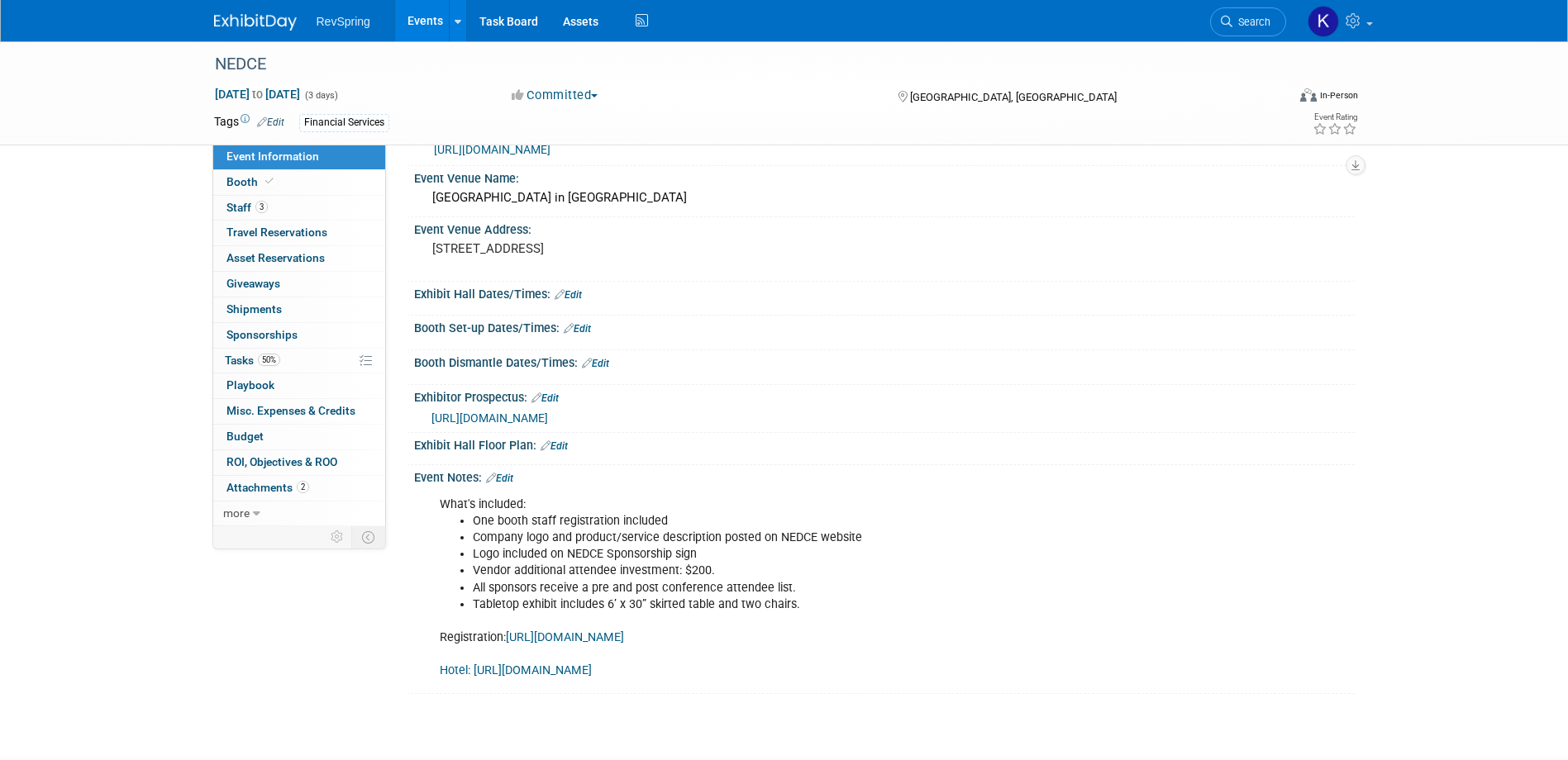 scroll, scrollTop: 159, scrollLeft: 0, axis: vertical 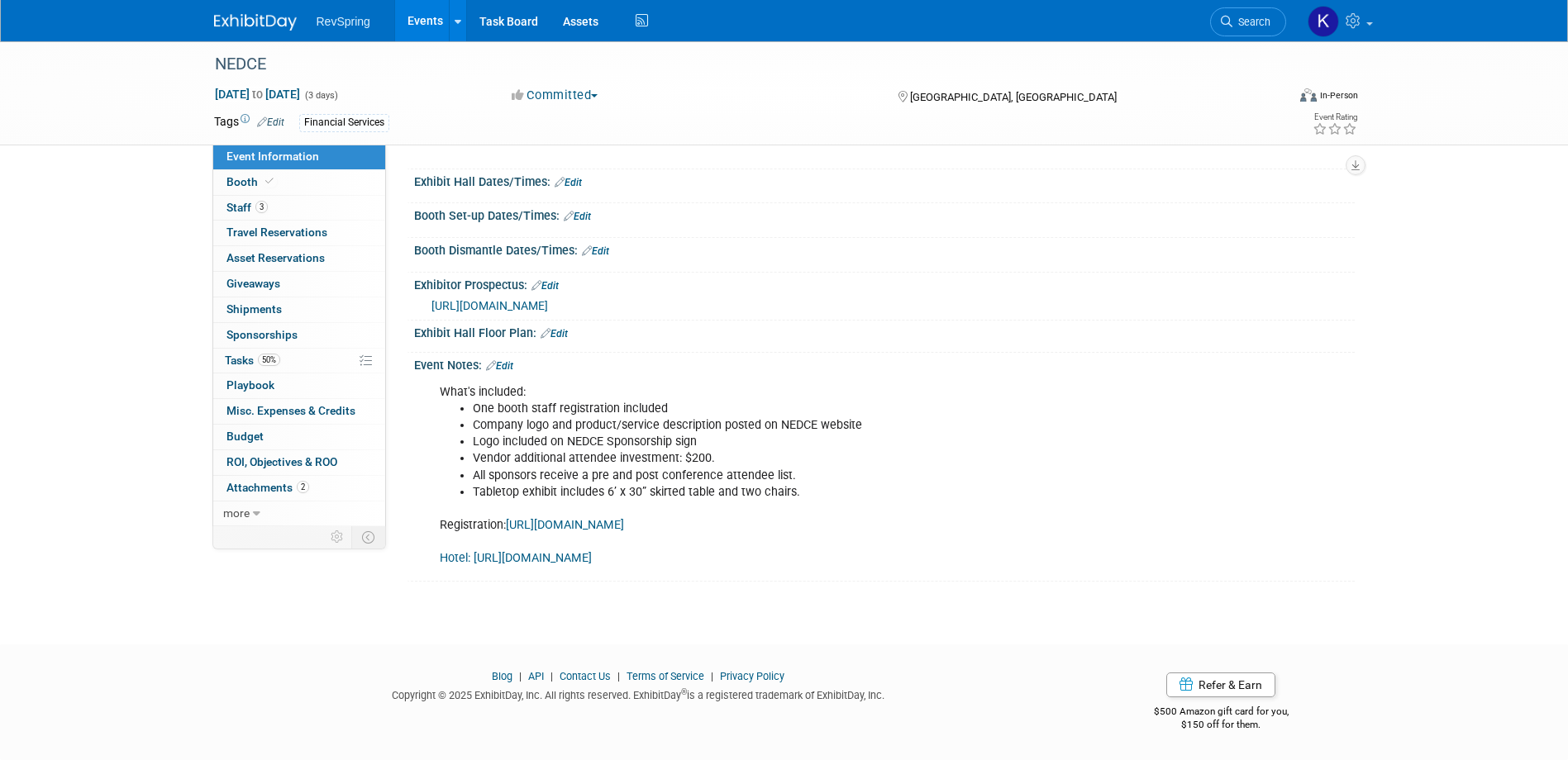 click on "Tabletop exhibit includes 6’ x 30” skirted table and two chairs." at bounding box center [817, 492] 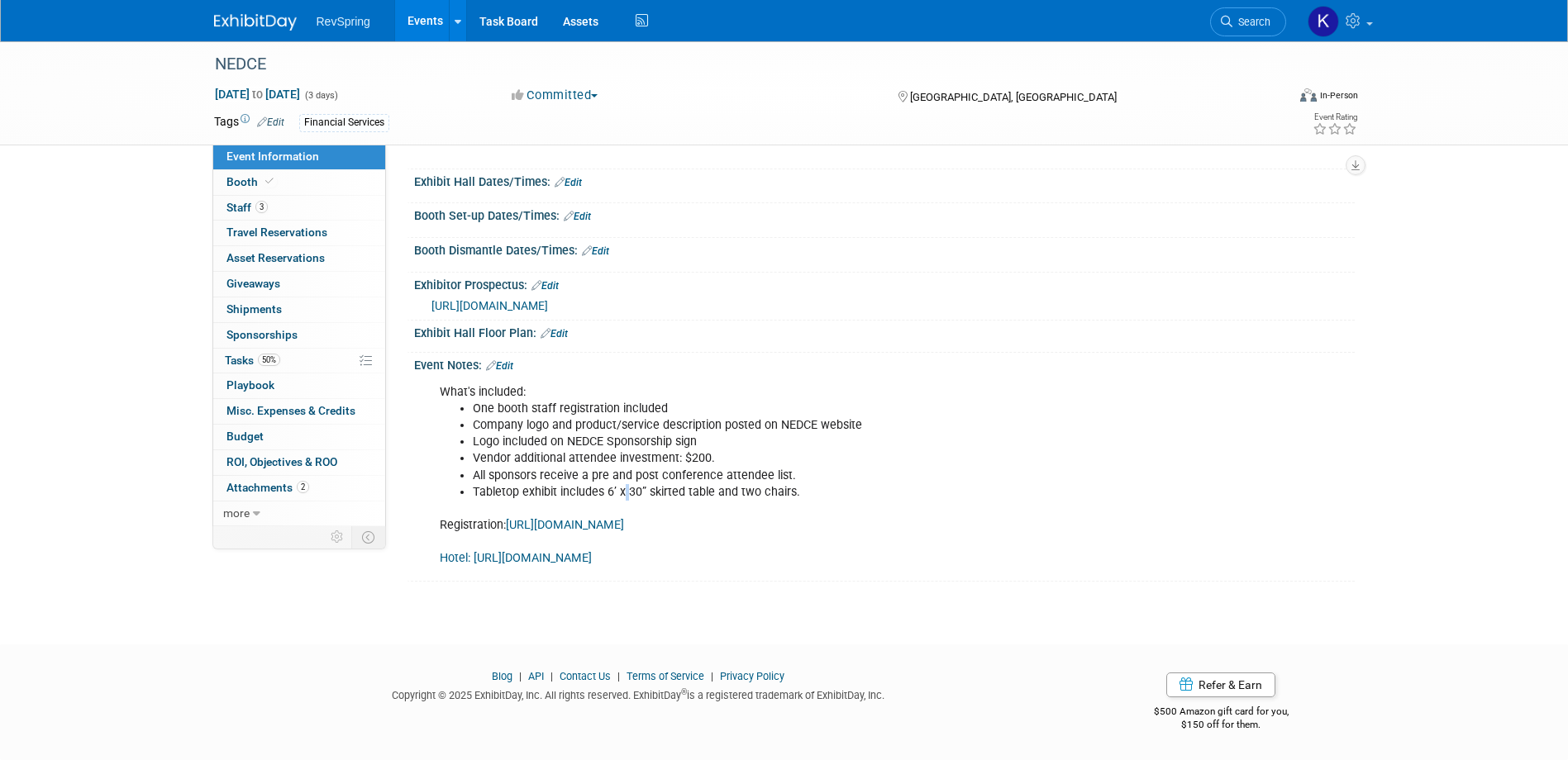 click on "Tabletop exhibit includes 6’ x 30” skirted table and two chairs." at bounding box center (817, 492) 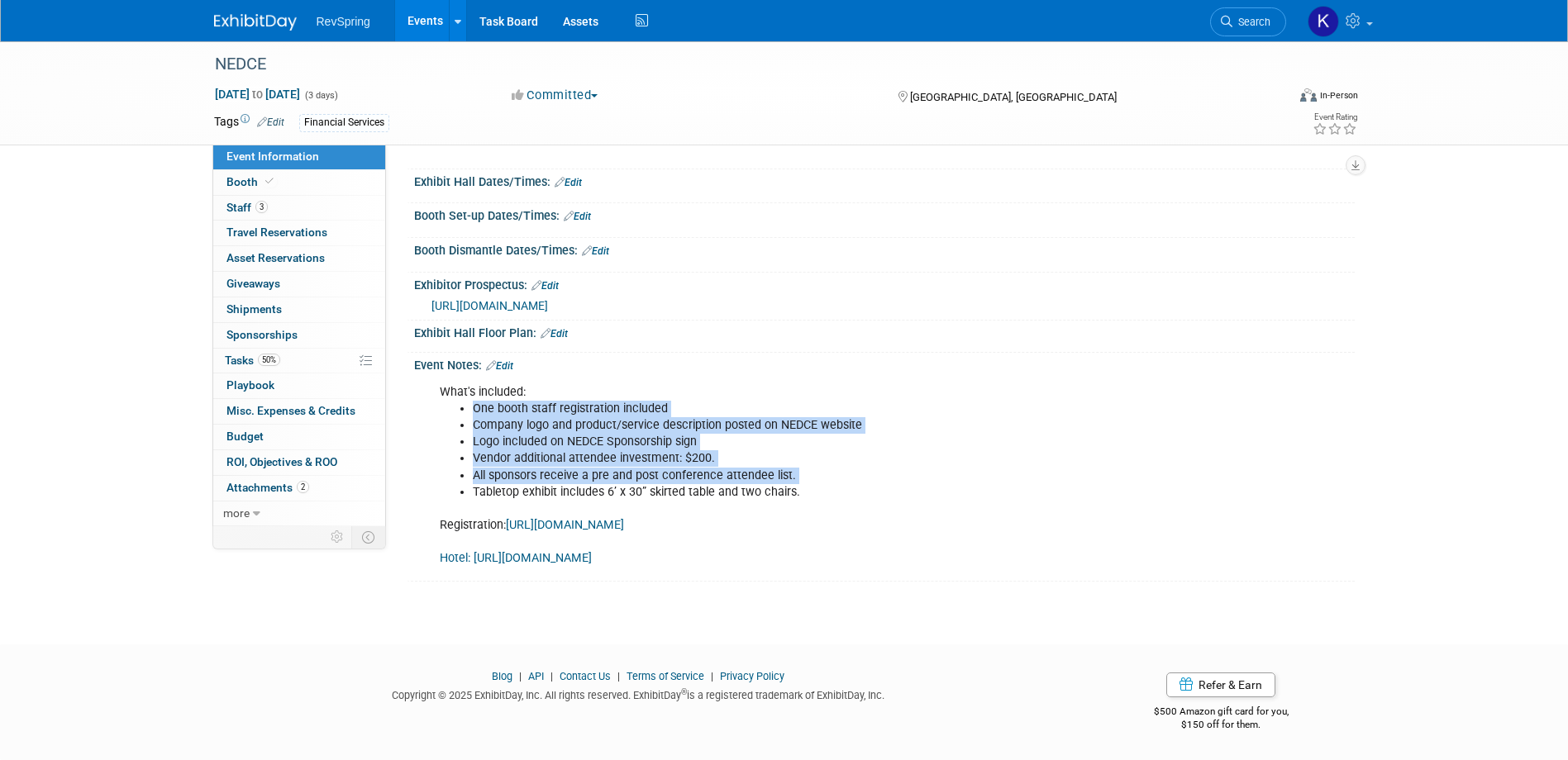 click on "Tabletop exhibit includes 6’ x 30” skirted table and two chairs." at bounding box center [817, 492] 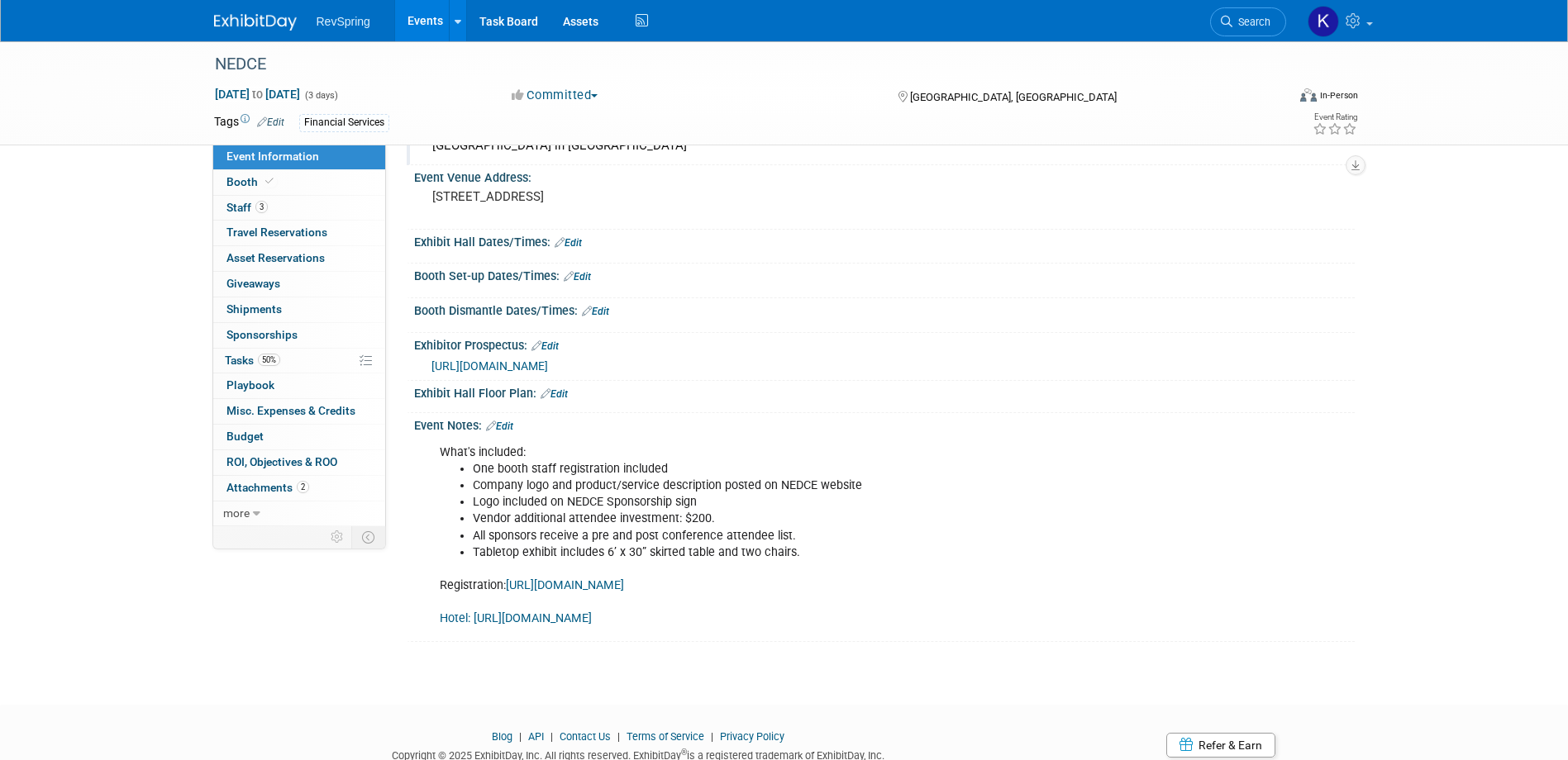 scroll, scrollTop: 0, scrollLeft: 0, axis: both 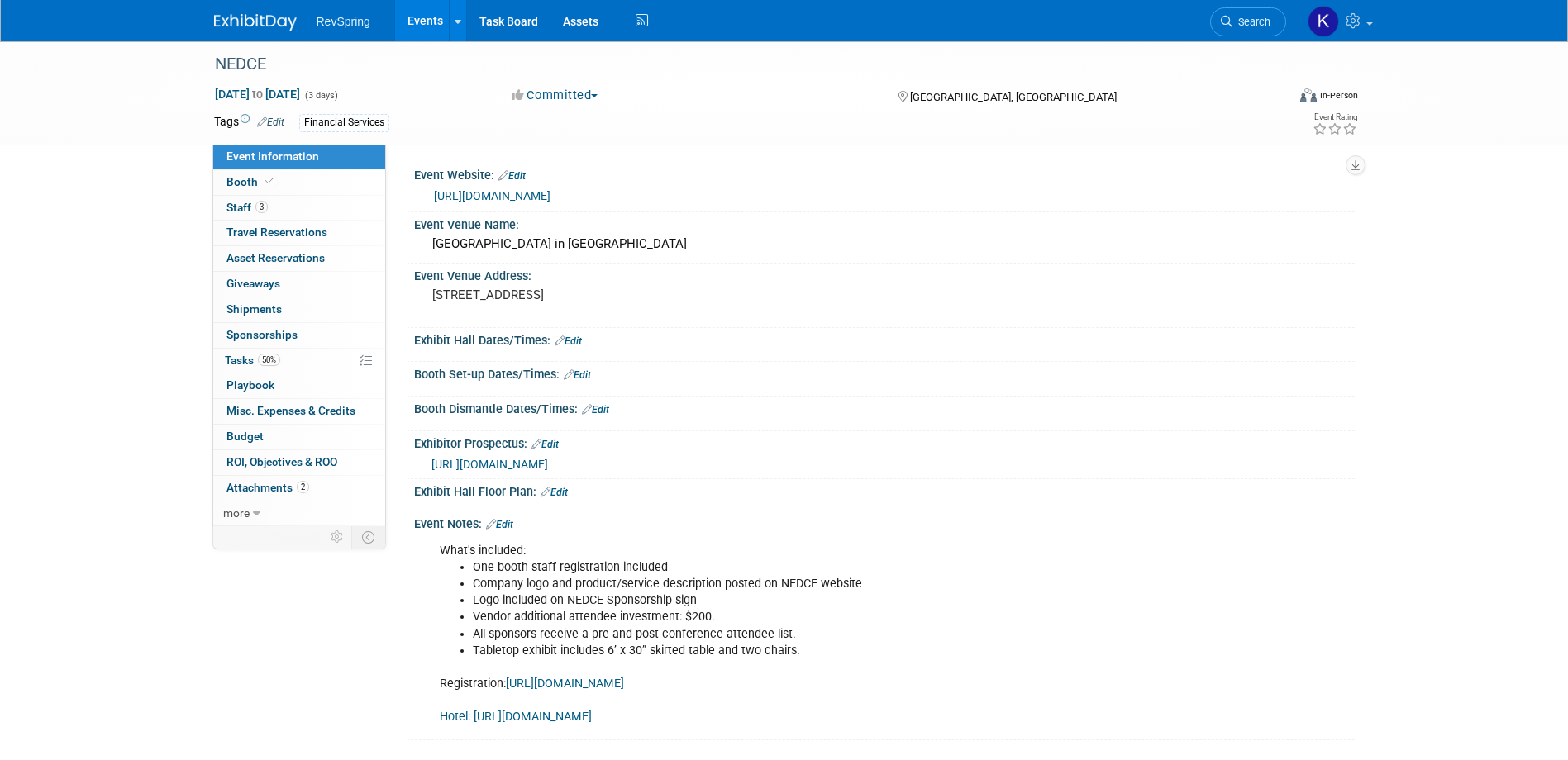 click on "https://www.neastdcc.com/" at bounding box center [888, 196] 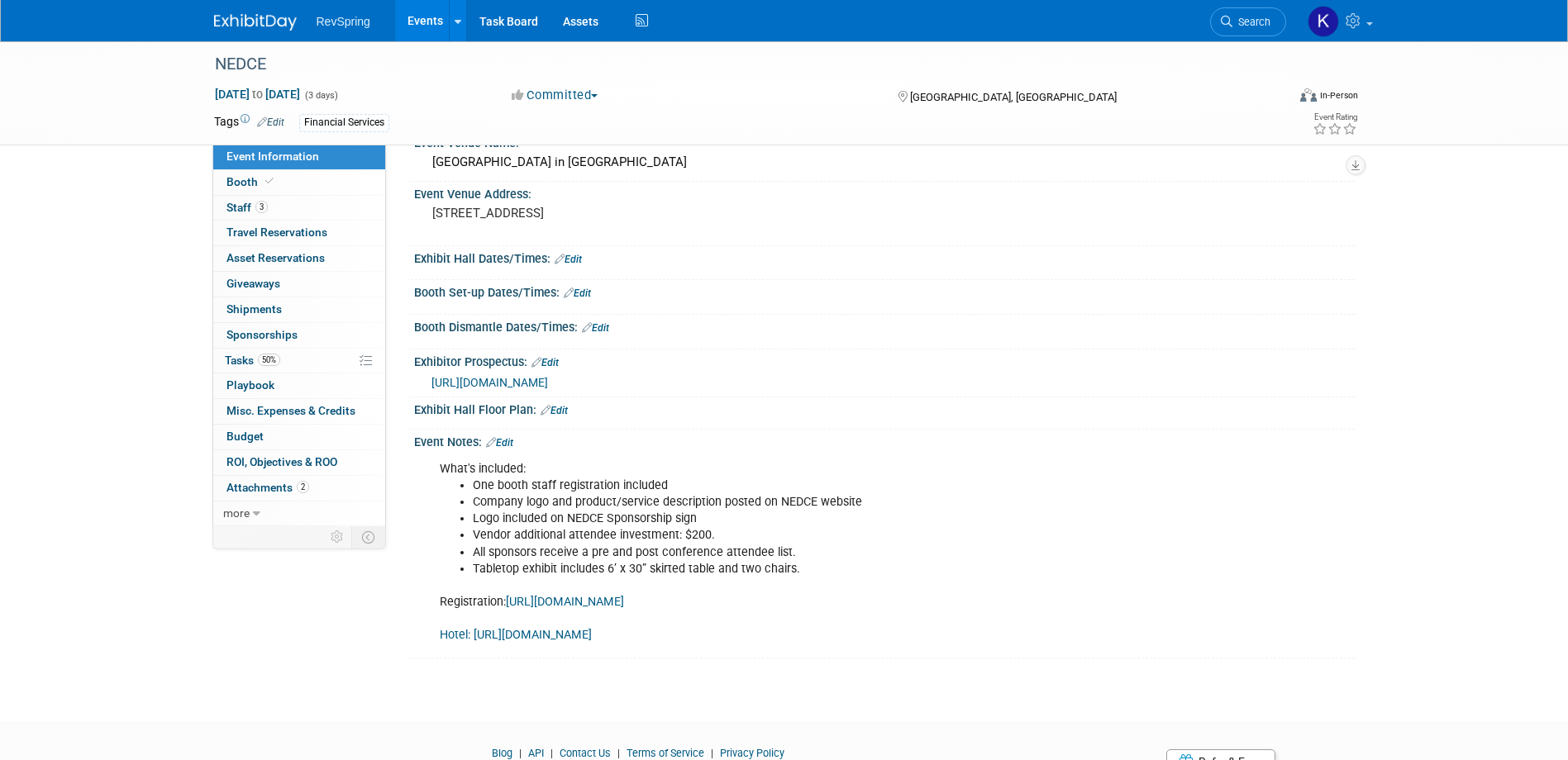 scroll, scrollTop: 83, scrollLeft: 0, axis: vertical 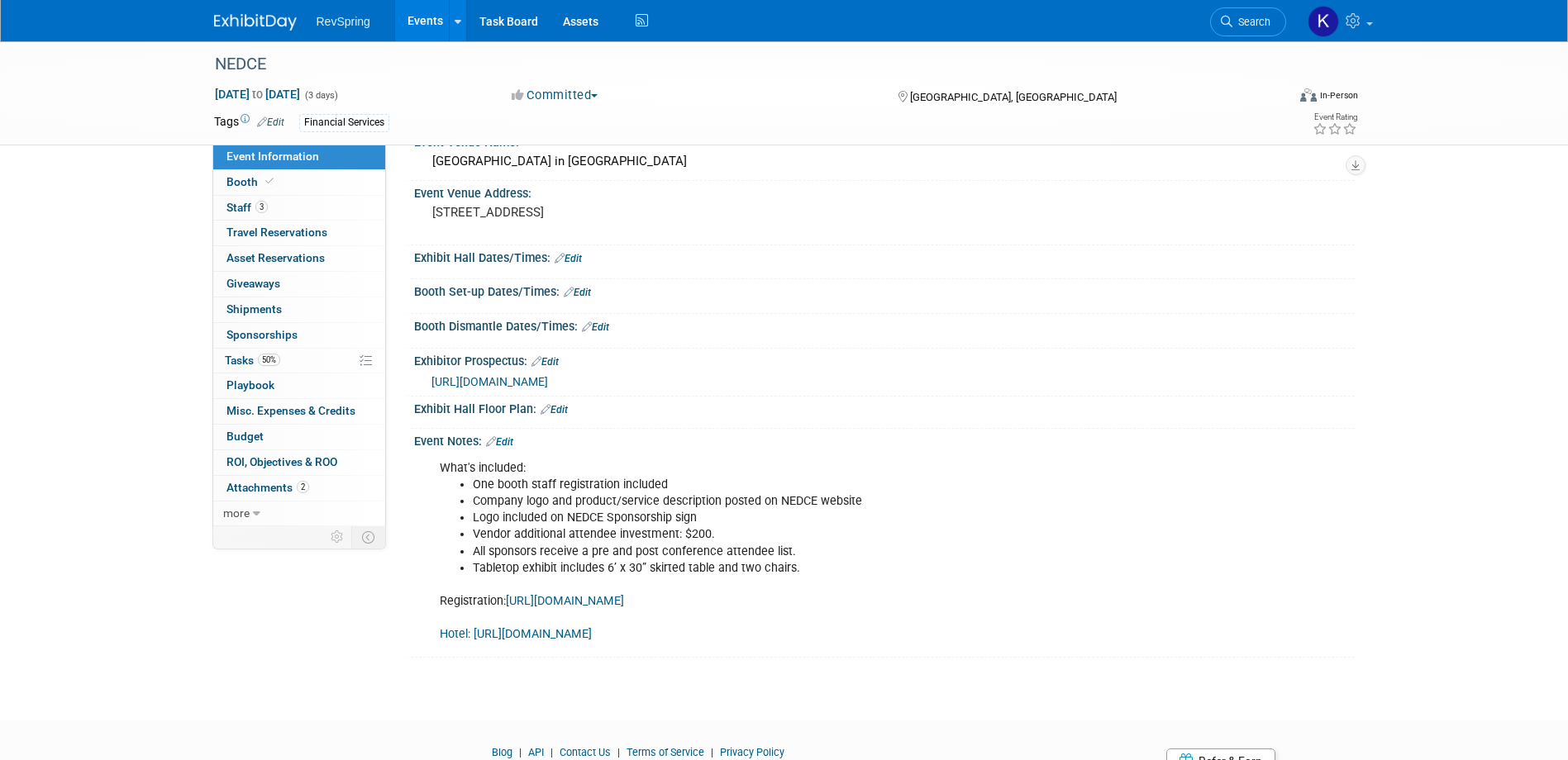 click on "Events" at bounding box center [425, 21] 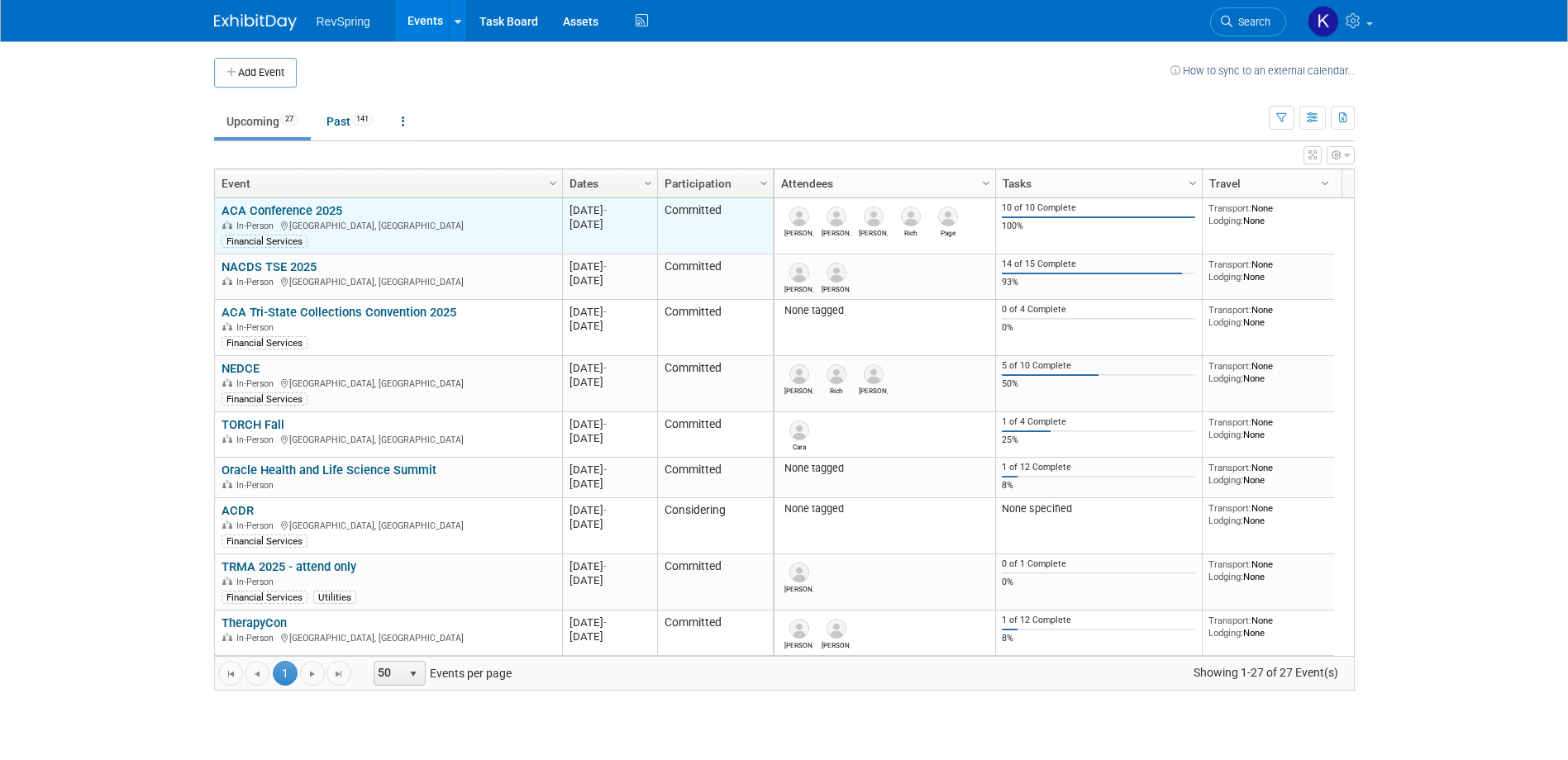 scroll, scrollTop: 0, scrollLeft: 0, axis: both 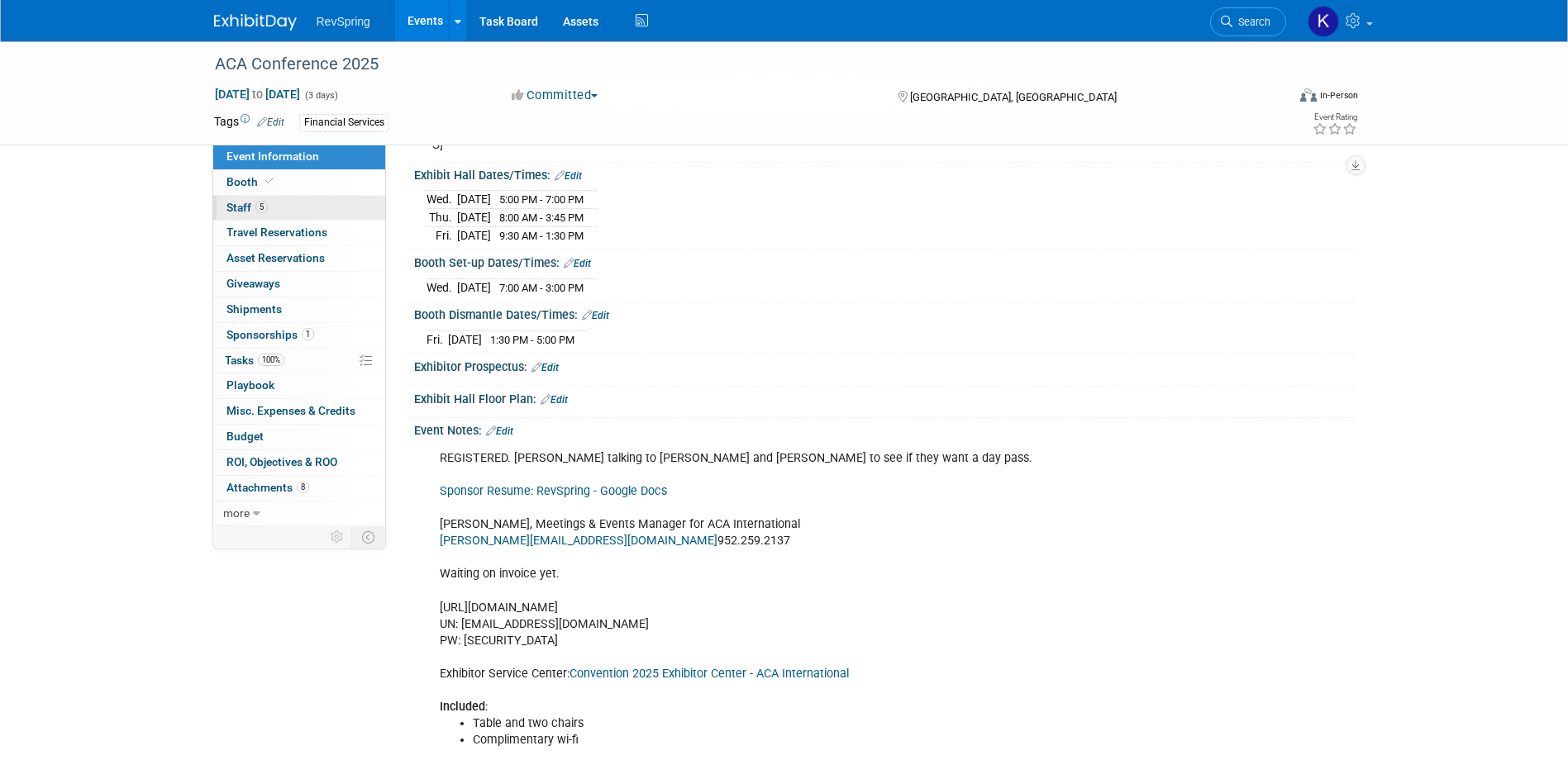 click on "5
Staff 5" at bounding box center (299, 208) 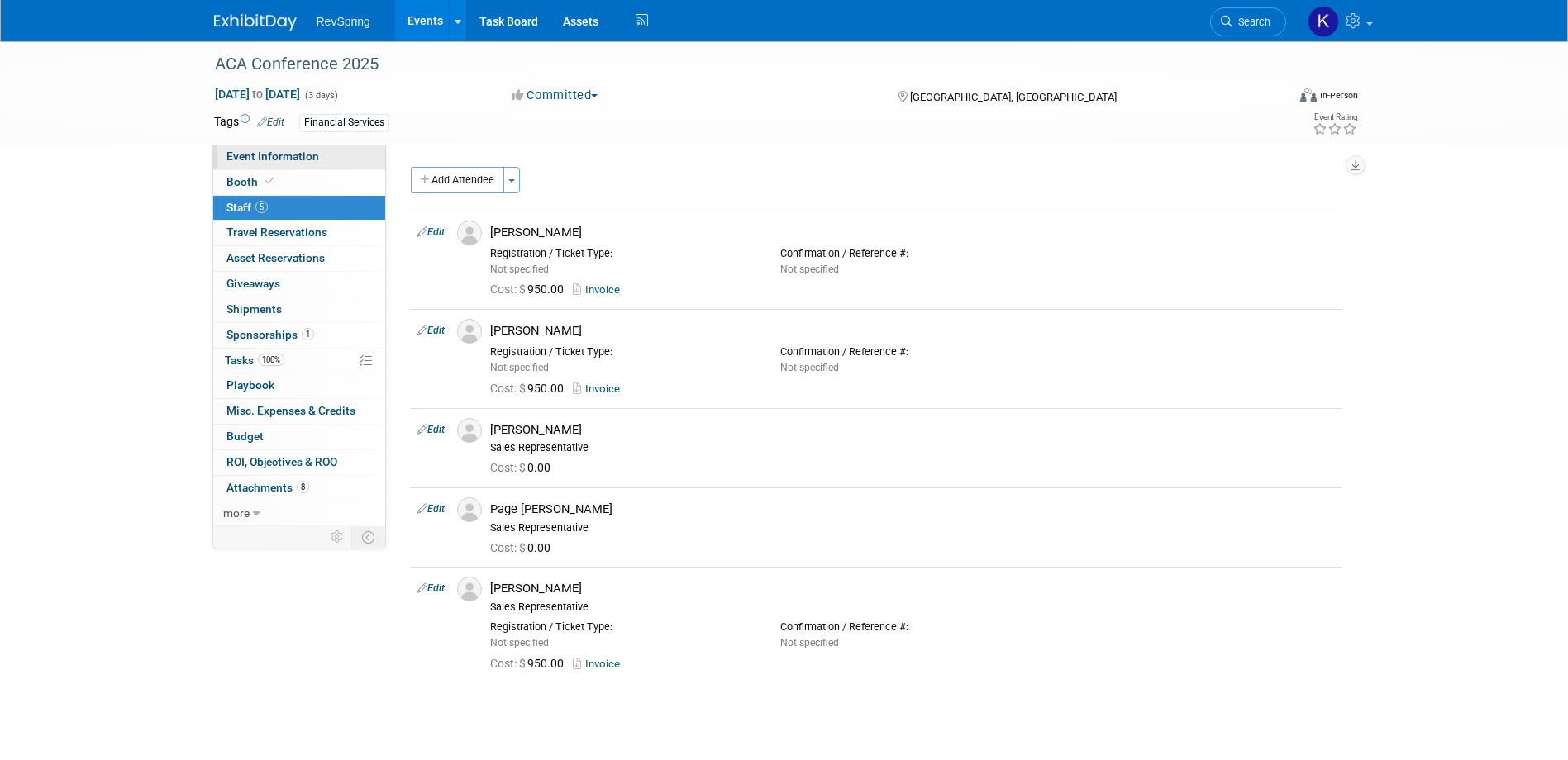 click on "Event Information" at bounding box center (273, 156) 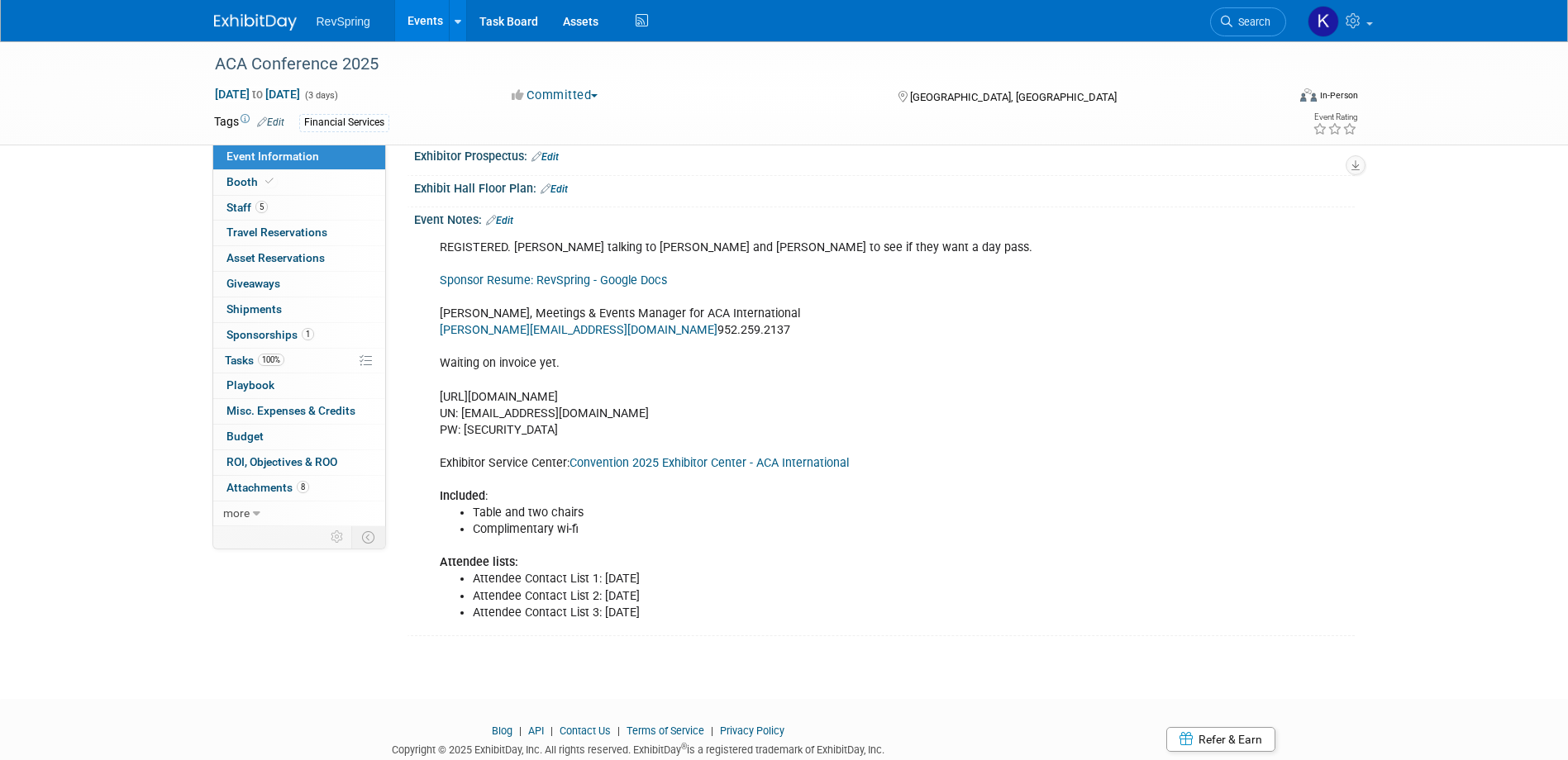 scroll, scrollTop: 413, scrollLeft: 0, axis: vertical 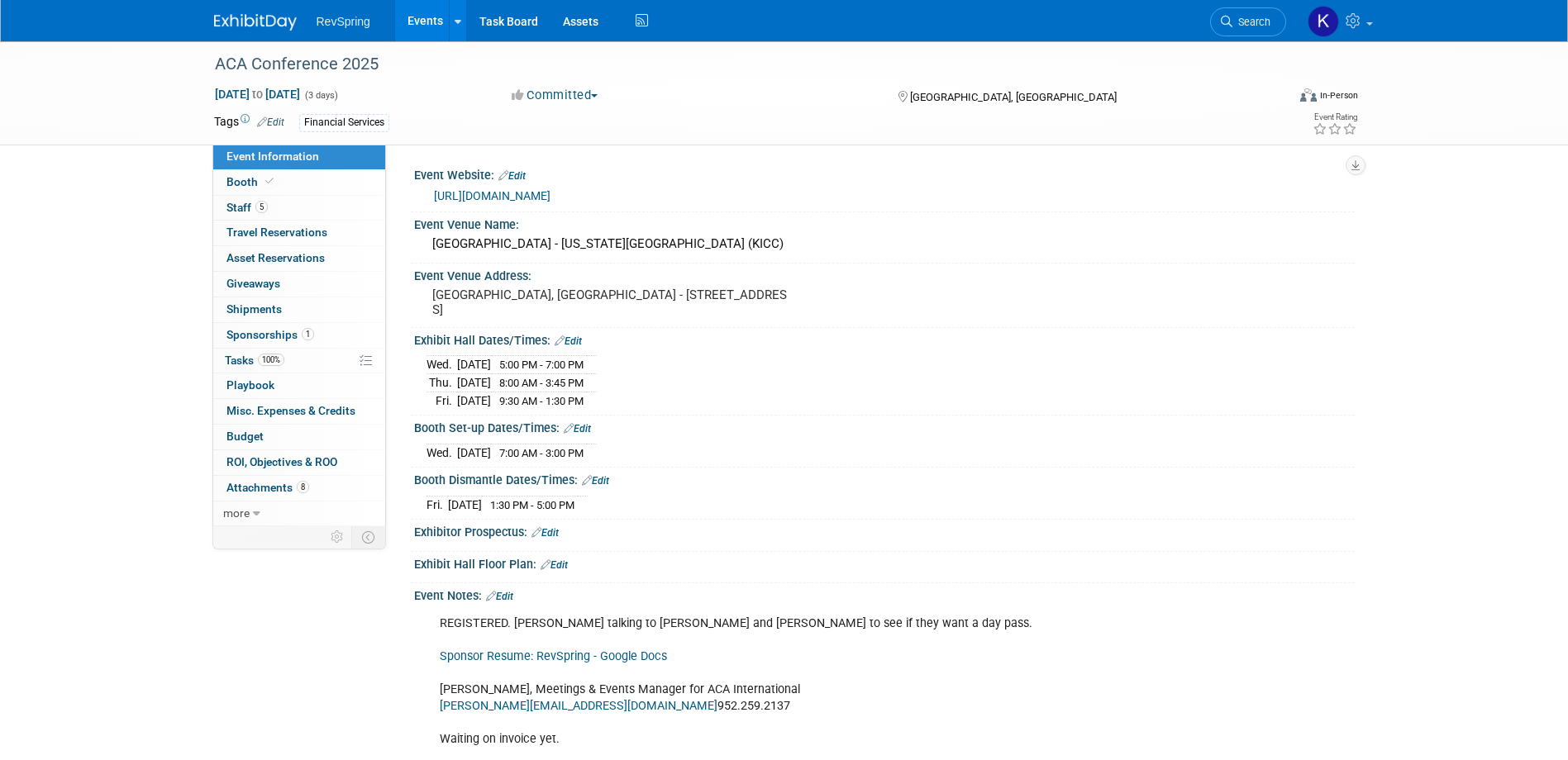 click on "[URL][DOMAIN_NAME]" at bounding box center [492, 196] 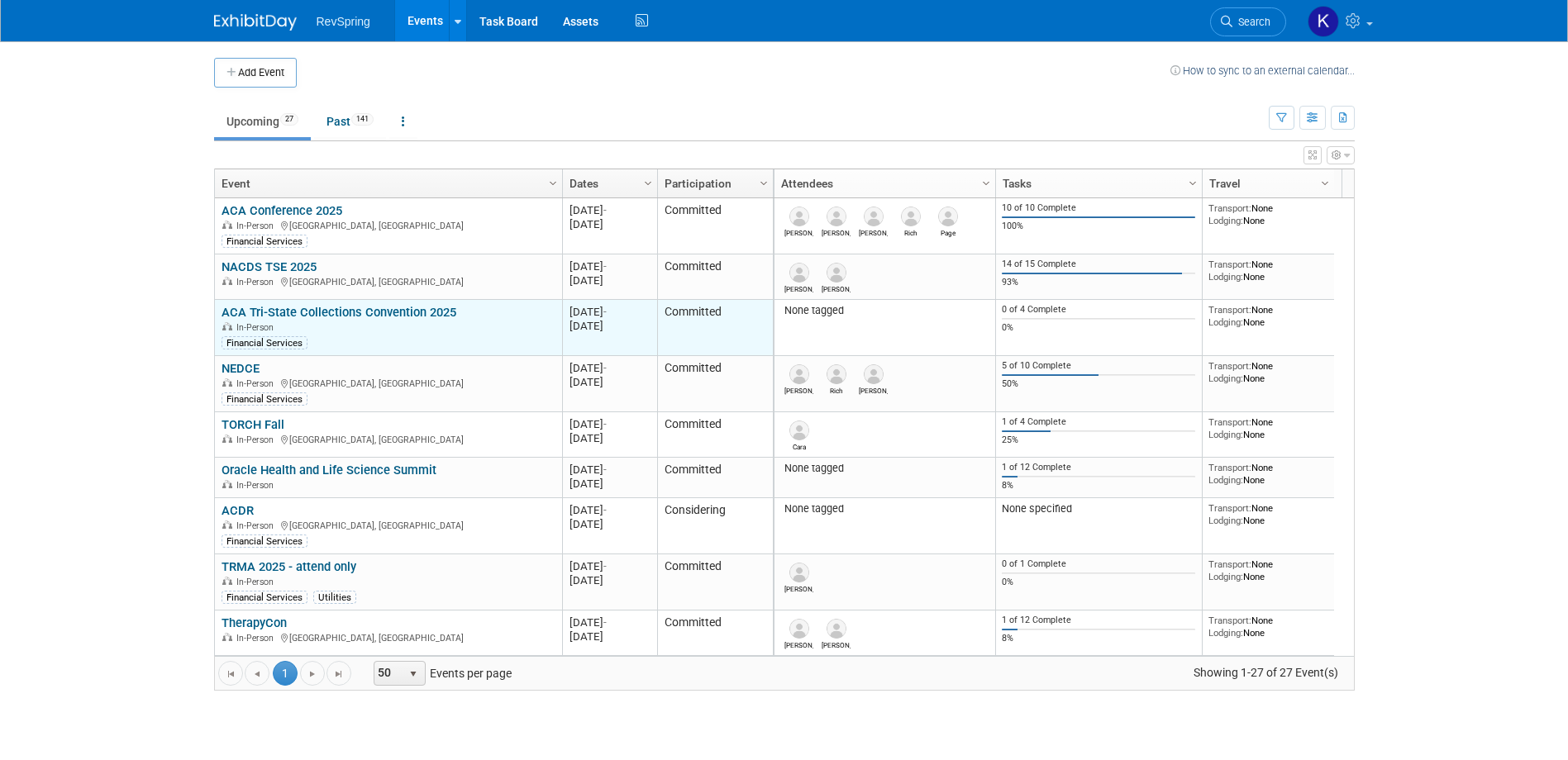 scroll, scrollTop: 0, scrollLeft: 0, axis: both 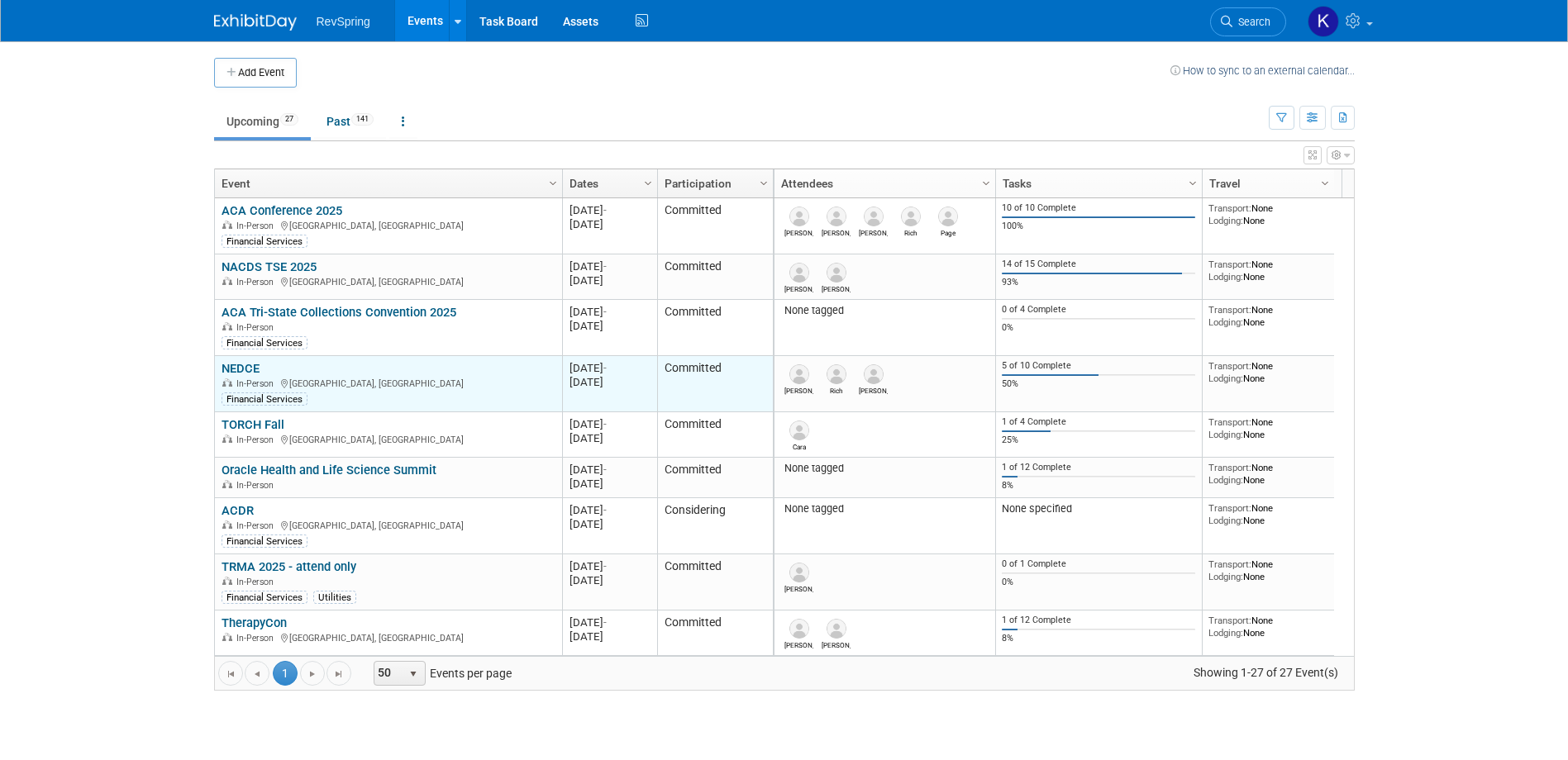 click on "NEDCE
NEDCE
In-Person
Atlantic City, NJ
Financial Services" at bounding box center [388, 384] 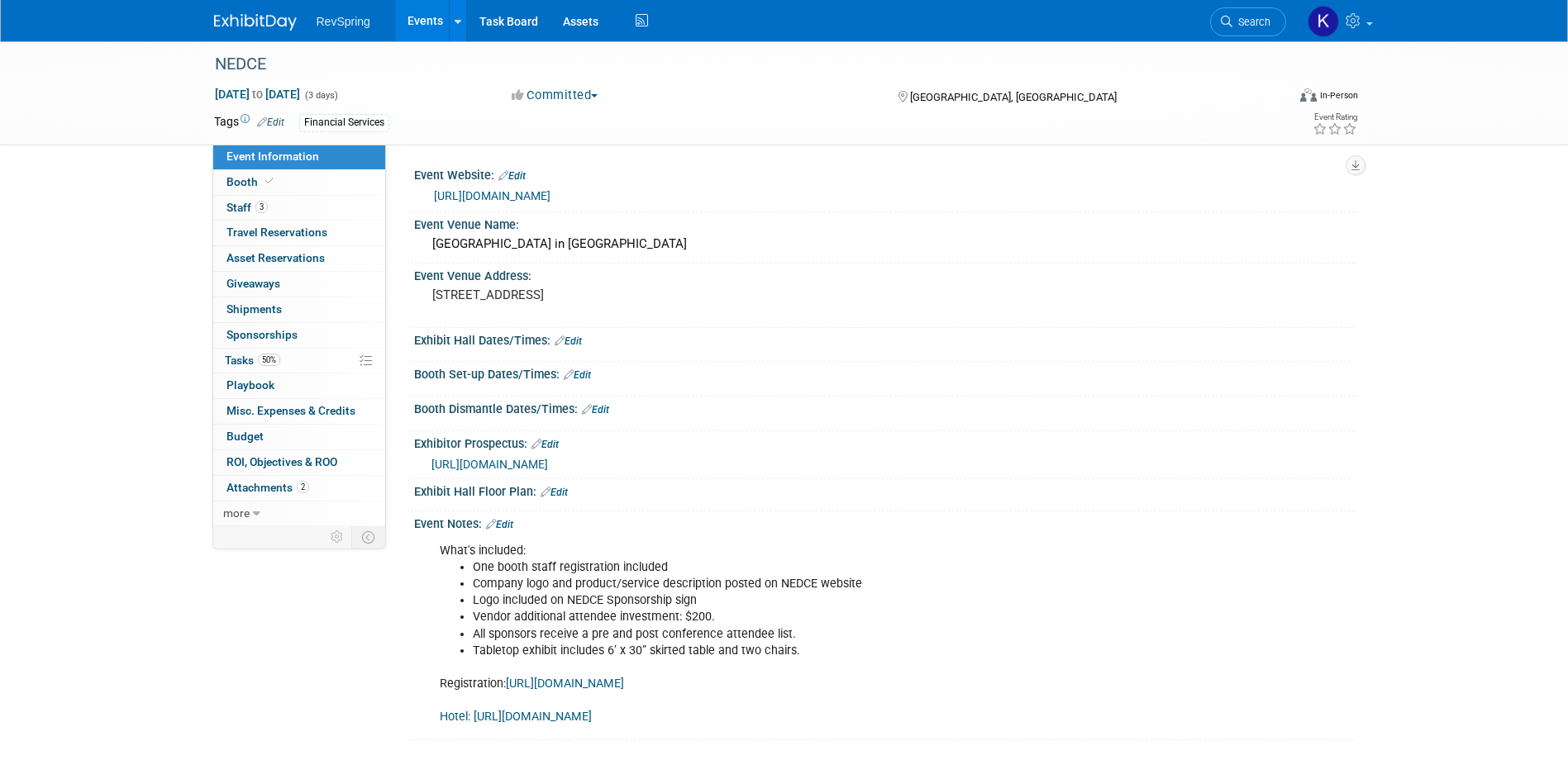 scroll, scrollTop: 0, scrollLeft: 0, axis: both 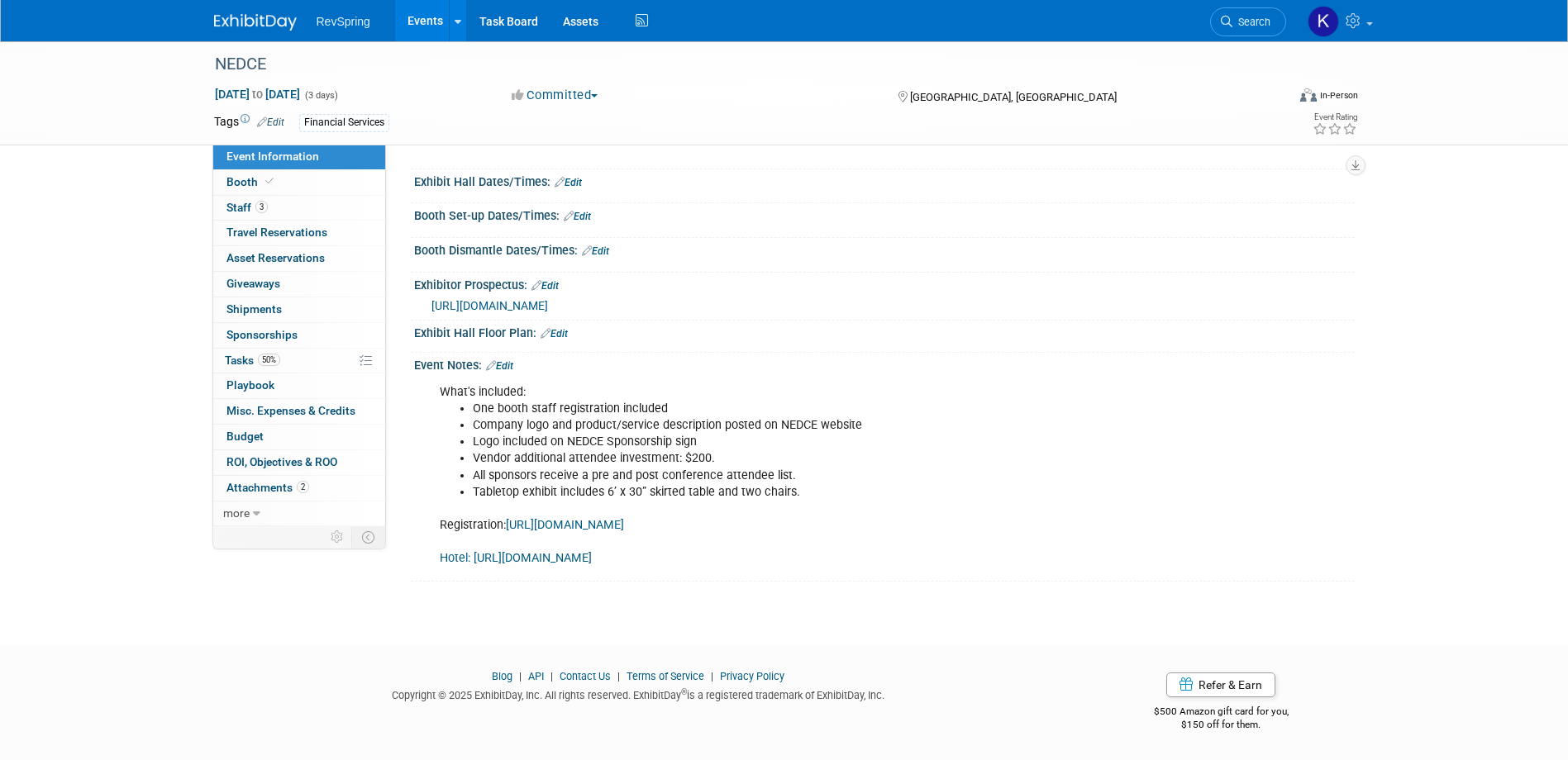 click on "Edit" at bounding box center (499, 366) 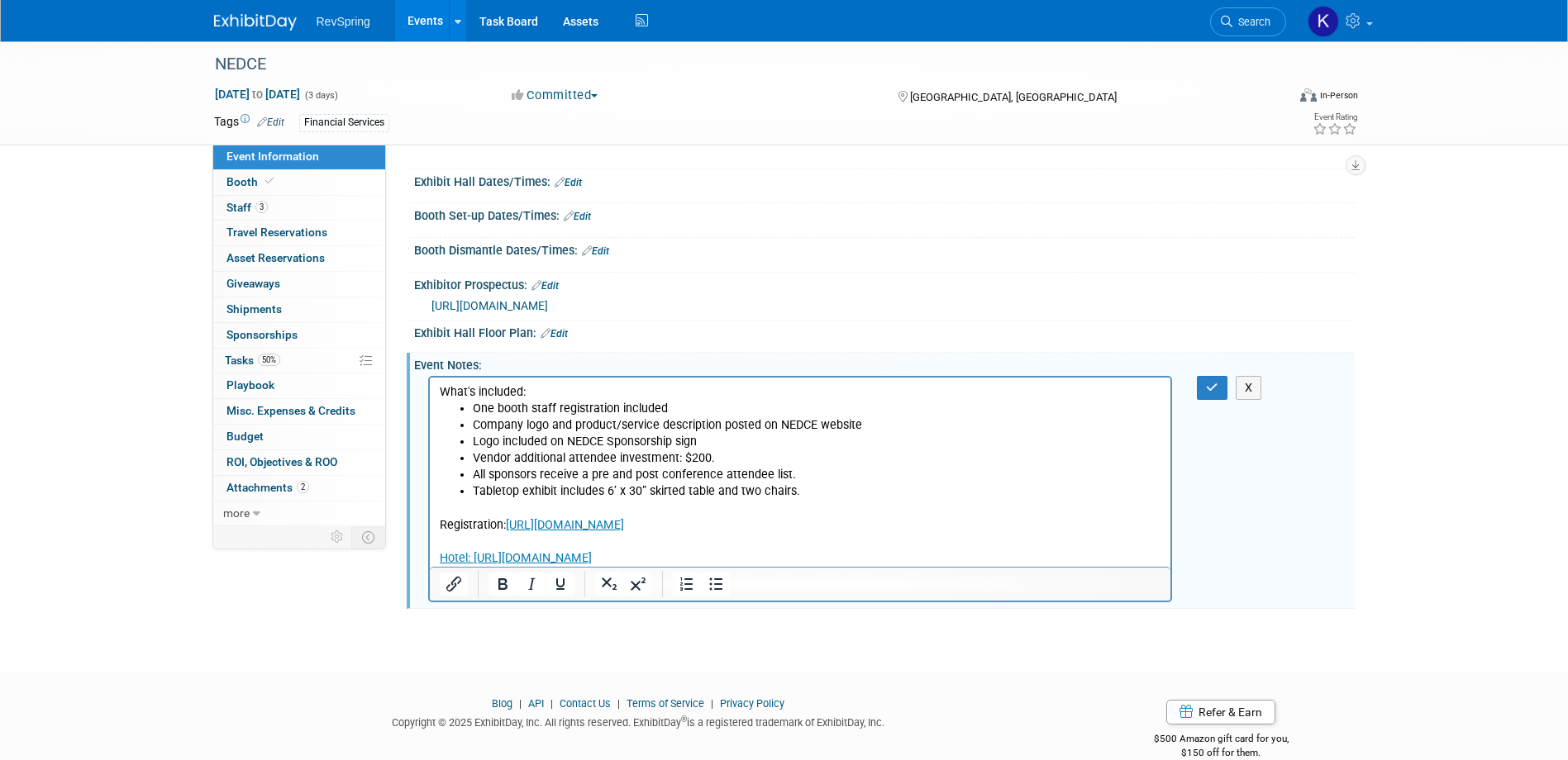 scroll, scrollTop: 0, scrollLeft: 0, axis: both 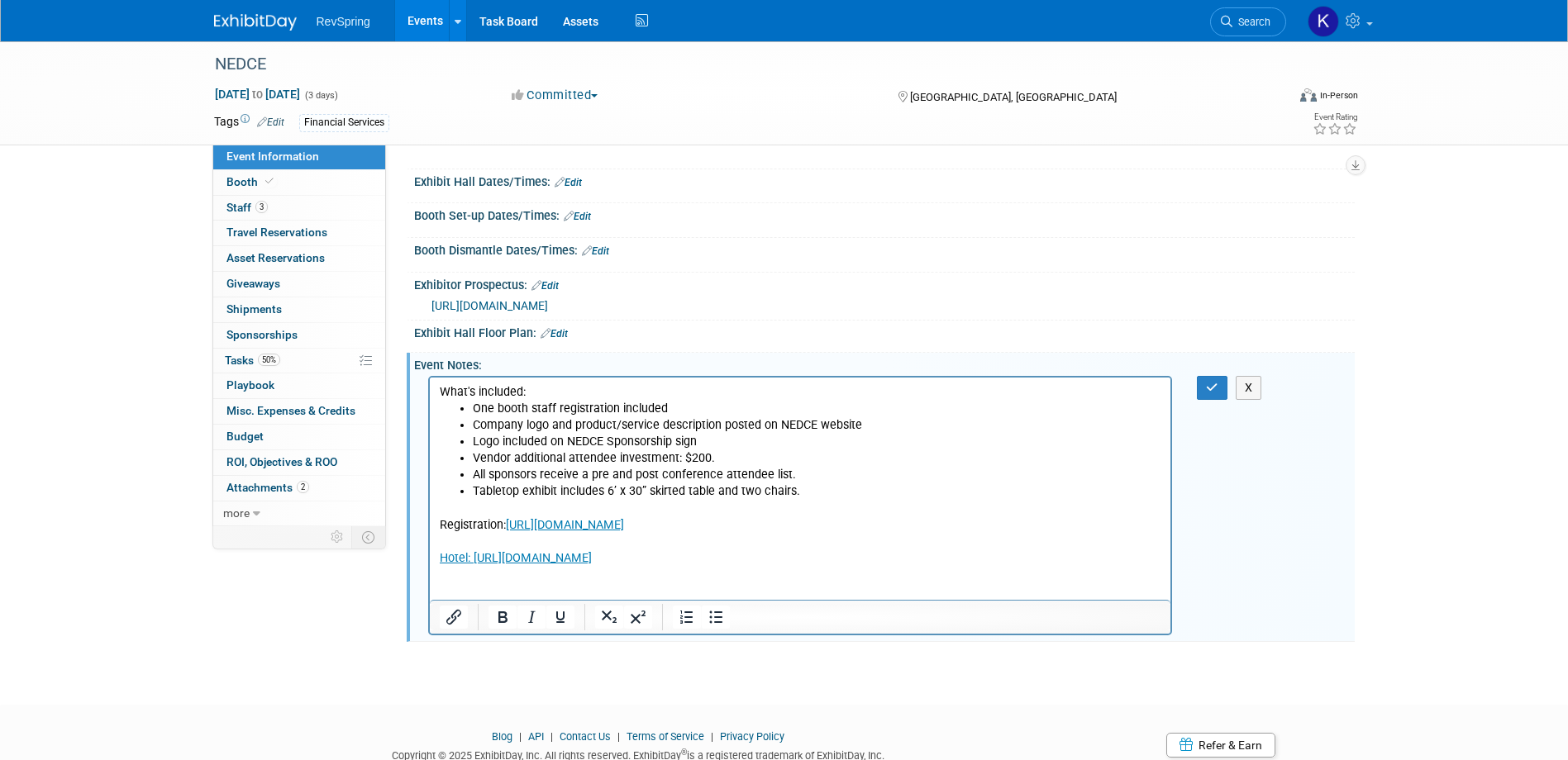 type 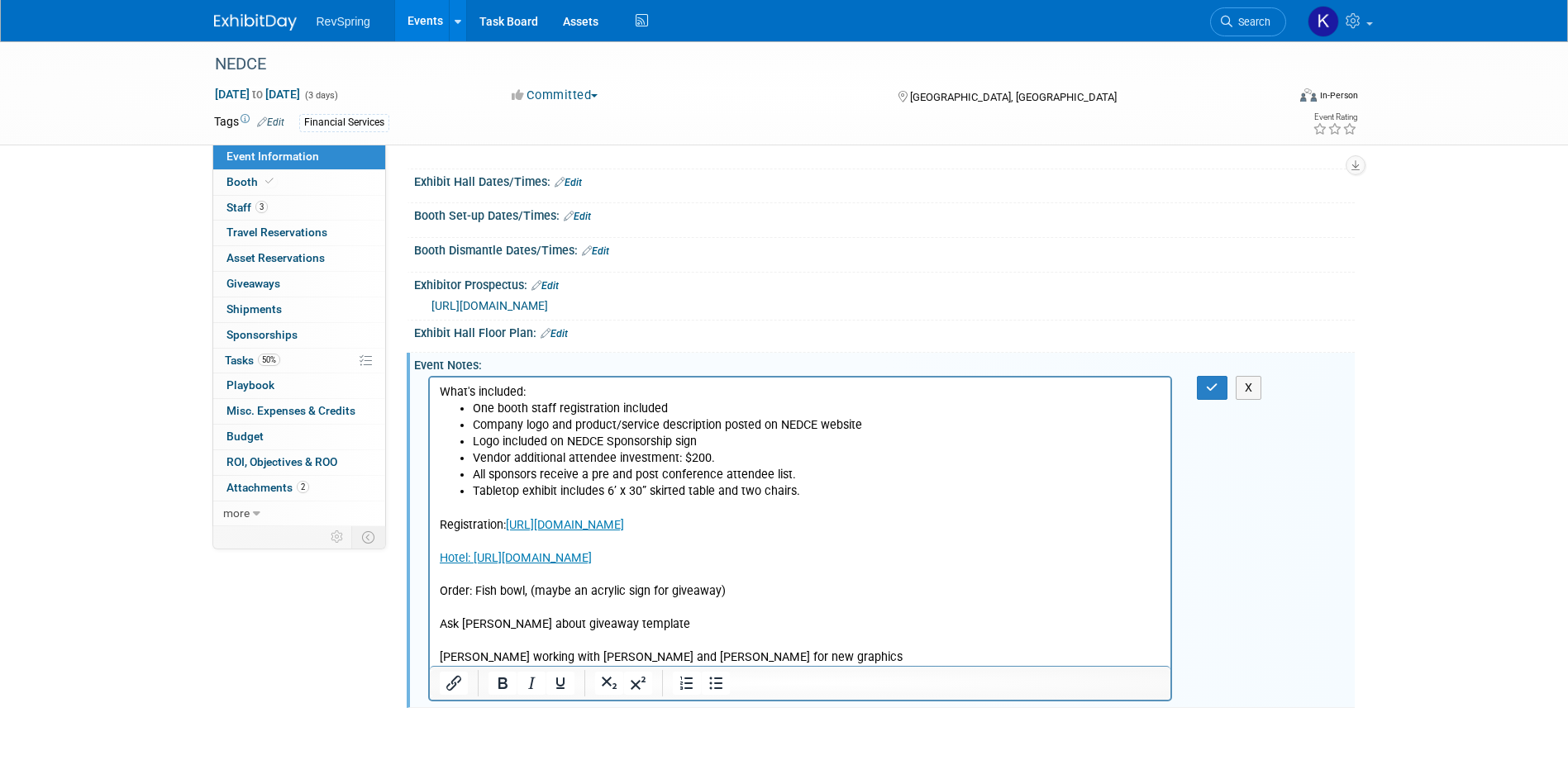 click on "Order: Fish bowl, (maybe an acrylic sign for giveaway)" at bounding box center [800, 591] 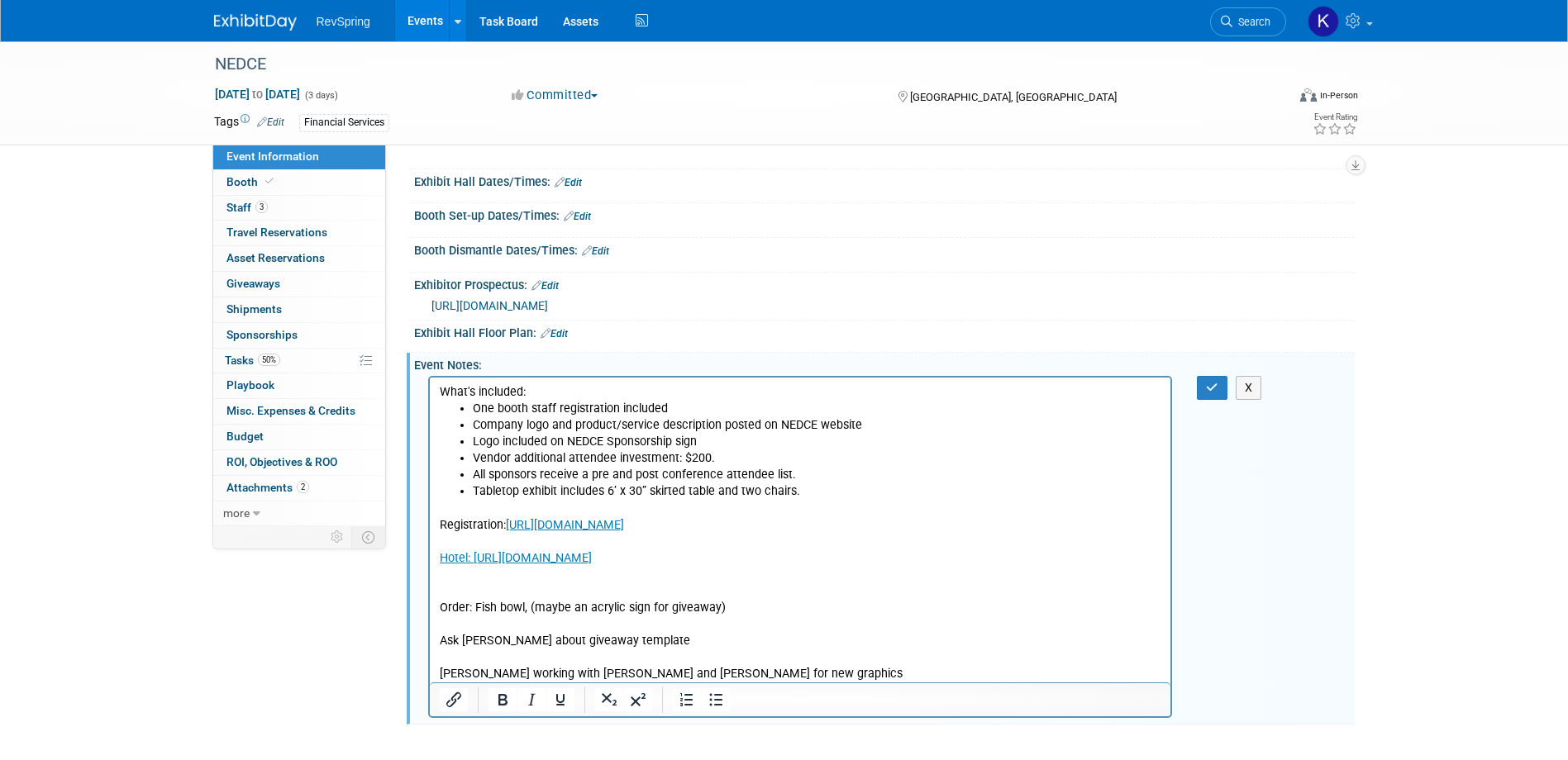 click at bounding box center [800, 591] 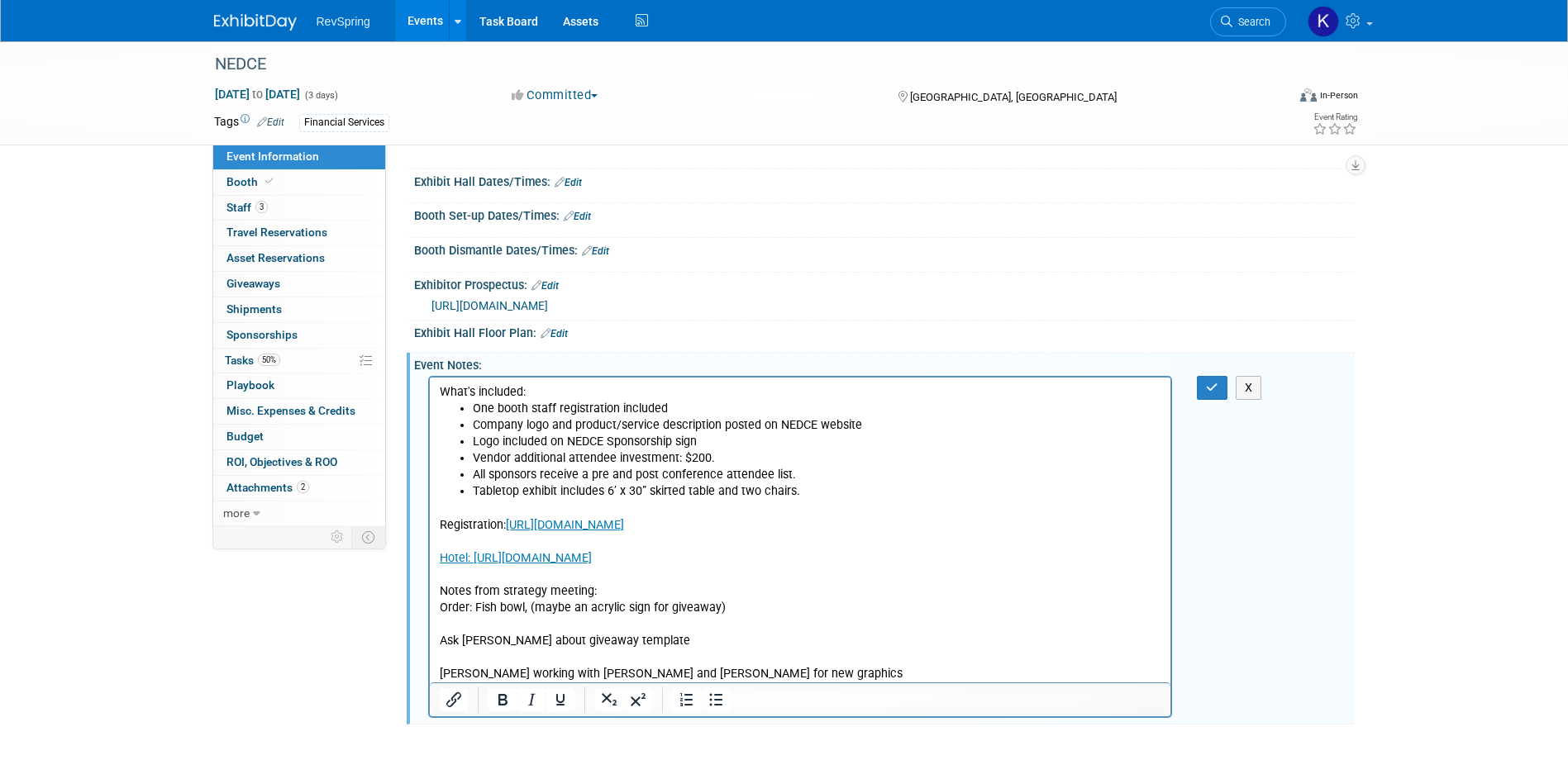 click at bounding box center (800, 625) 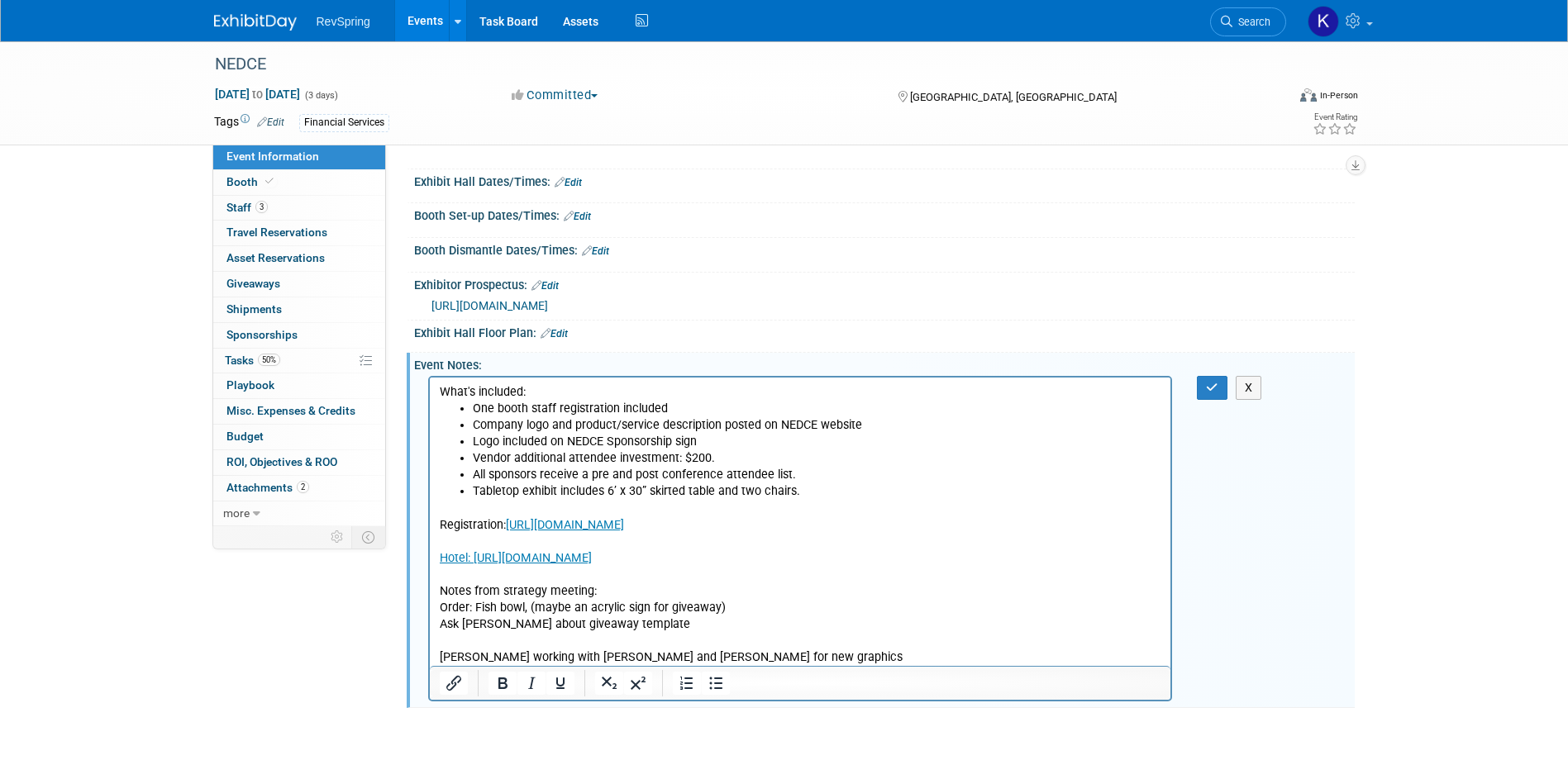 click at bounding box center [800, 641] 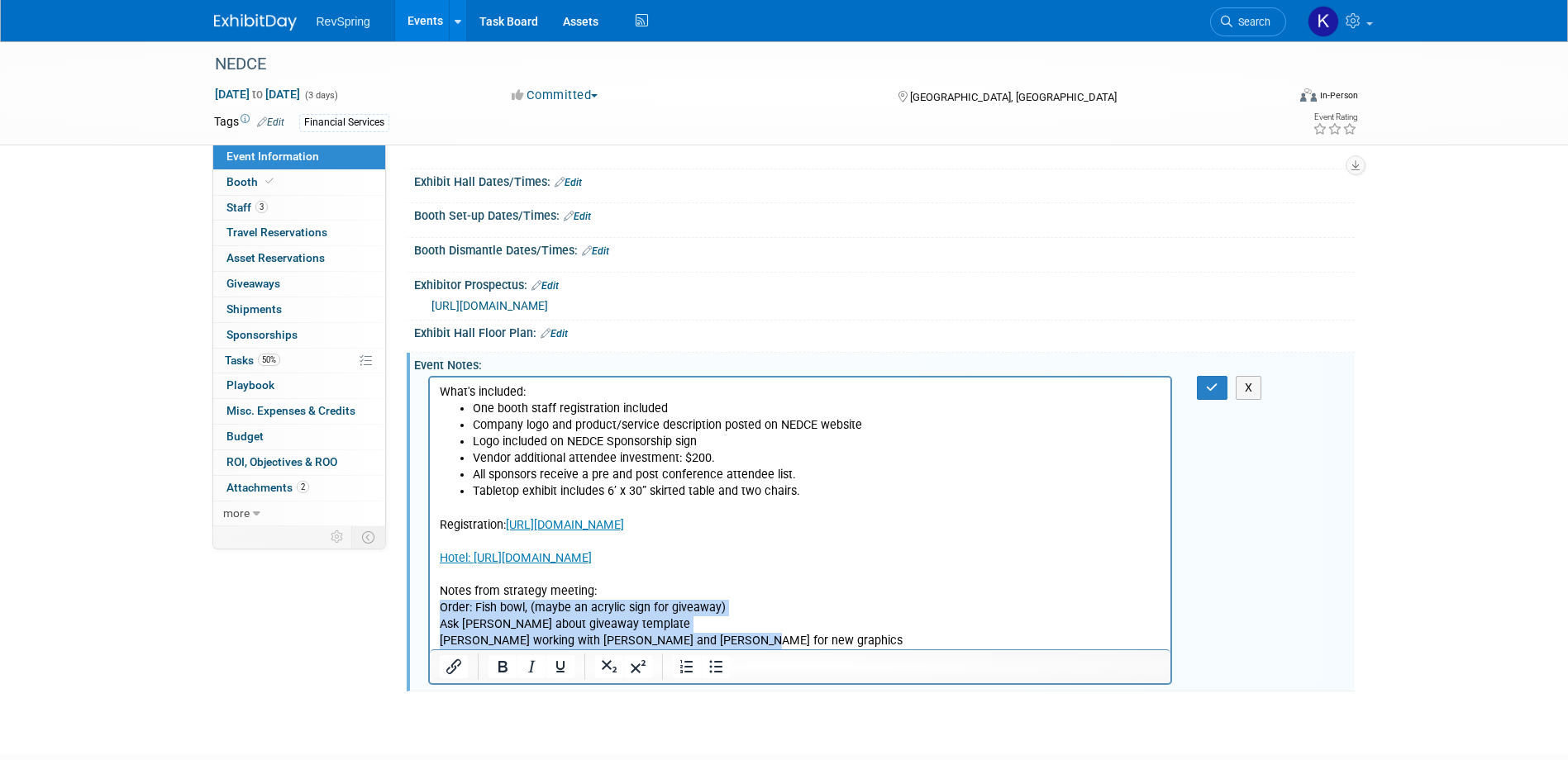 drag, startPoint x: 749, startPoint y: 643, endPoint x: 858, endPoint y: 989, distance: 362.76301 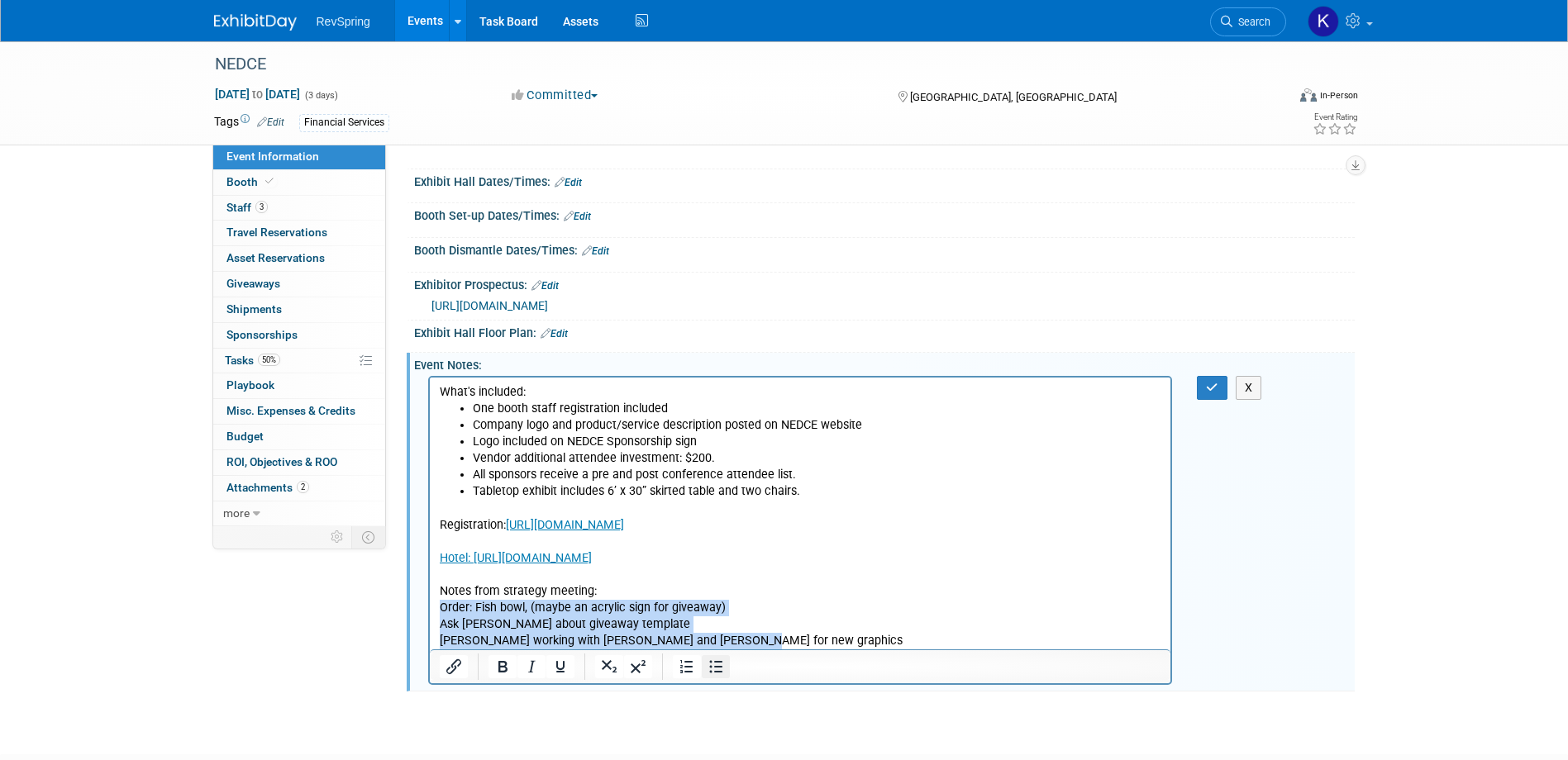 click 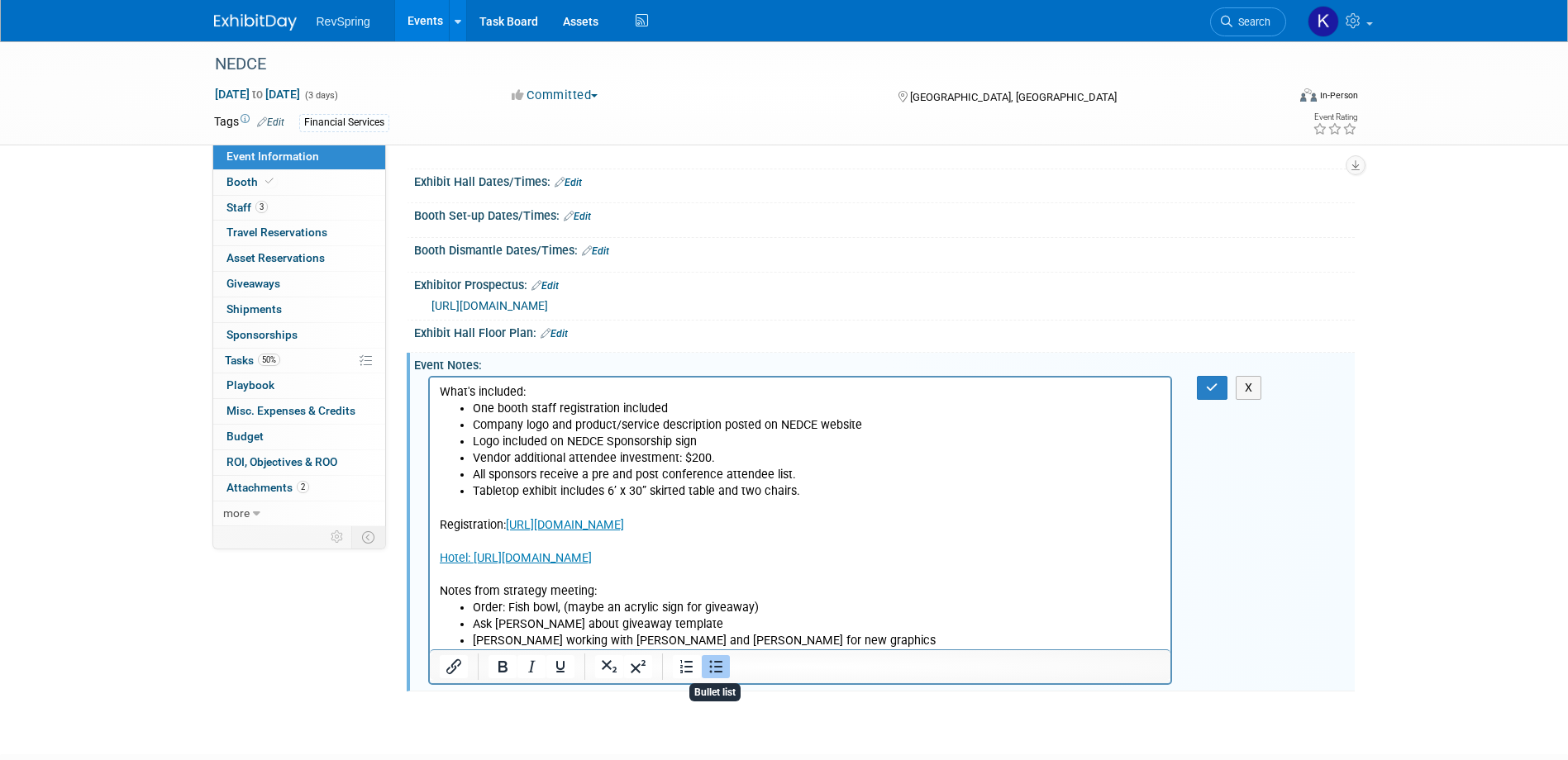 drag, startPoint x: 741, startPoint y: 625, endPoint x: 752, endPoint y: 619, distance: 12.529964 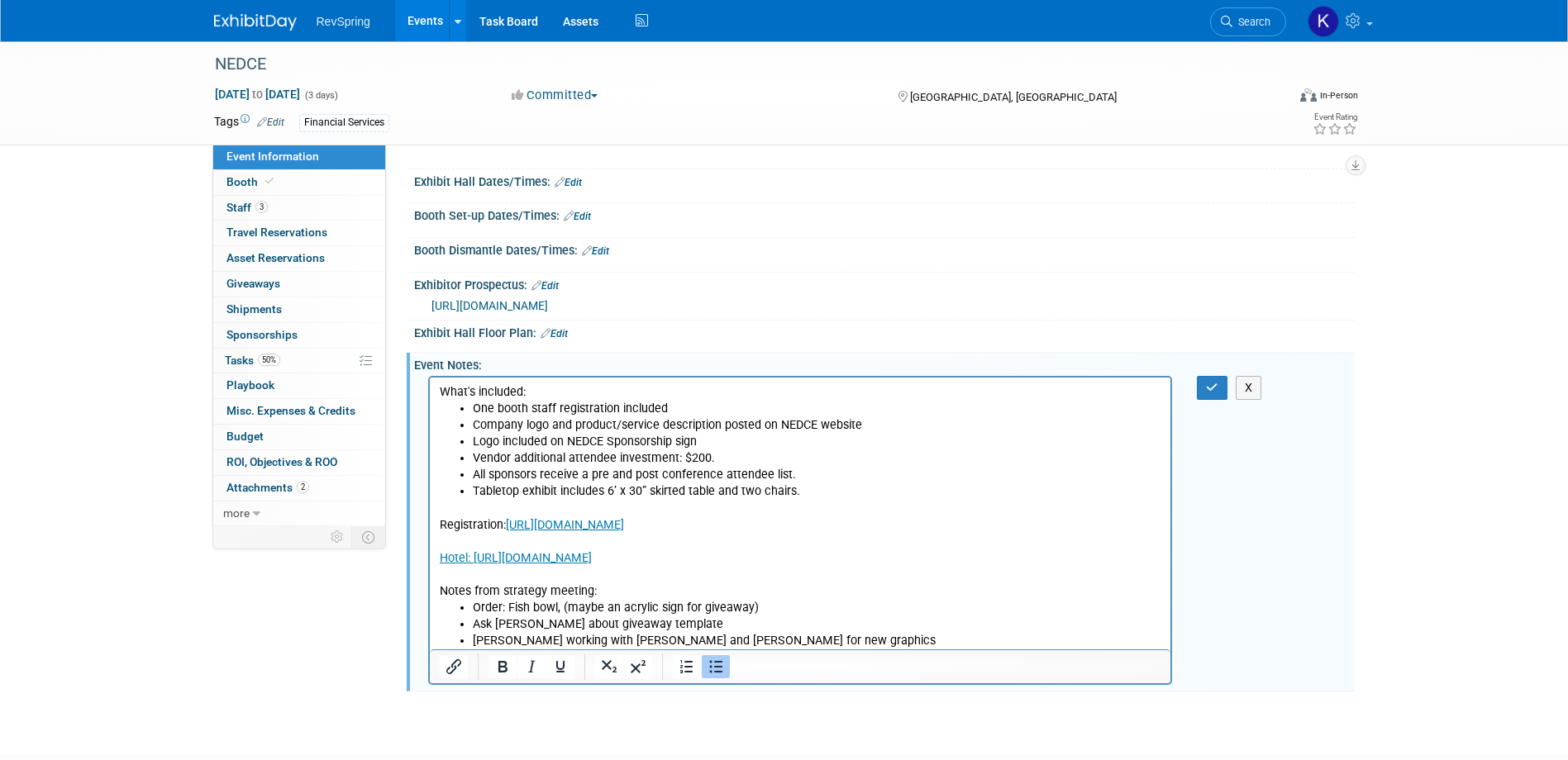 click on "Order: Fish bowl, (maybe an acrylic sign for giveaway)" at bounding box center [817, 608] 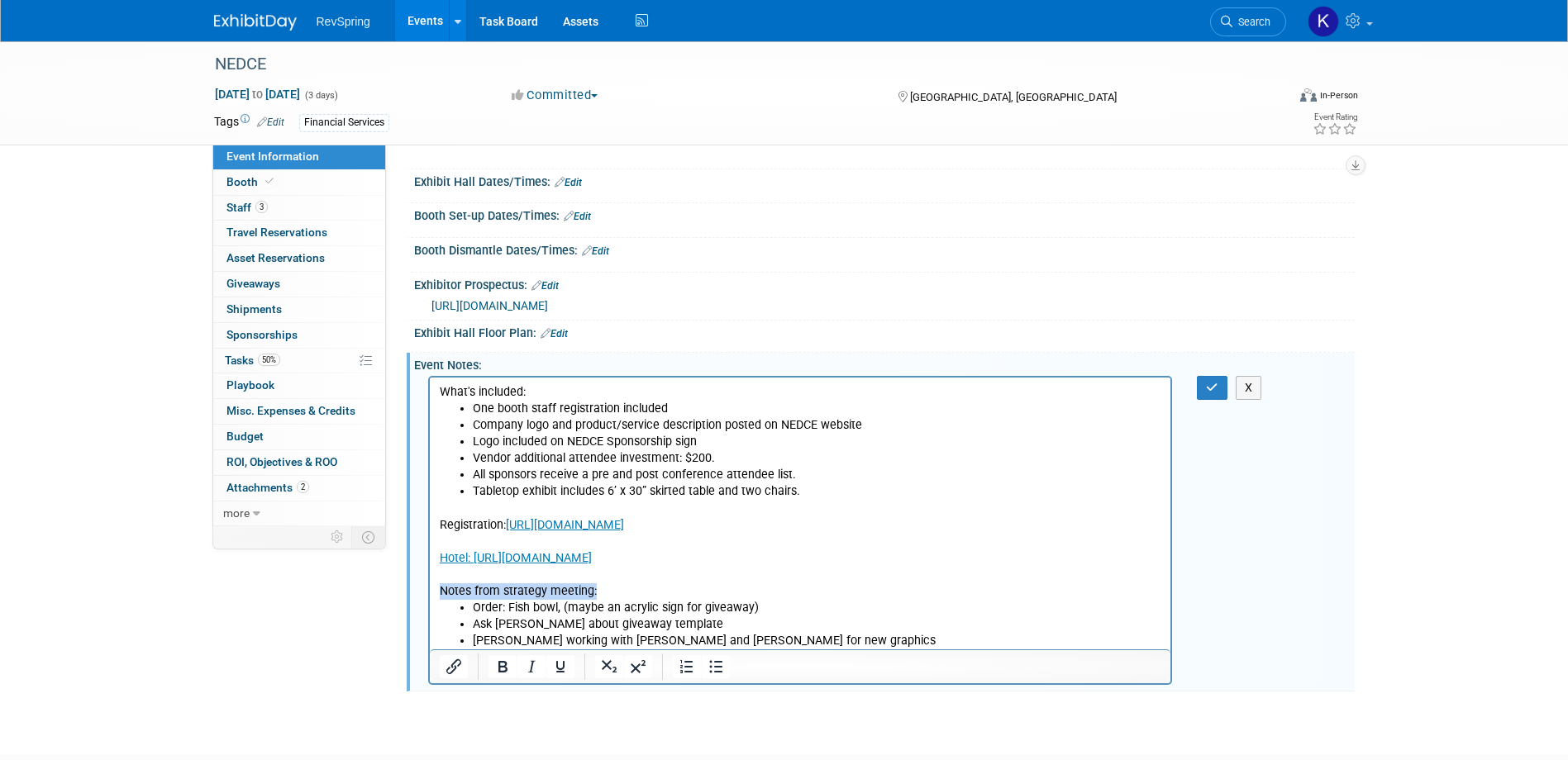 drag, startPoint x: 603, startPoint y: 590, endPoint x: 434, endPoint y: 592, distance: 169.01183 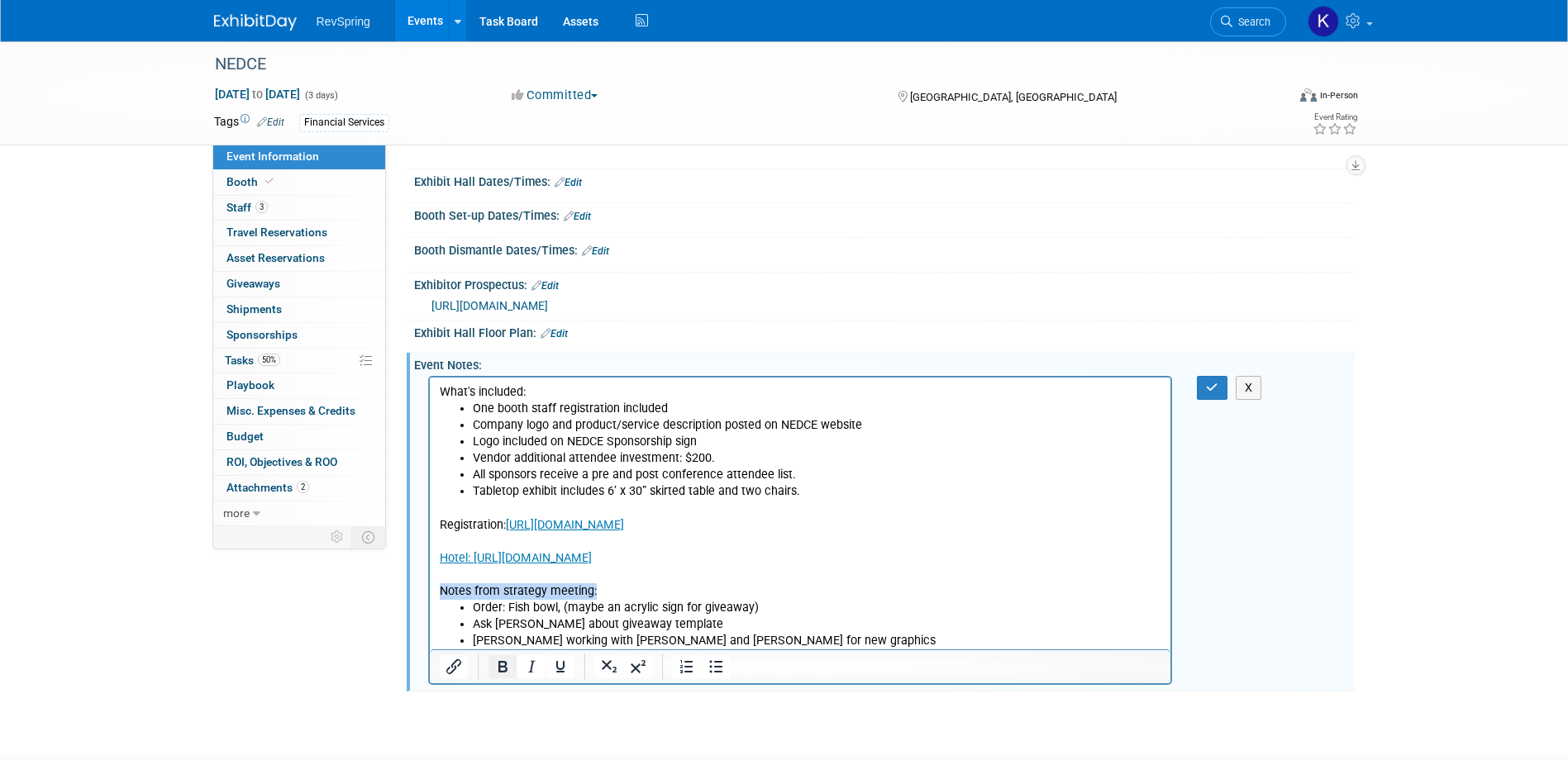 click 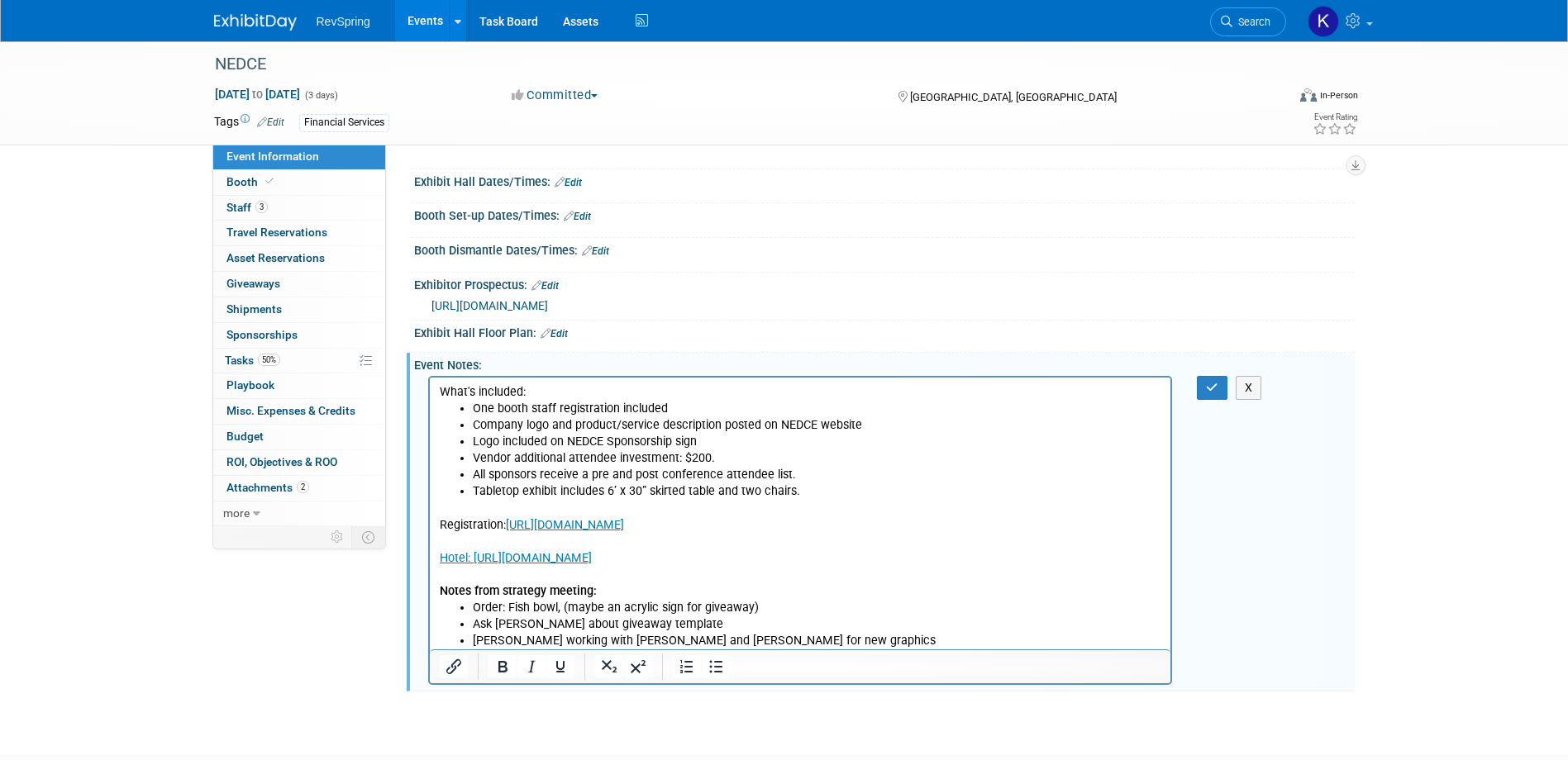 click on "Registration:  https://acaintl.wufoo.com/forms/2025-nedce-sponsorship-selection-form/ Hotel: https://acaintl.wufoo.com/forms/2025-nedce-sponsorship-selection-form/" at bounding box center (800, 534) 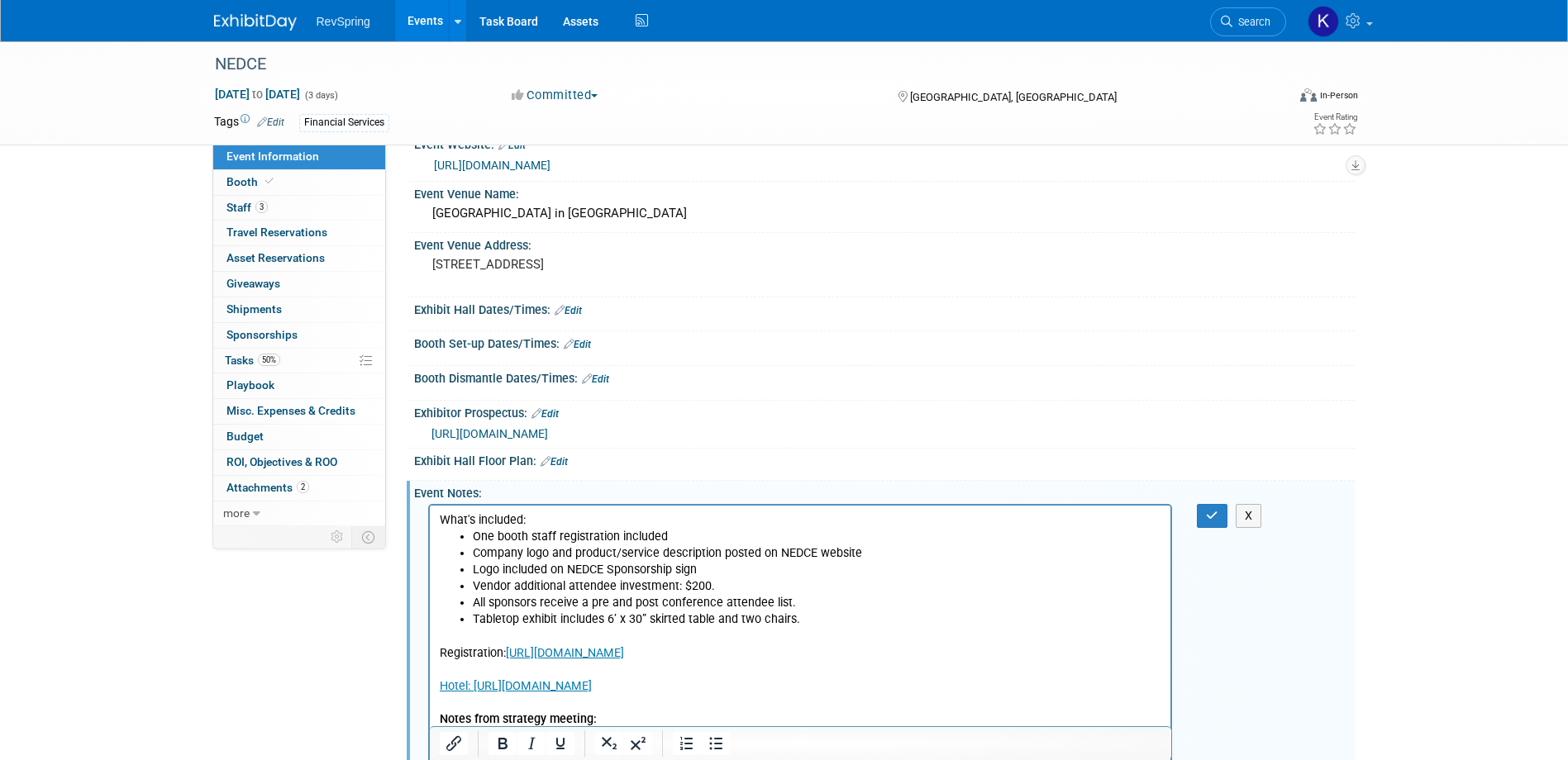 scroll, scrollTop: 0, scrollLeft: 0, axis: both 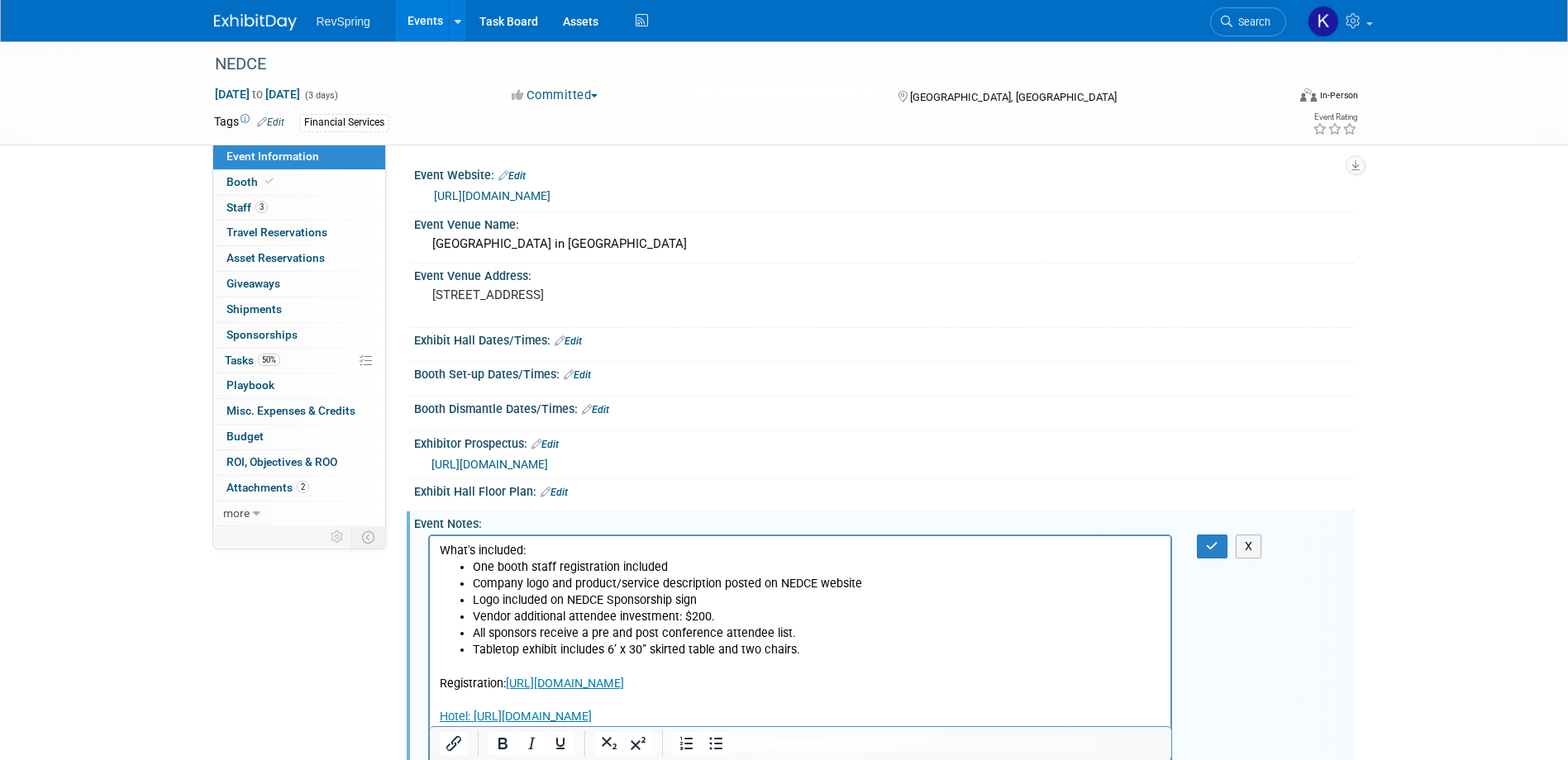 drag, startPoint x: 528, startPoint y: 544, endPoint x: 436, endPoint y: 544, distance: 92 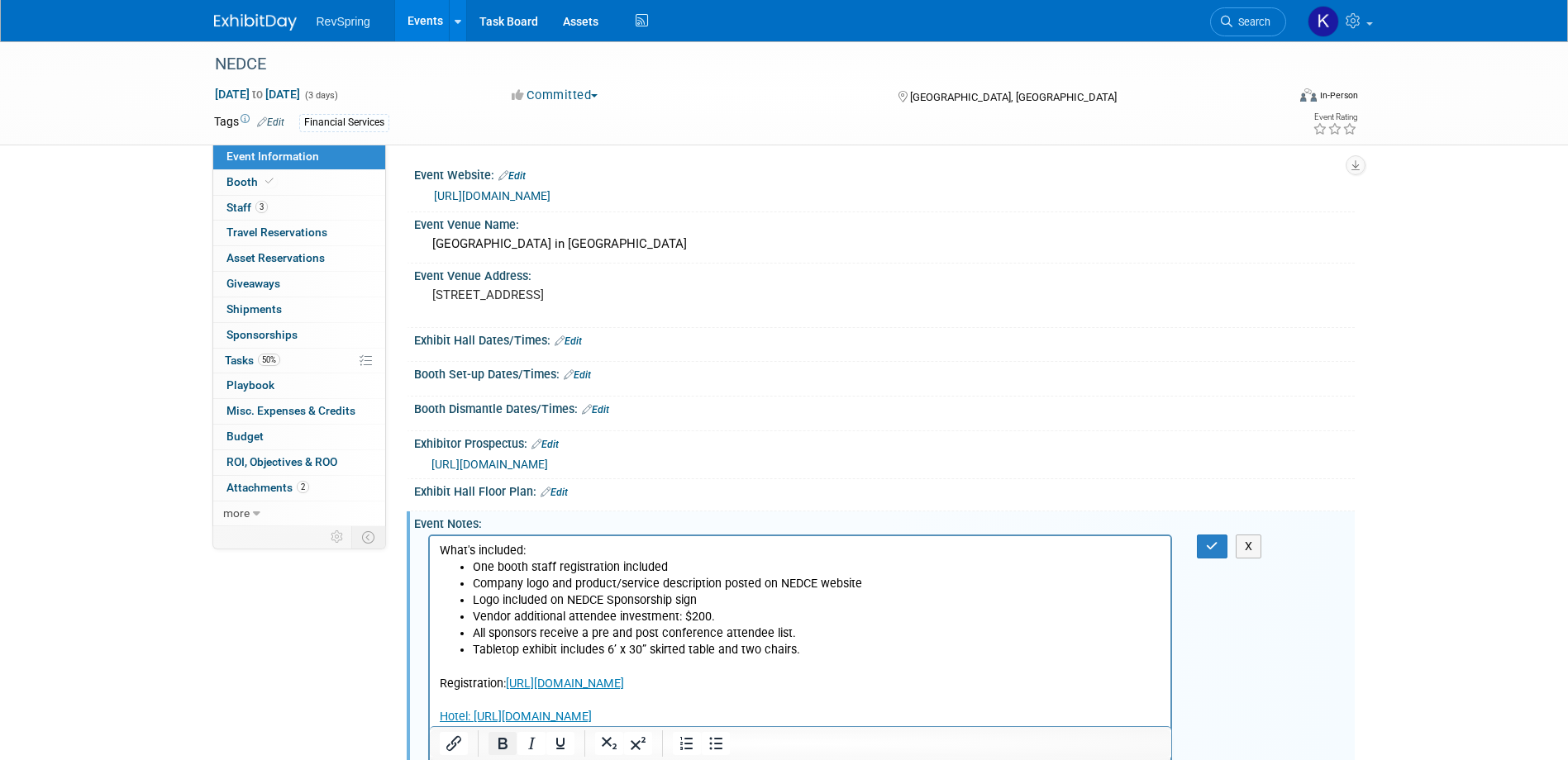 click 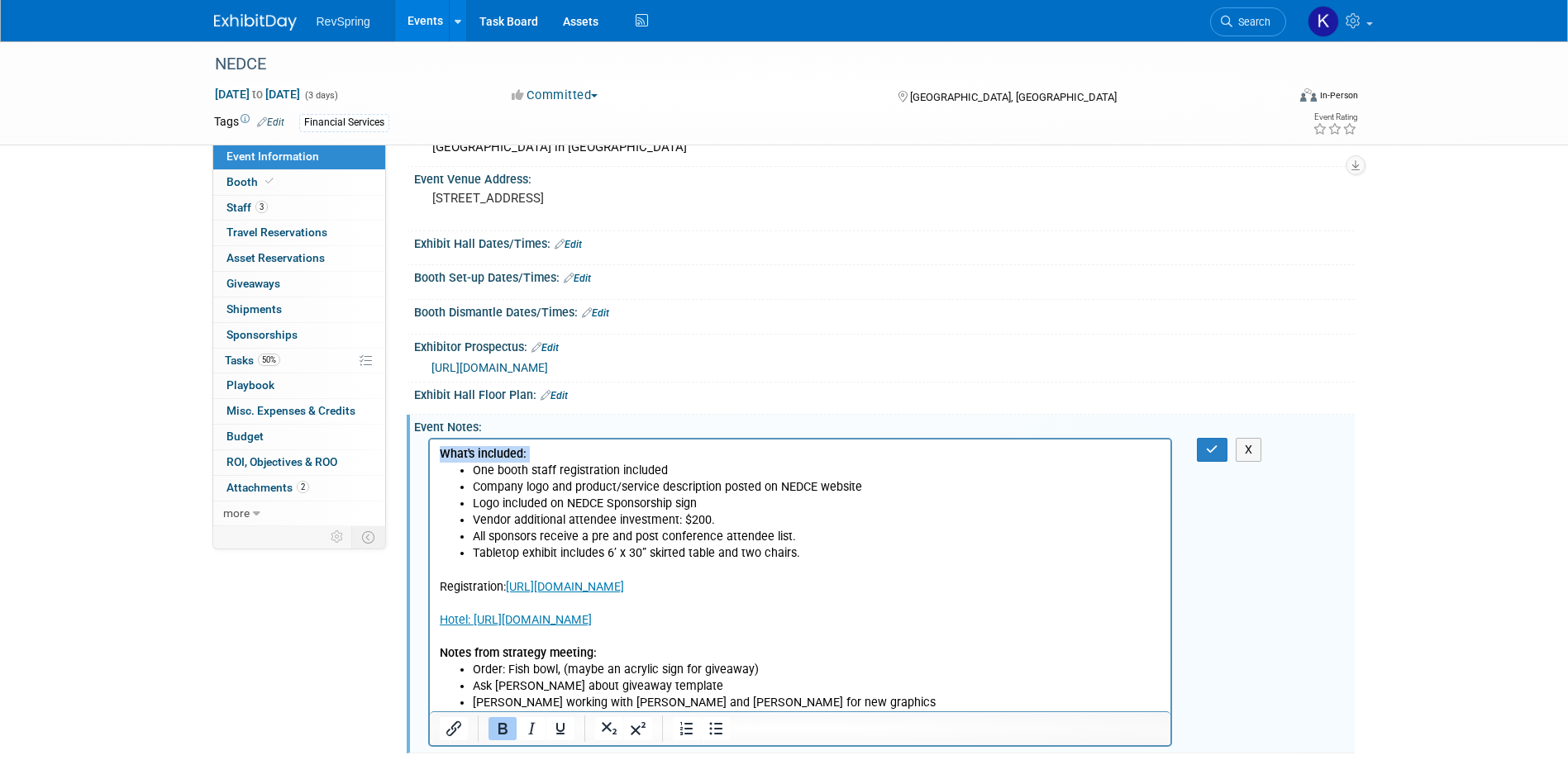 scroll, scrollTop: 248, scrollLeft: 0, axis: vertical 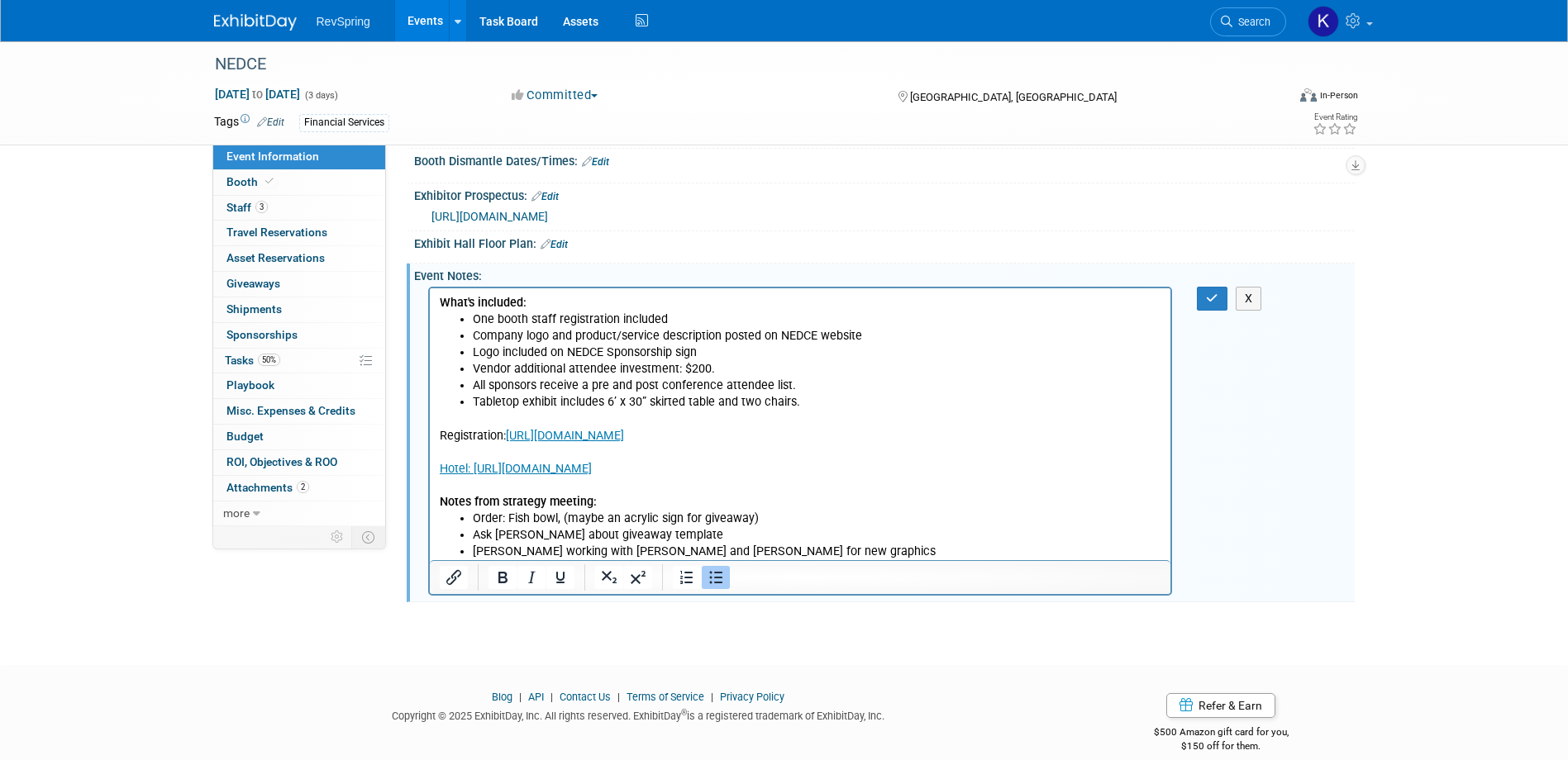 click on "Shannon working with Andrea and Kate for new graphics" at bounding box center [817, 552] 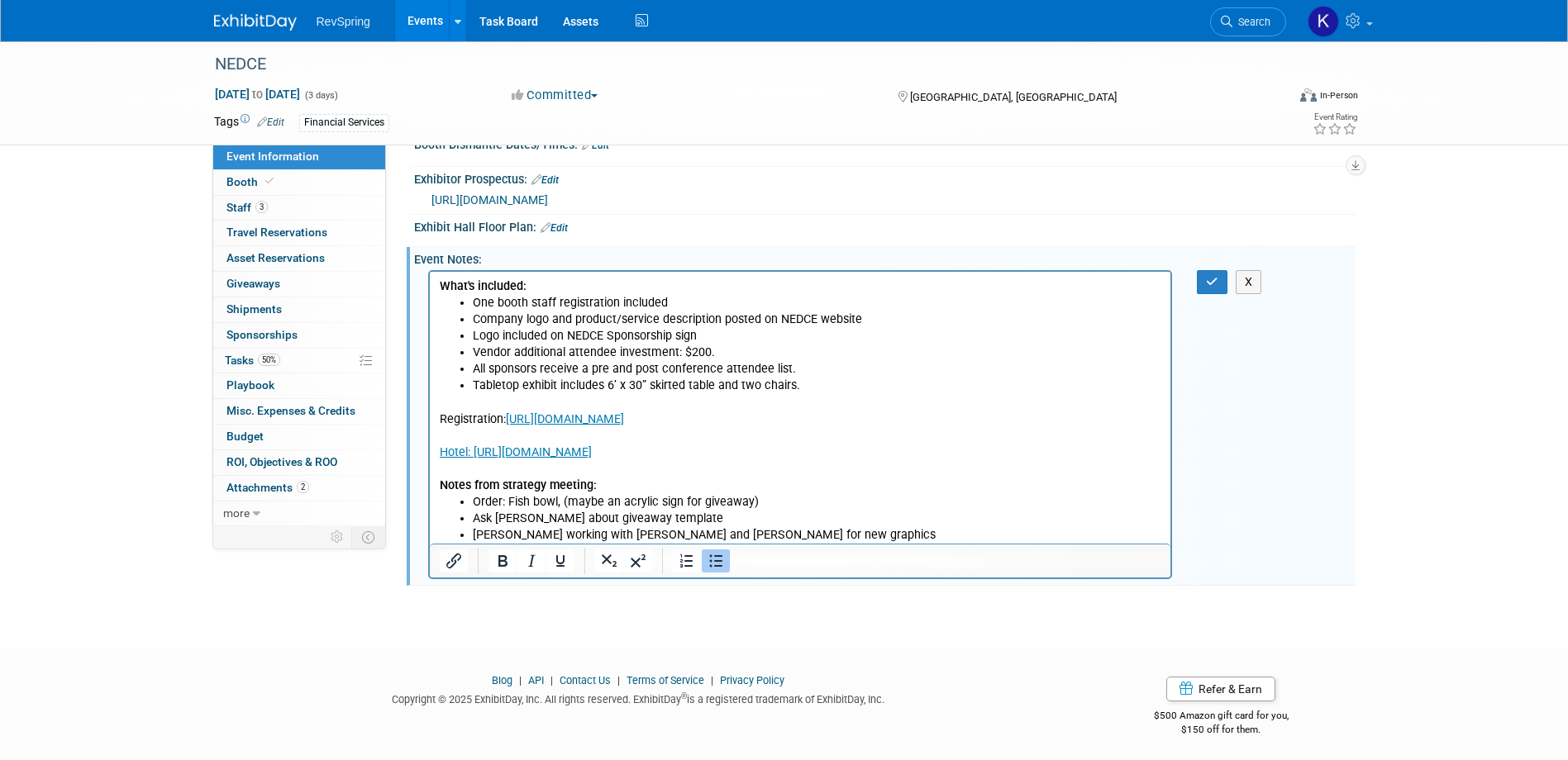 scroll, scrollTop: 268, scrollLeft: 0, axis: vertical 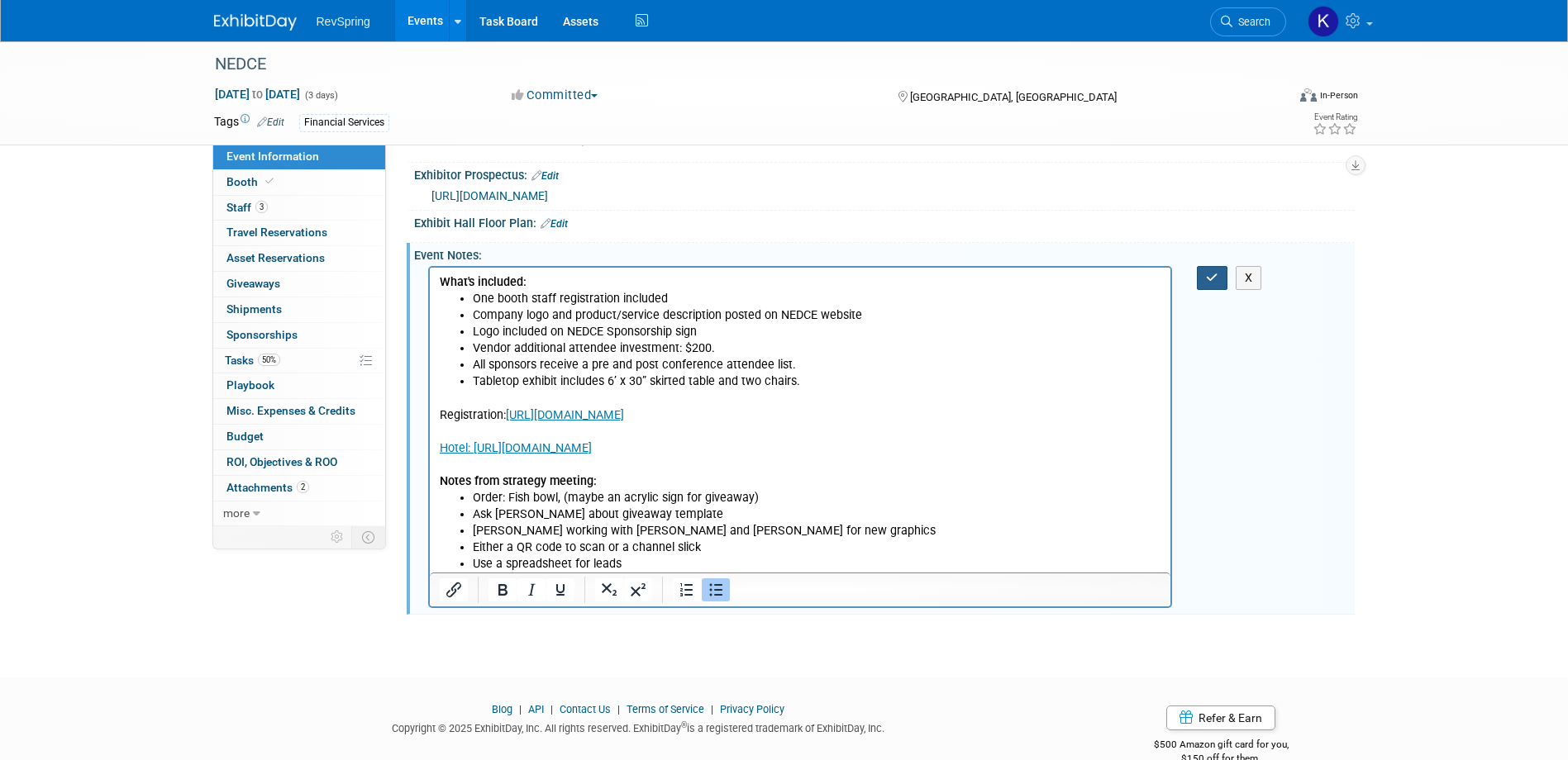 click at bounding box center (1212, 278) 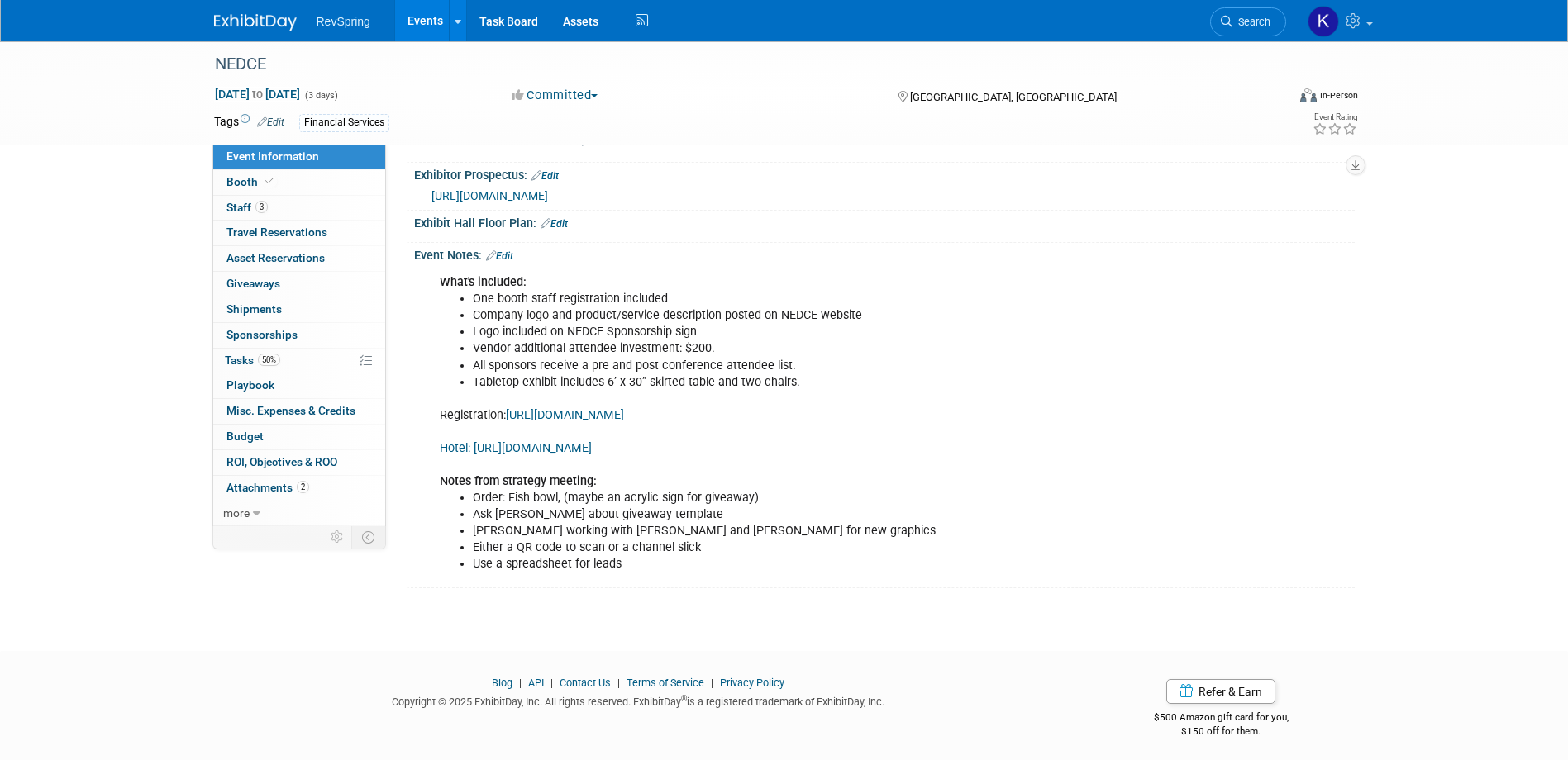 click on "Events" at bounding box center (425, 21) 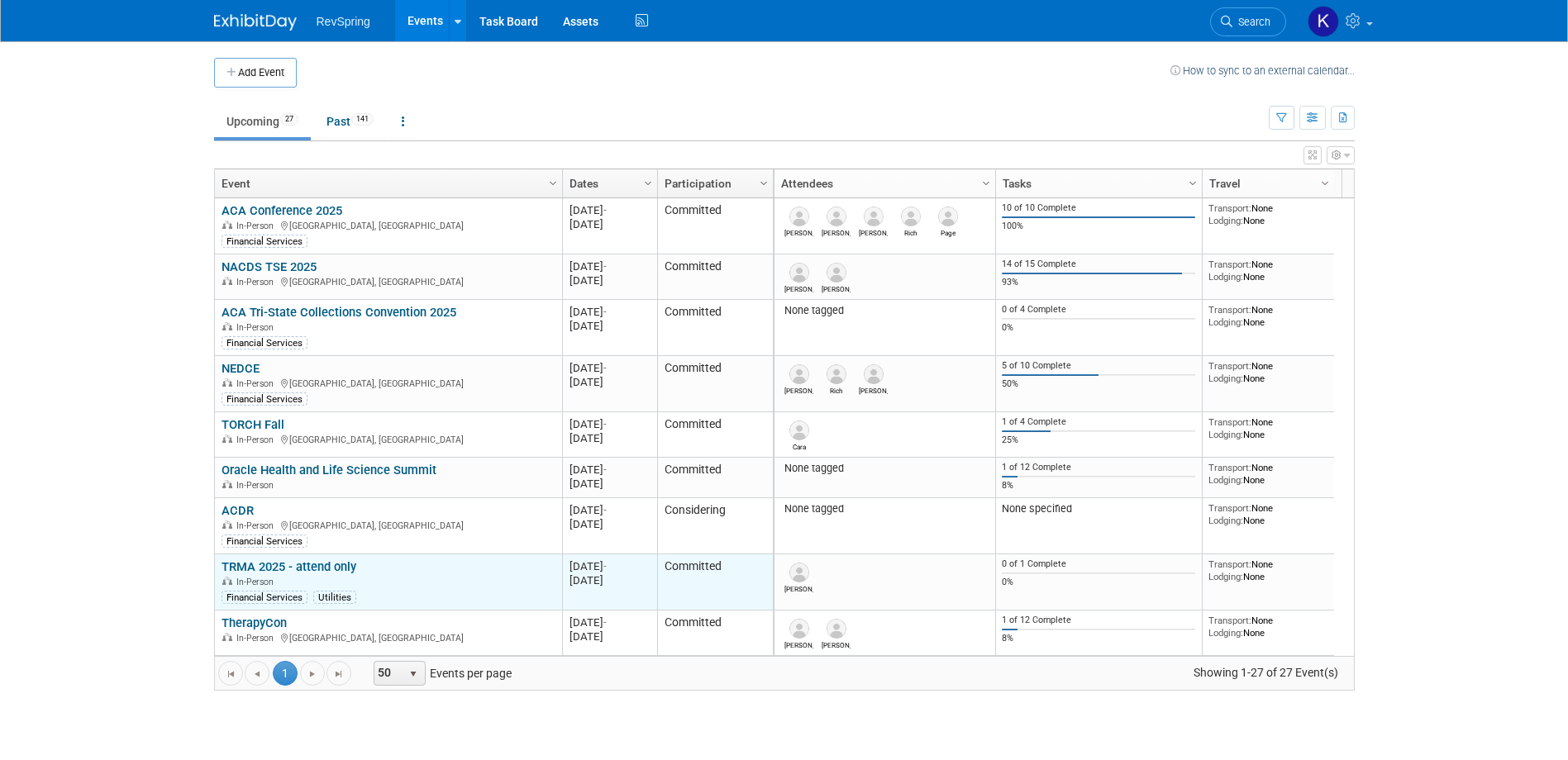 scroll, scrollTop: 0, scrollLeft: 0, axis: both 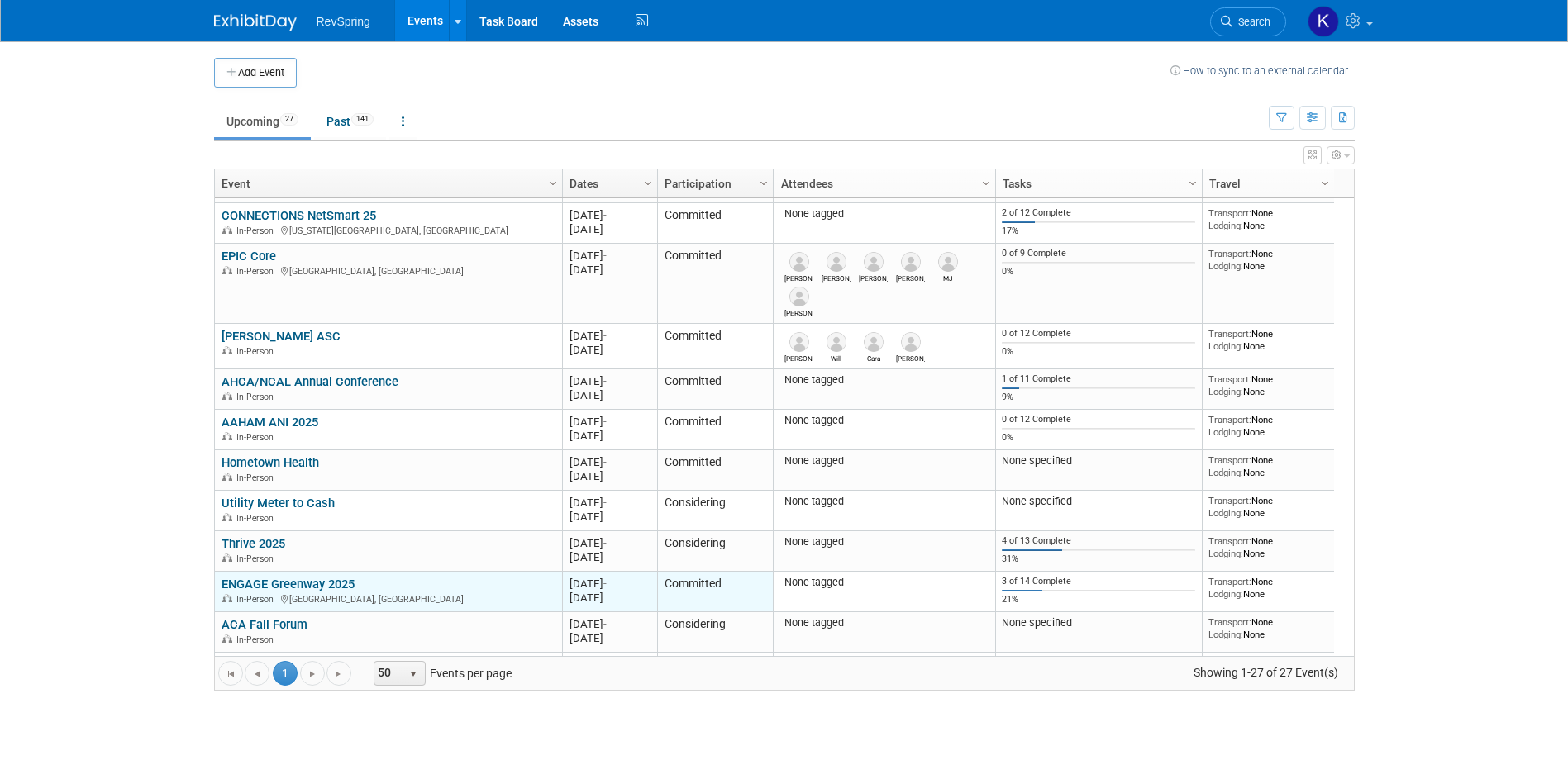 click on "ENGAGE Greenway 2025" at bounding box center (288, 584) 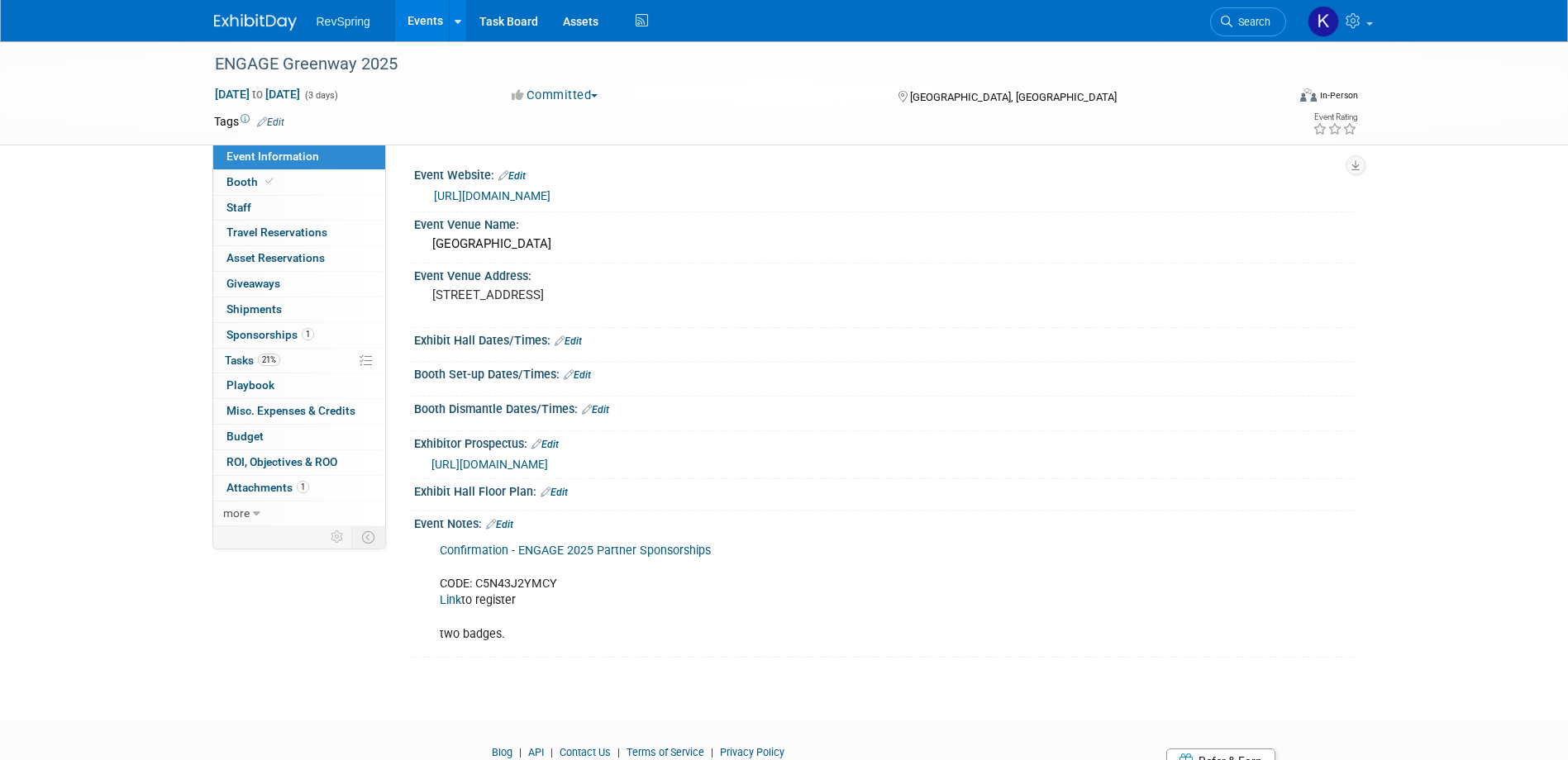 scroll, scrollTop: 0, scrollLeft: 0, axis: both 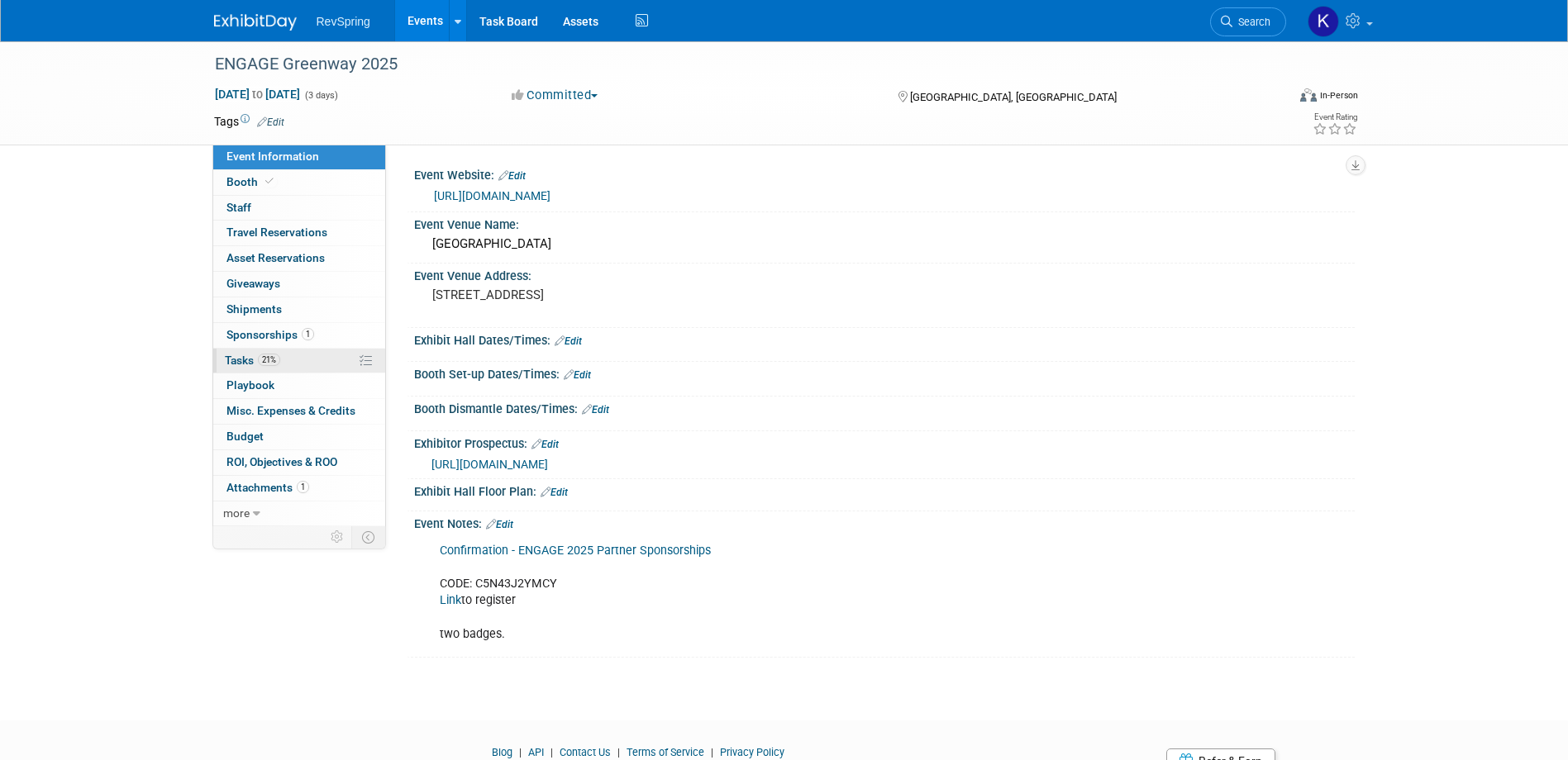 click on "21%
Tasks 21%" at bounding box center (299, 361) 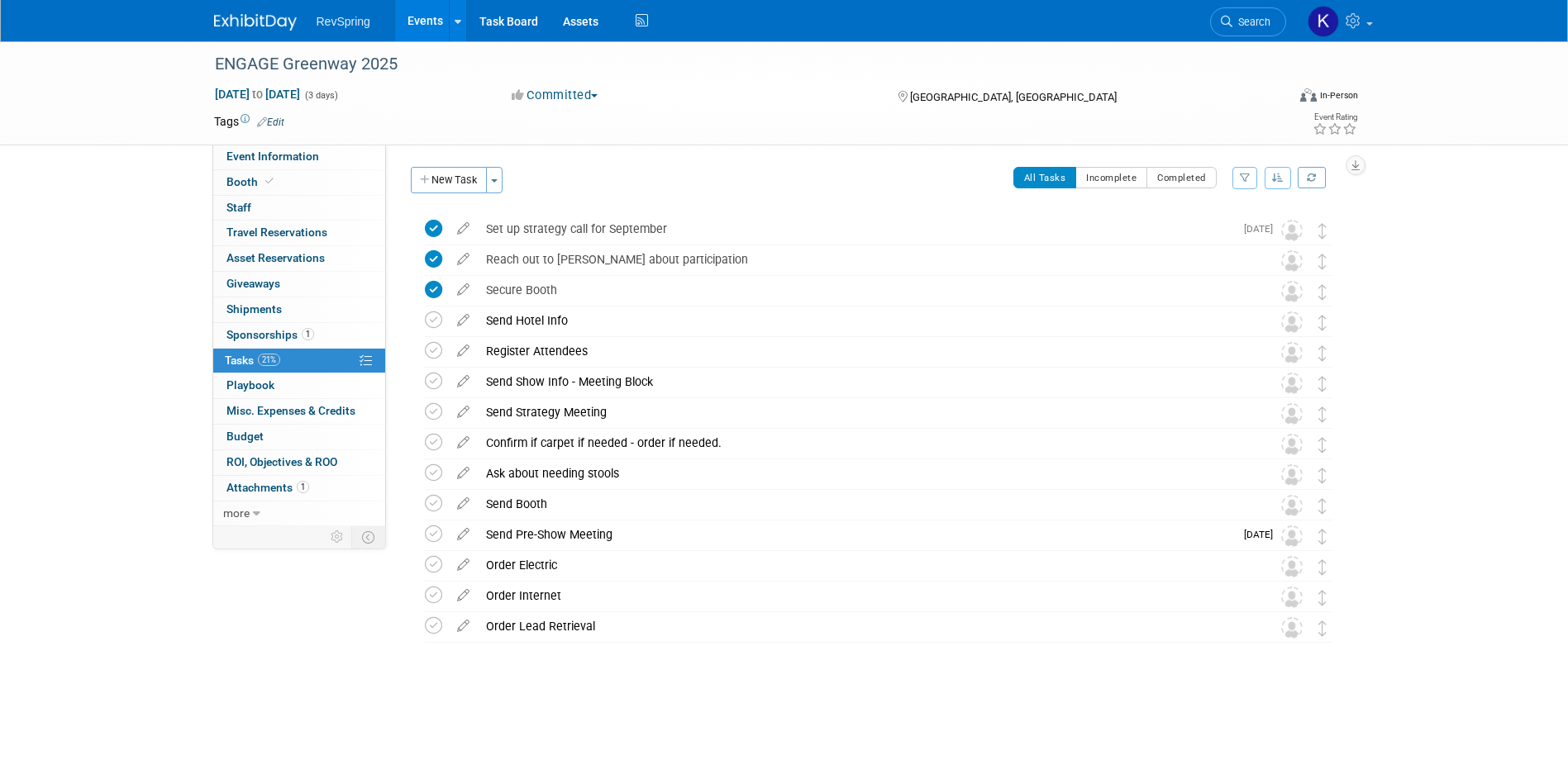 click on "Events" at bounding box center (425, 21) 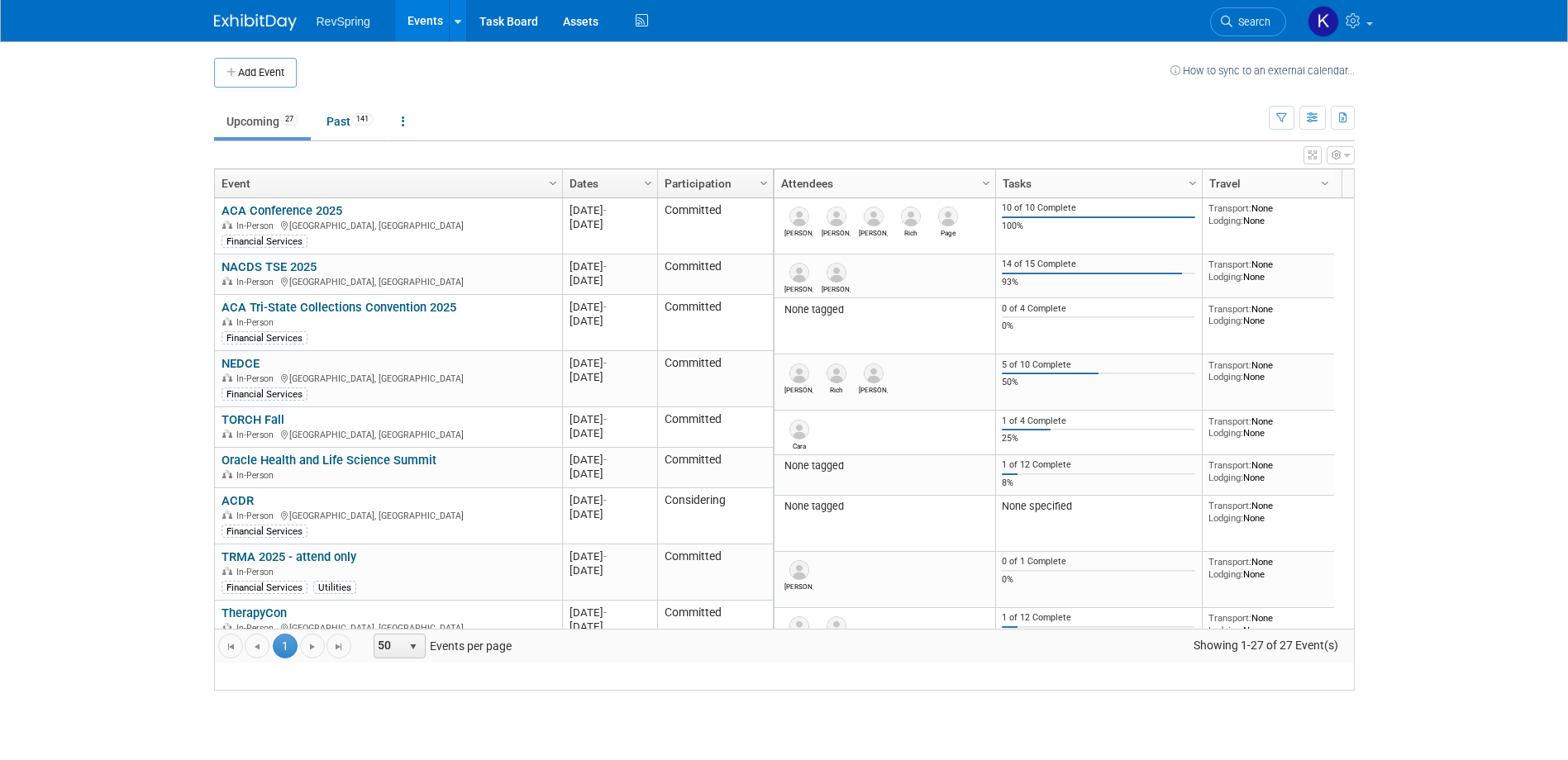 scroll, scrollTop: 0, scrollLeft: 0, axis: both 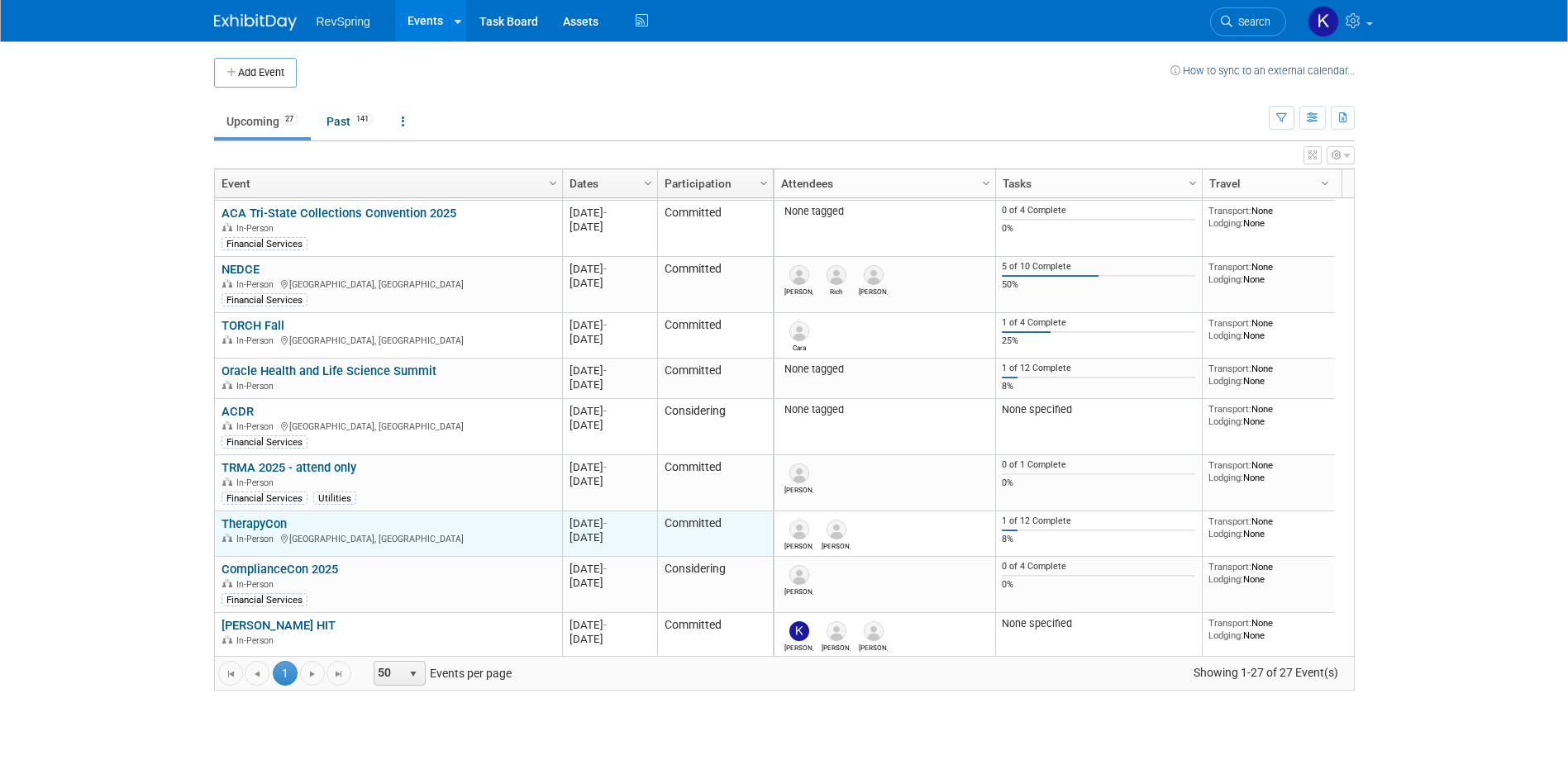 click on "TherapyCon
TherapyCon
In-Person
Phoenix, AZ" at bounding box center [388, 534] 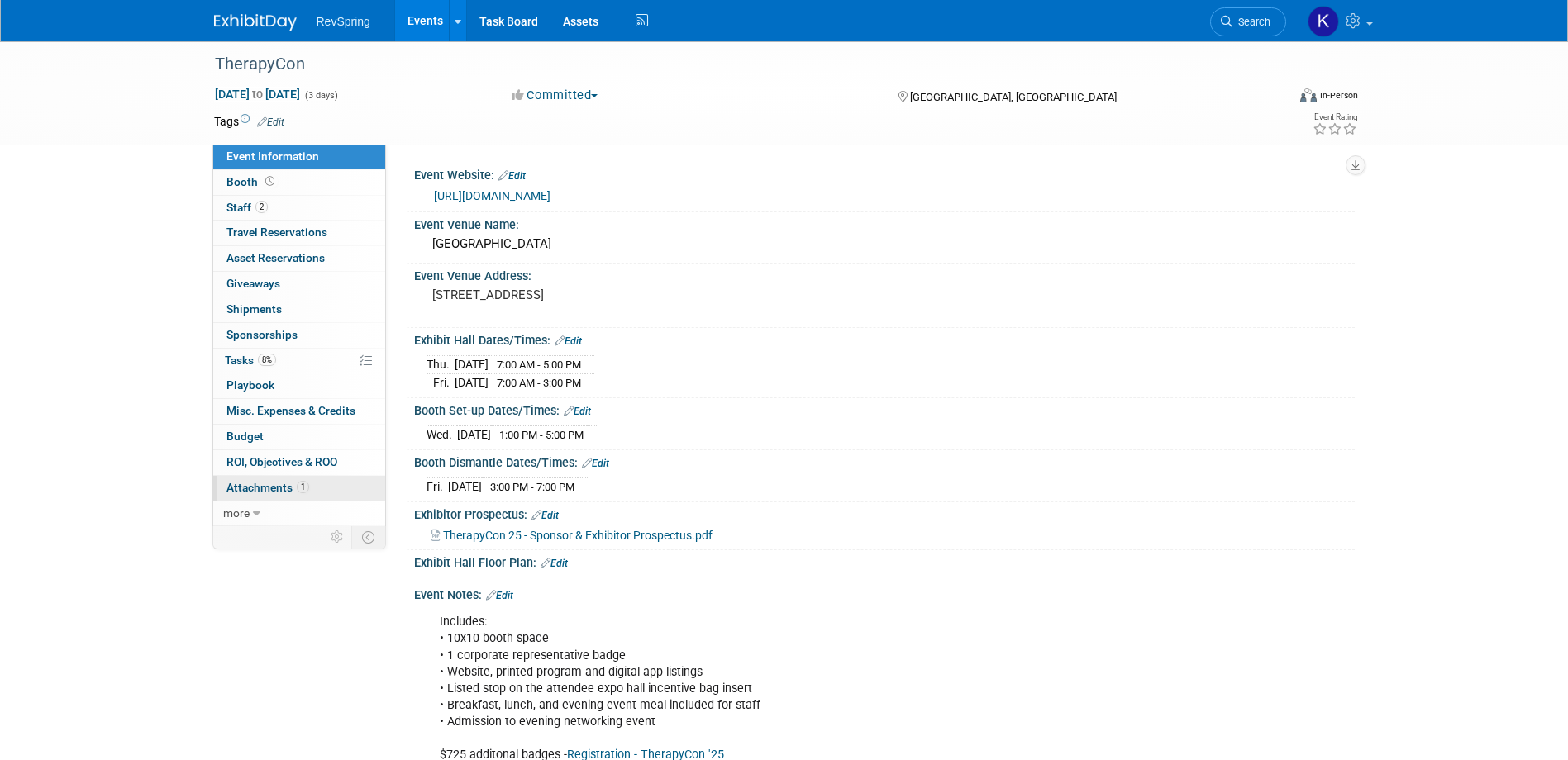 scroll, scrollTop: 0, scrollLeft: 0, axis: both 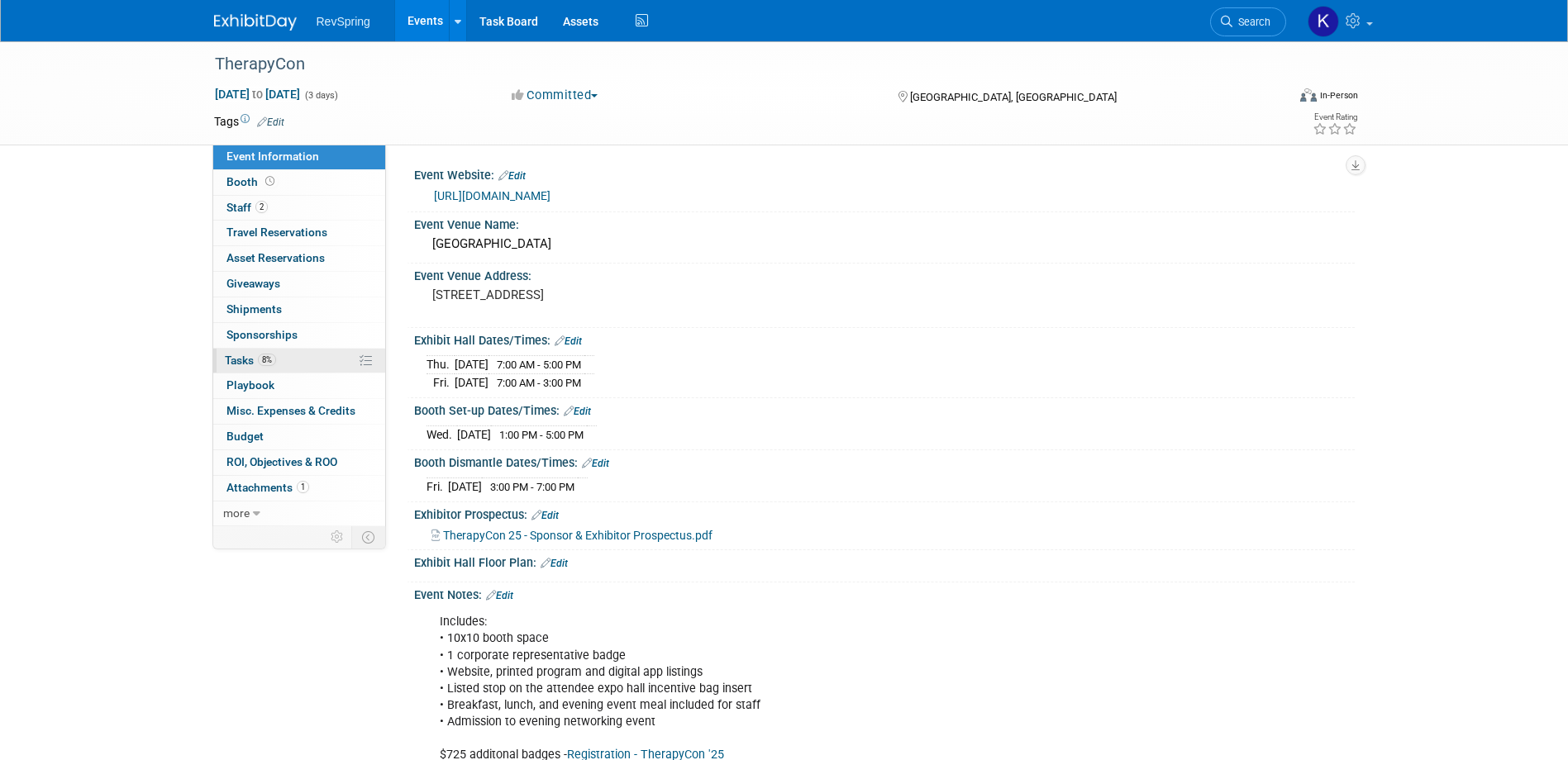 click on "8%
Tasks 8%" at bounding box center (299, 361) 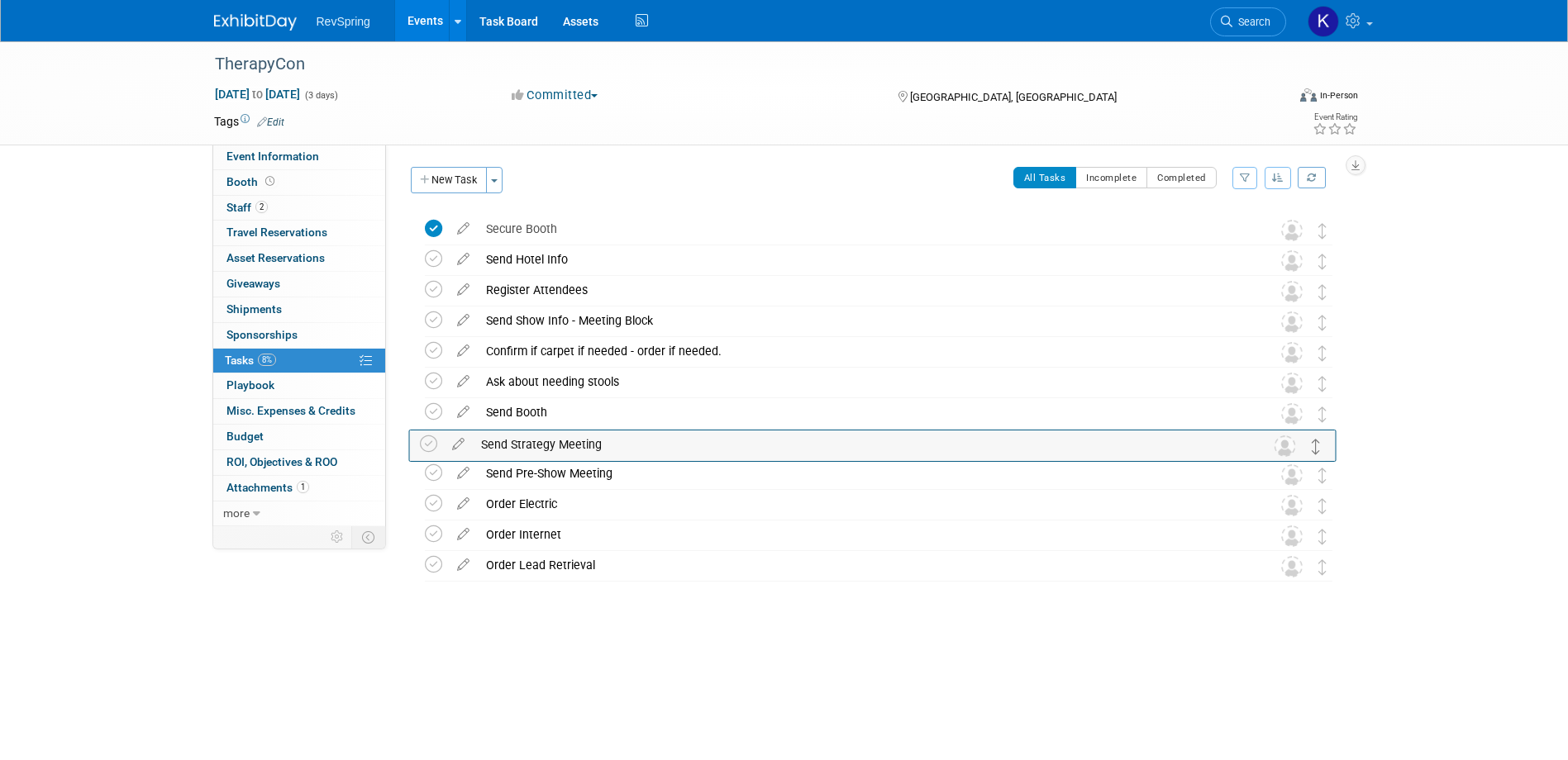 drag, startPoint x: 1324, startPoint y: 353, endPoint x: 1318, endPoint y: 445, distance: 92.19544 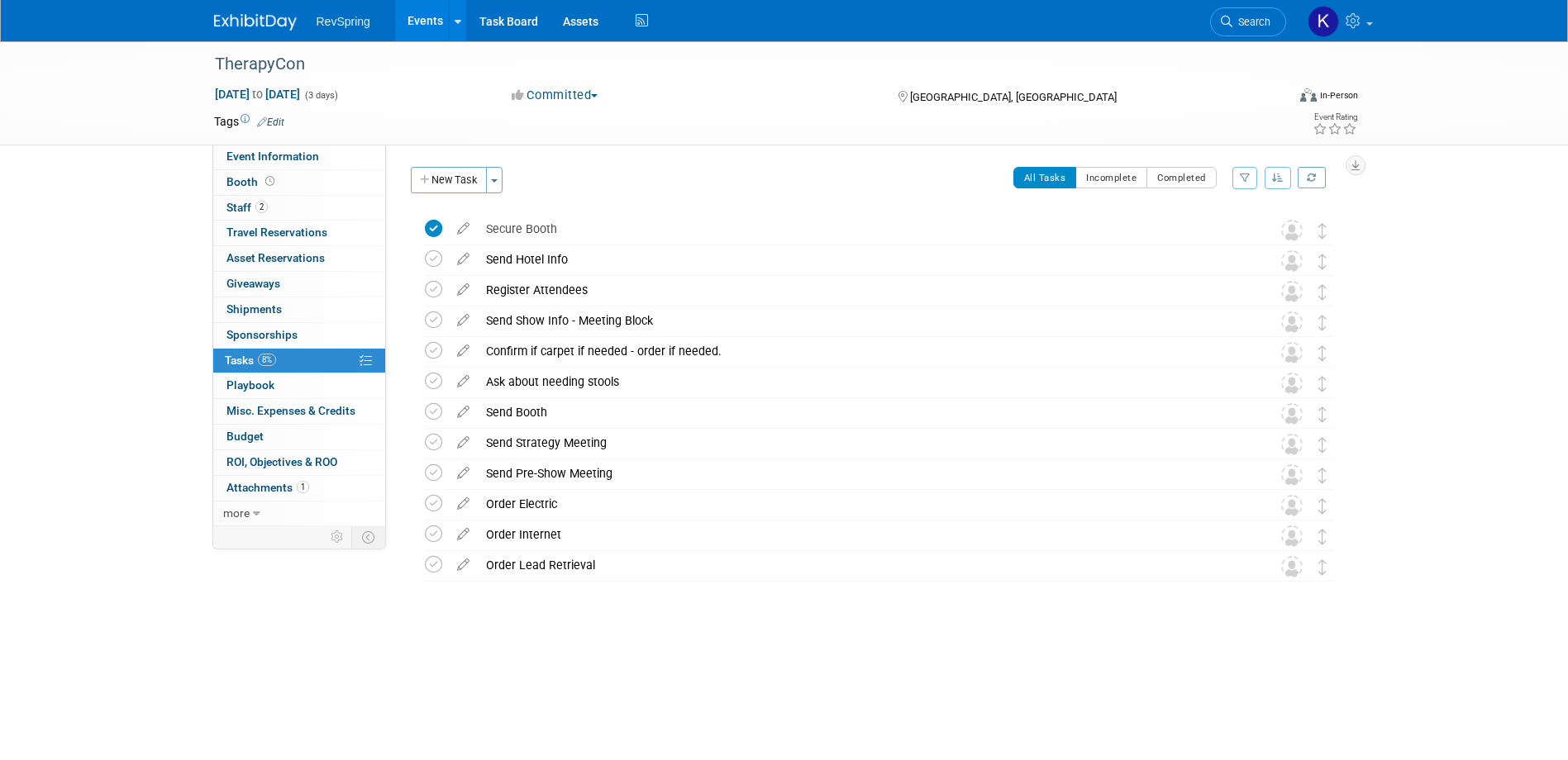 click on "Events" at bounding box center [425, 21] 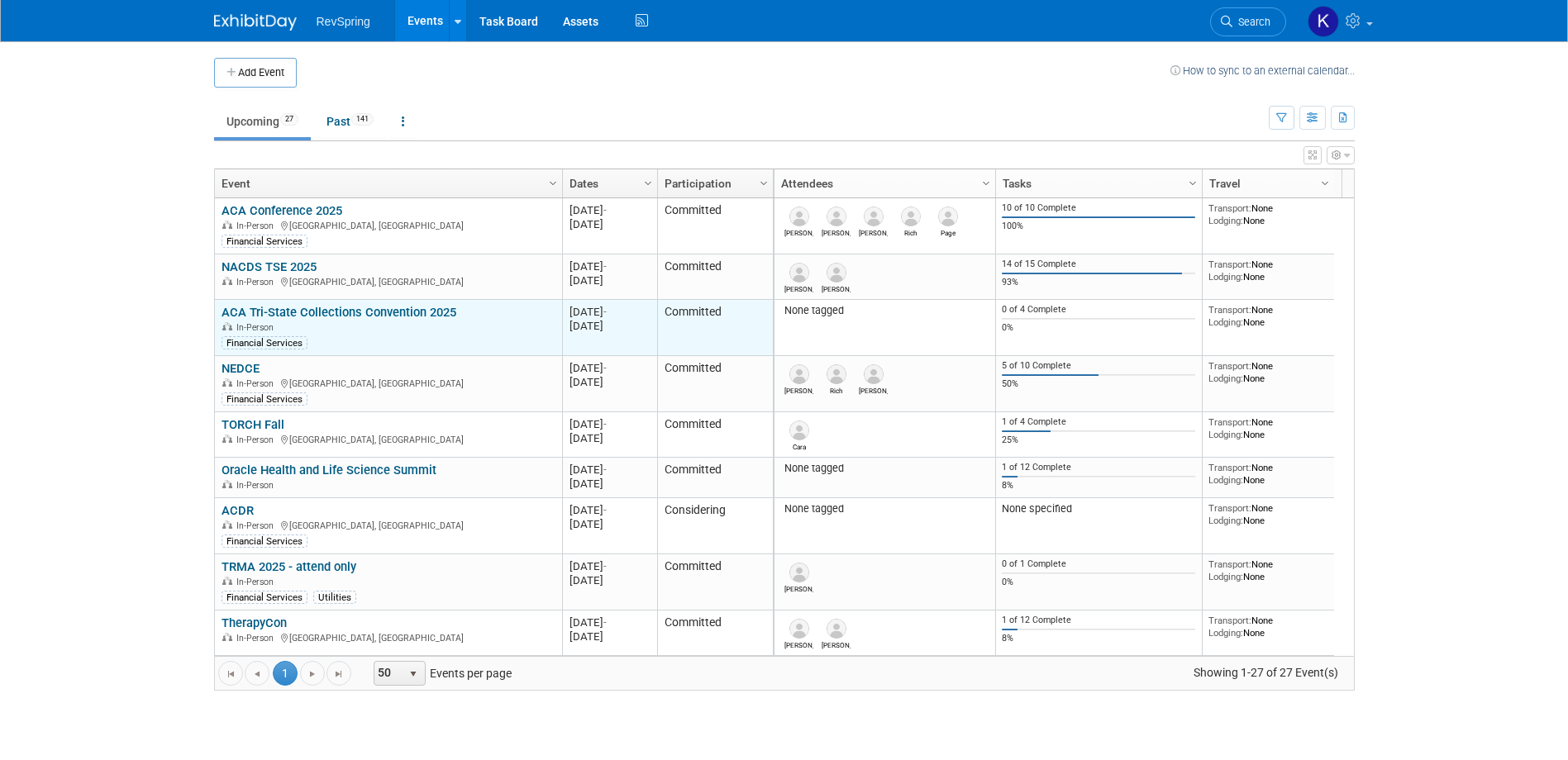 scroll, scrollTop: 0, scrollLeft: 0, axis: both 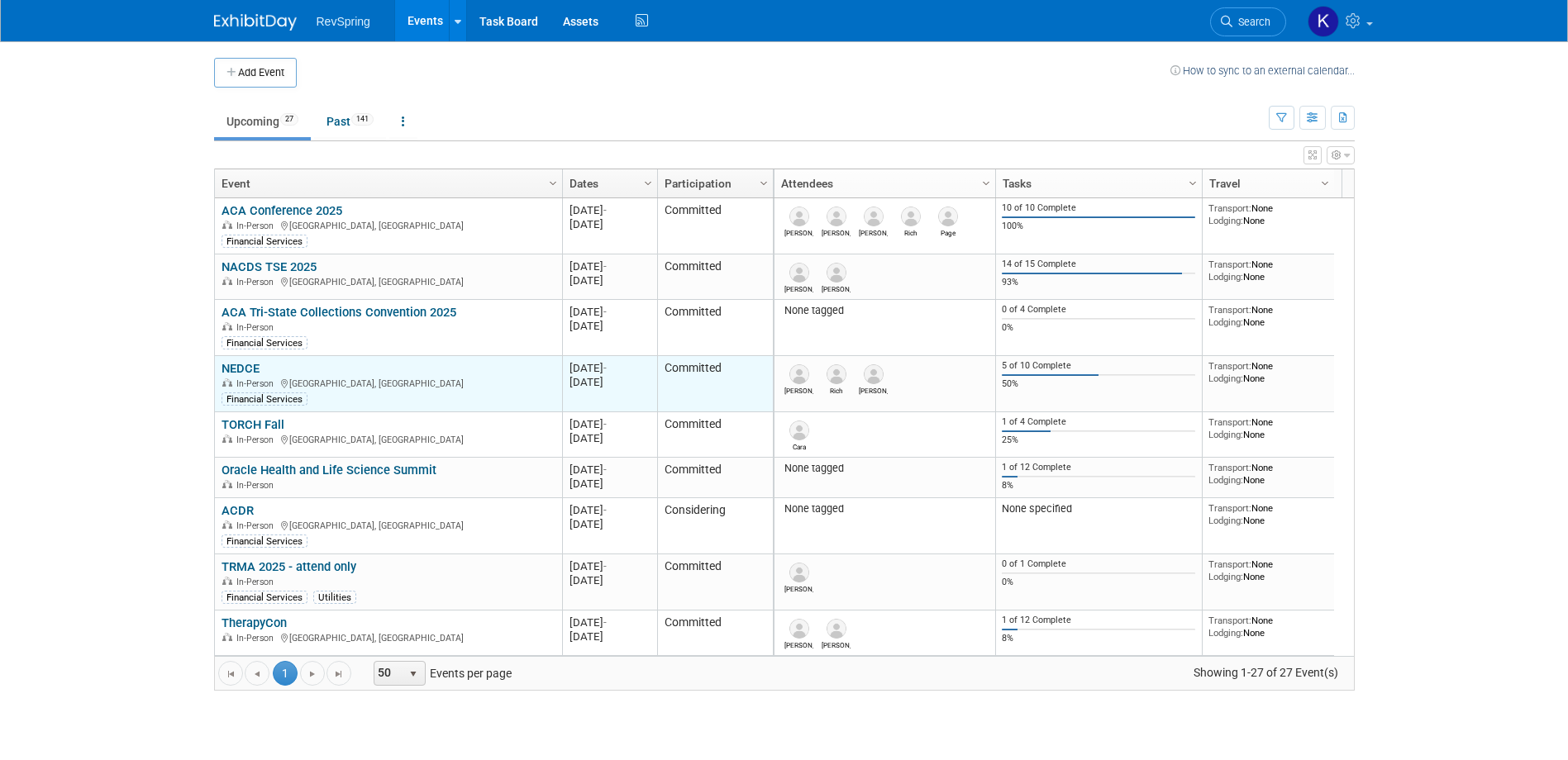 click on "NEDCE" at bounding box center (241, 368) 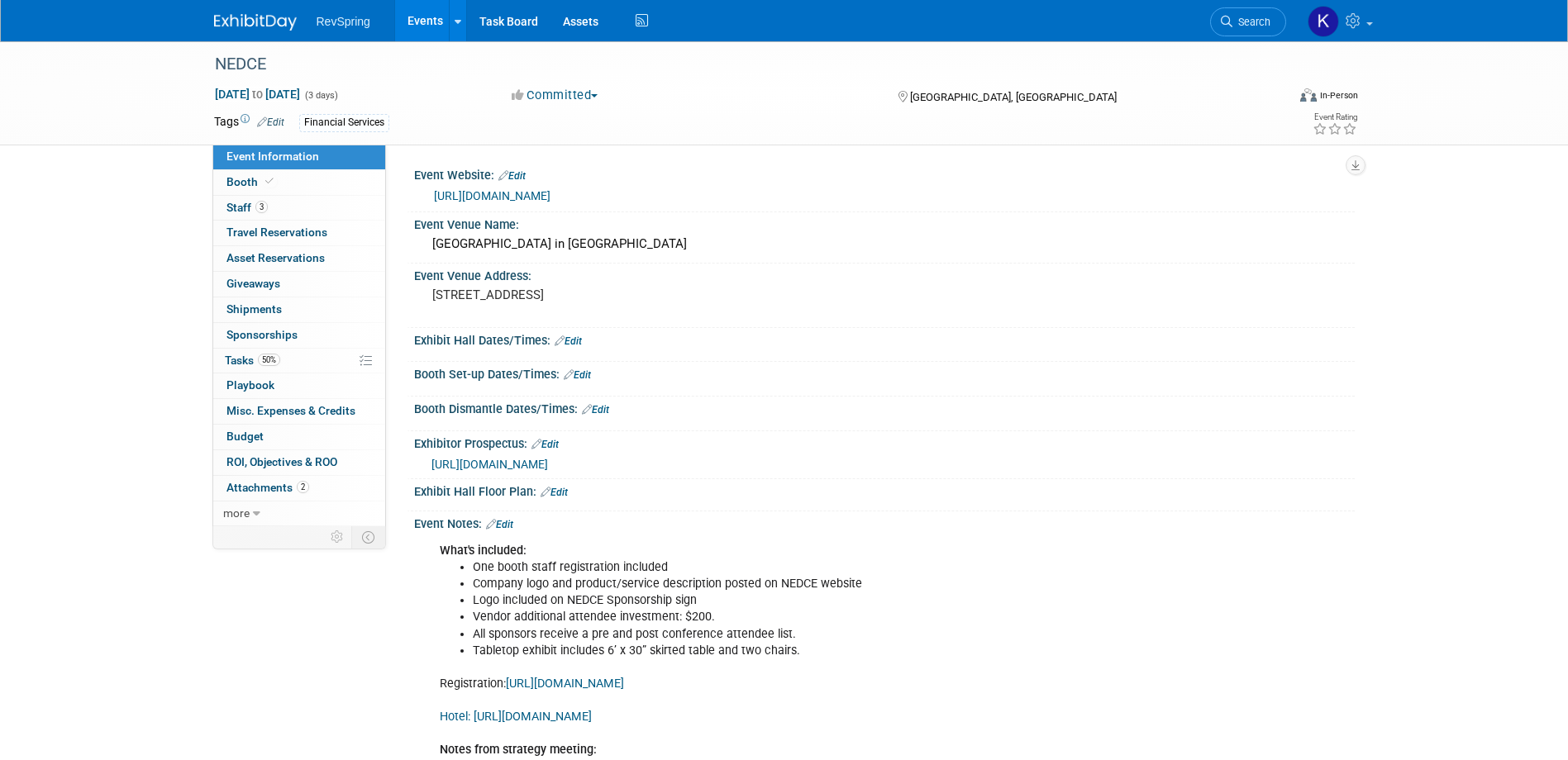 scroll, scrollTop: 0, scrollLeft: 0, axis: both 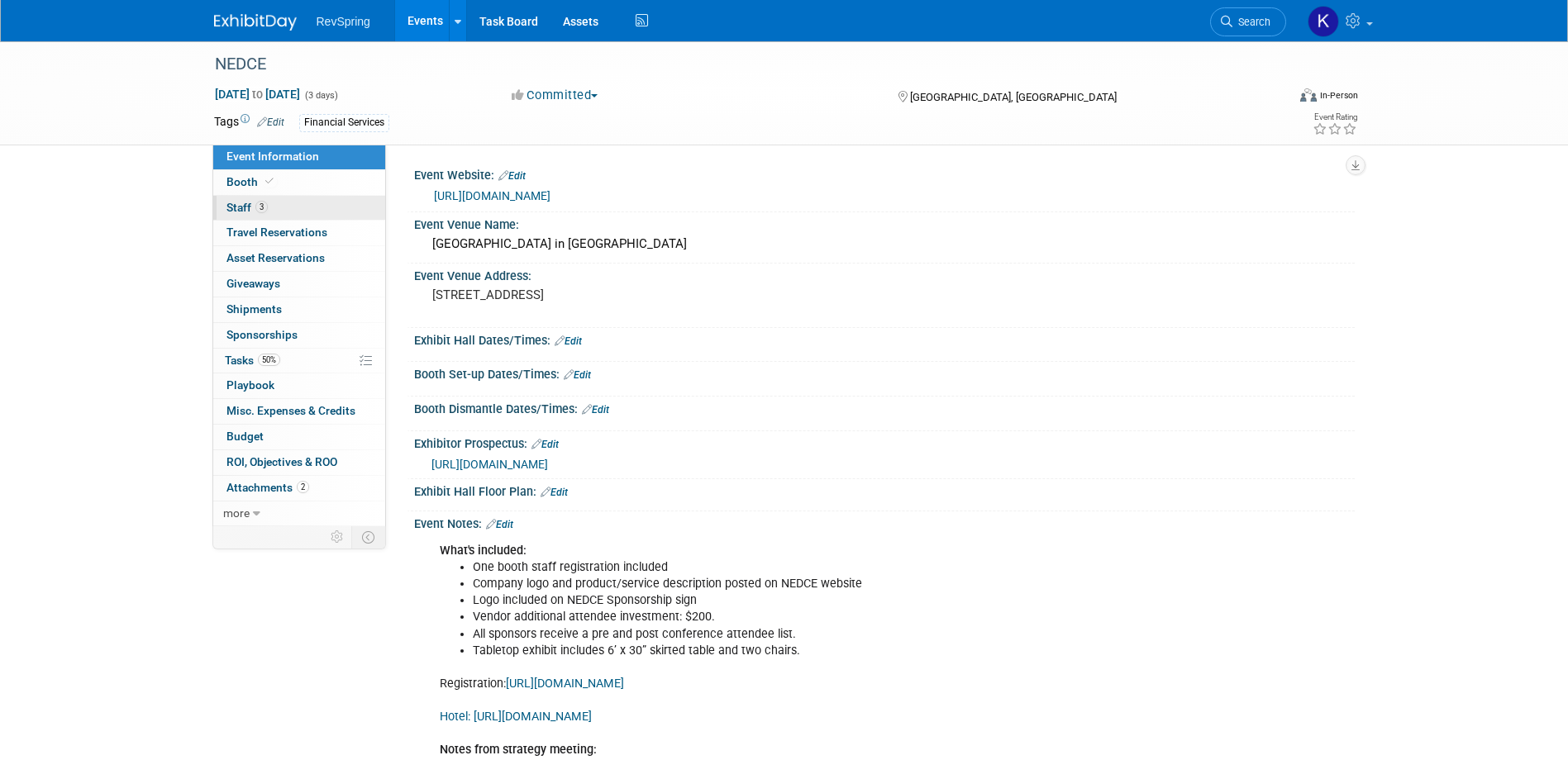 click on "3
Staff 3" at bounding box center (299, 208) 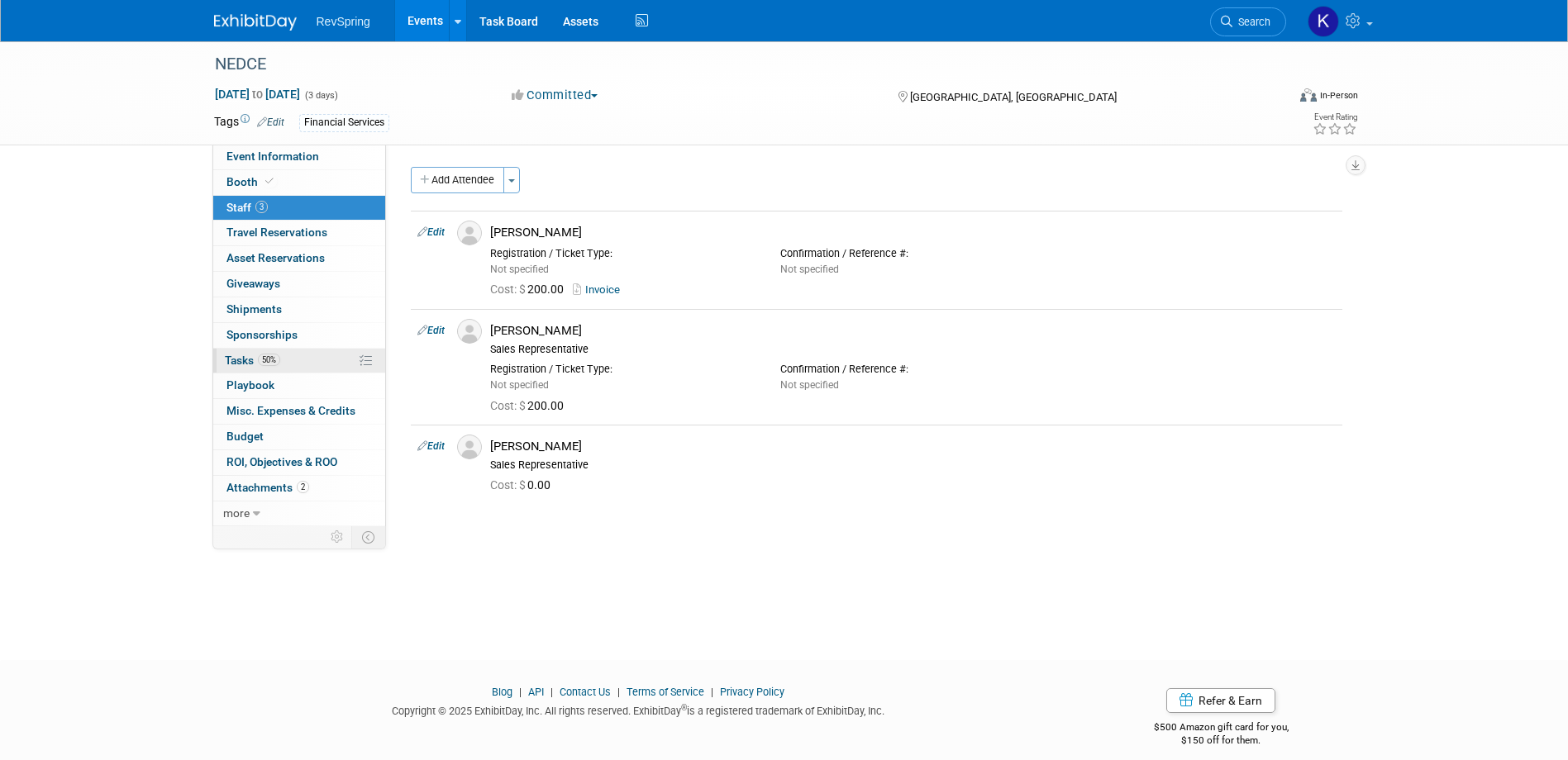 click on "50%
Tasks 50%" at bounding box center (299, 361) 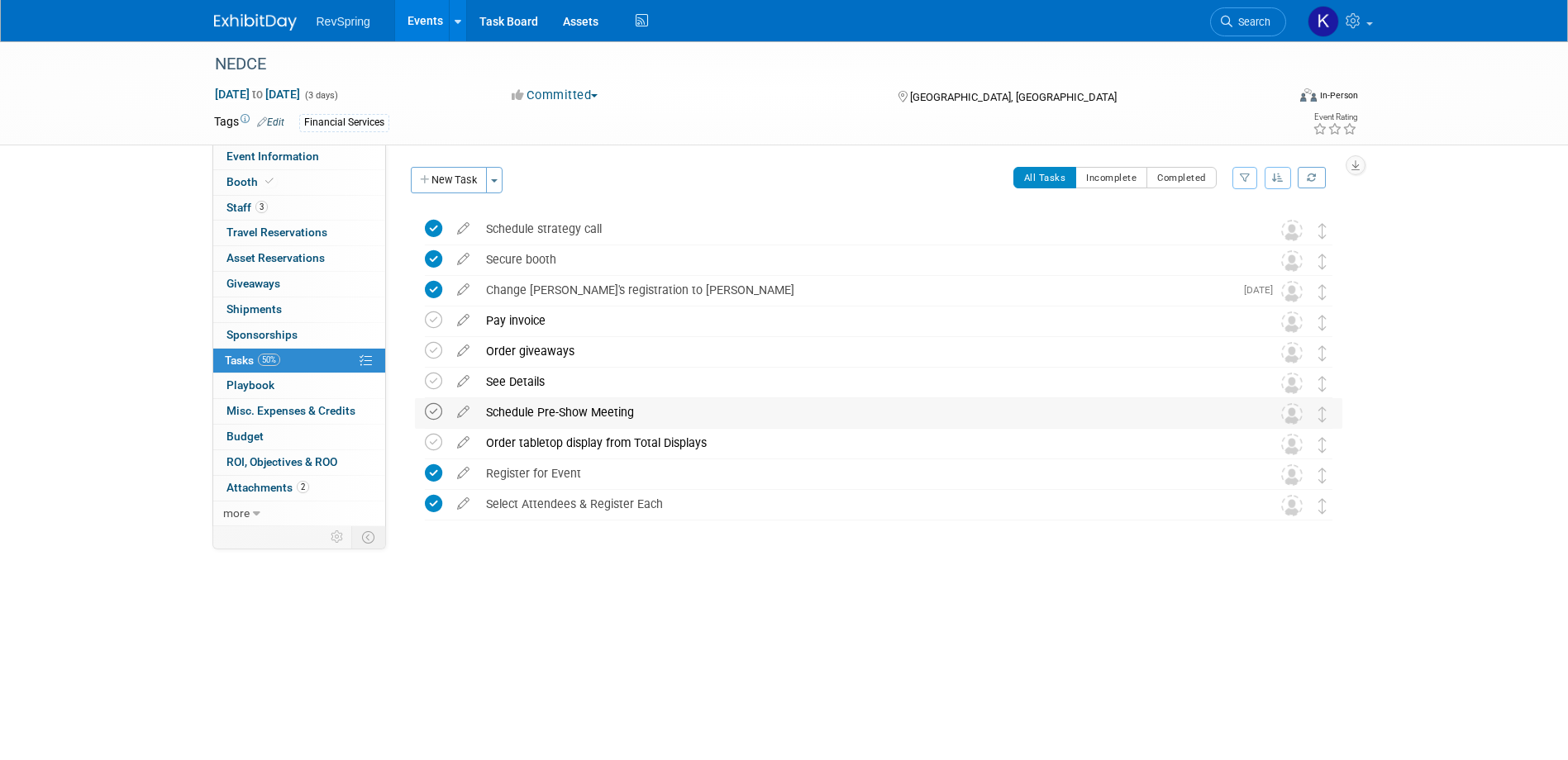 click at bounding box center [433, 411] 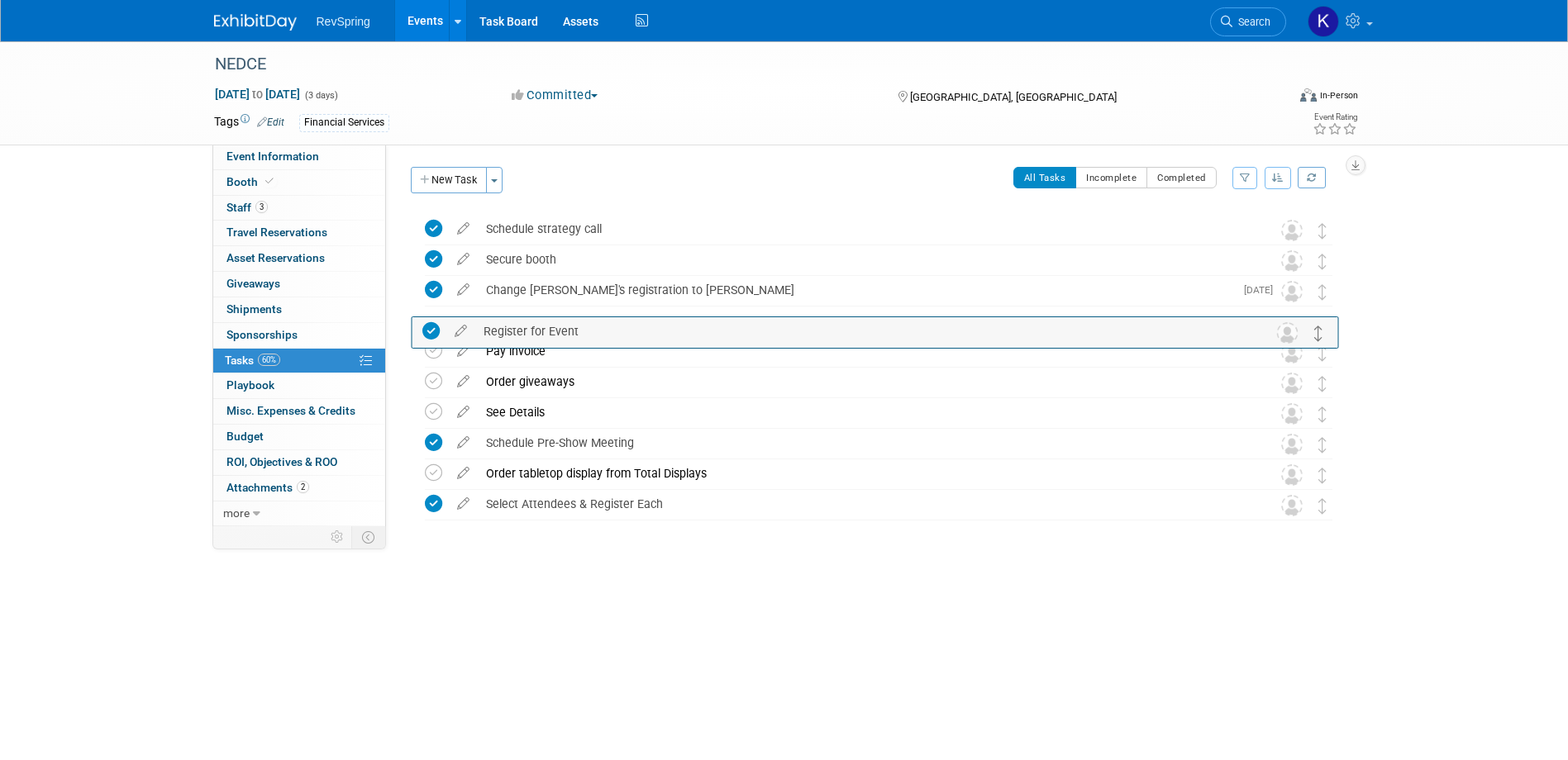 drag, startPoint x: 1323, startPoint y: 474, endPoint x: 1321, endPoint y: 325, distance: 149.01342 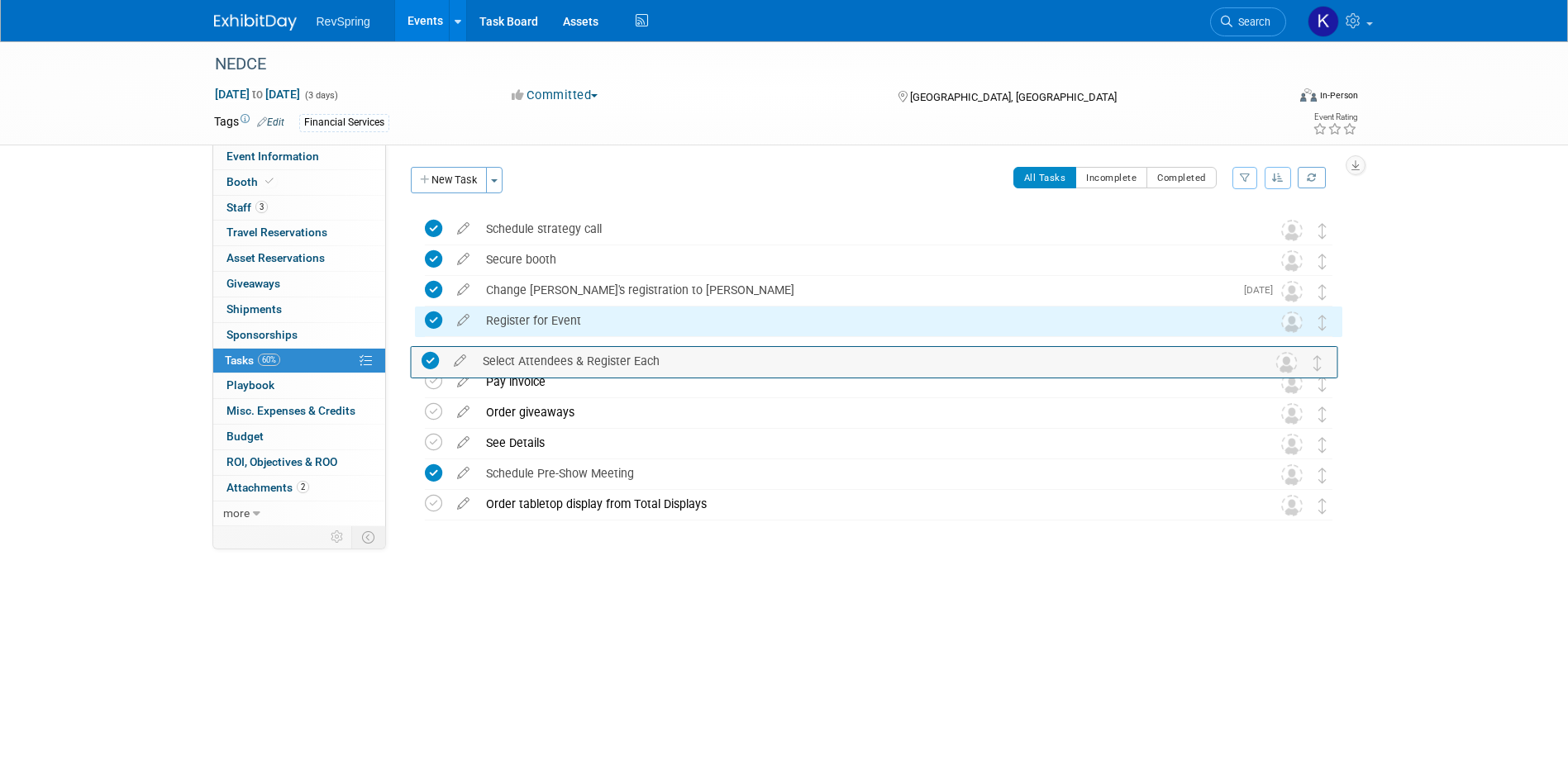 drag, startPoint x: 1326, startPoint y: 505, endPoint x: 1323, endPoint y: 348, distance: 157.0287 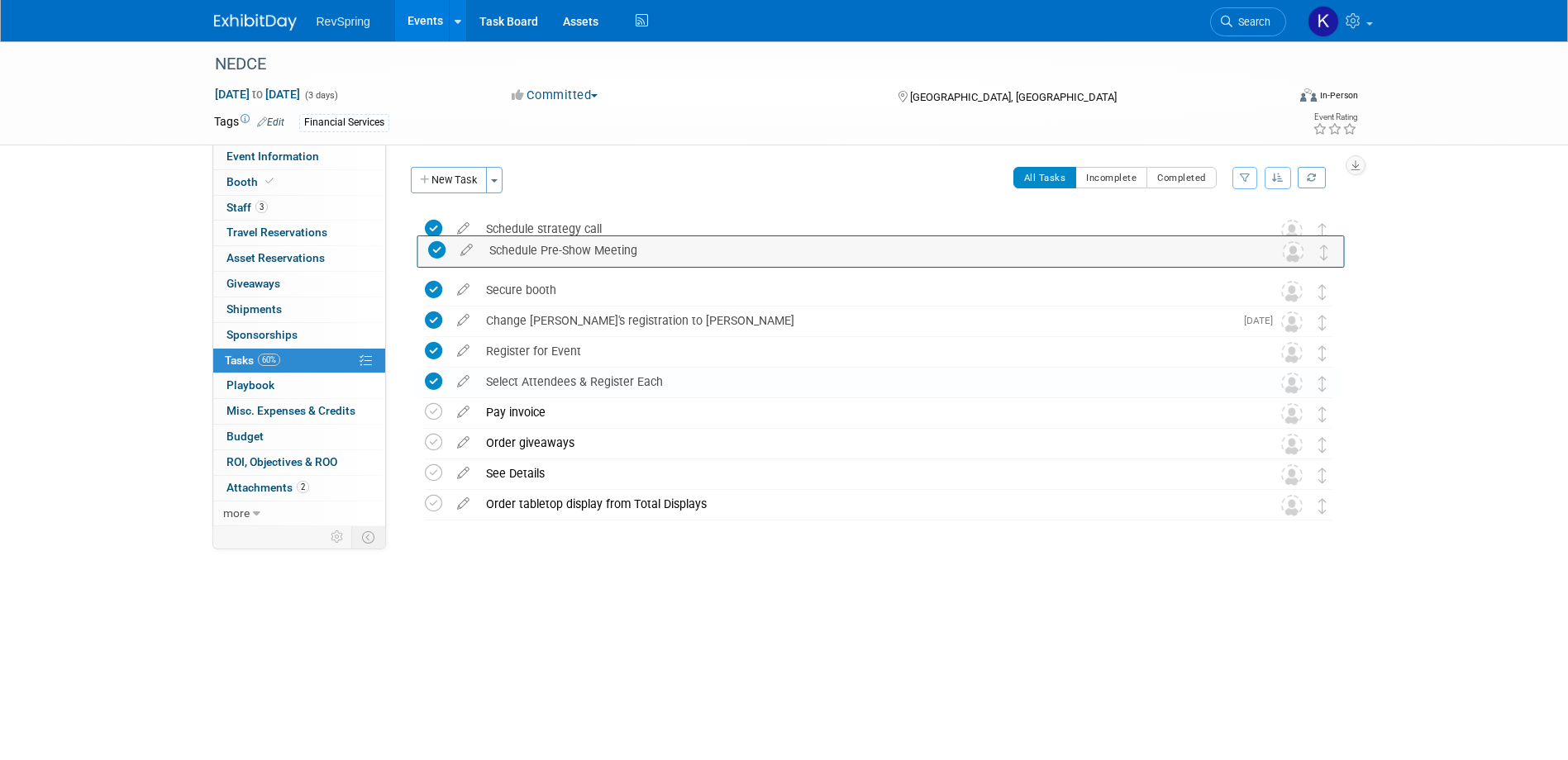 drag, startPoint x: 1325, startPoint y: 475, endPoint x: 1327, endPoint y: 251, distance: 224.0089 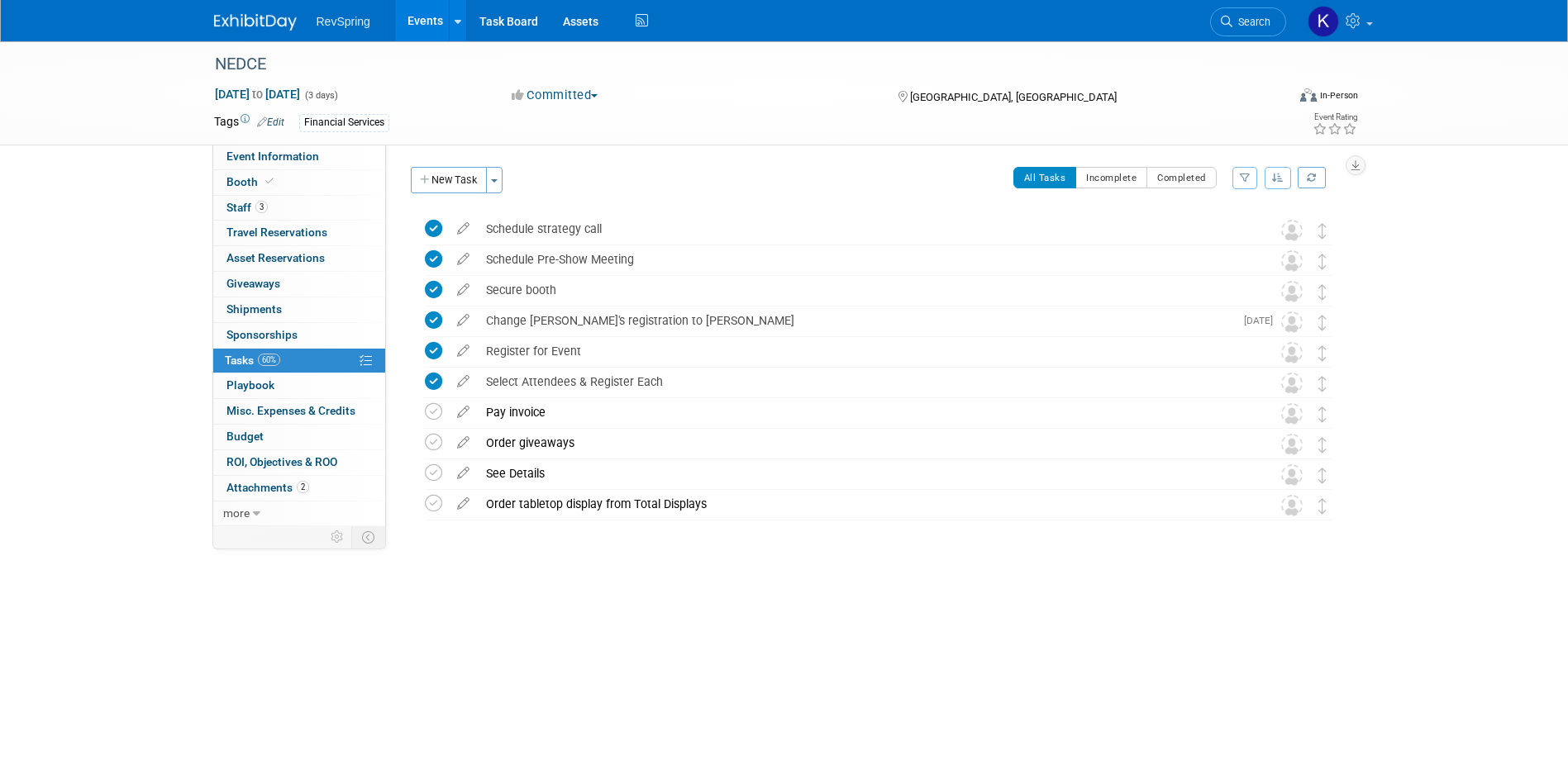 click on "Events" at bounding box center (425, 21) 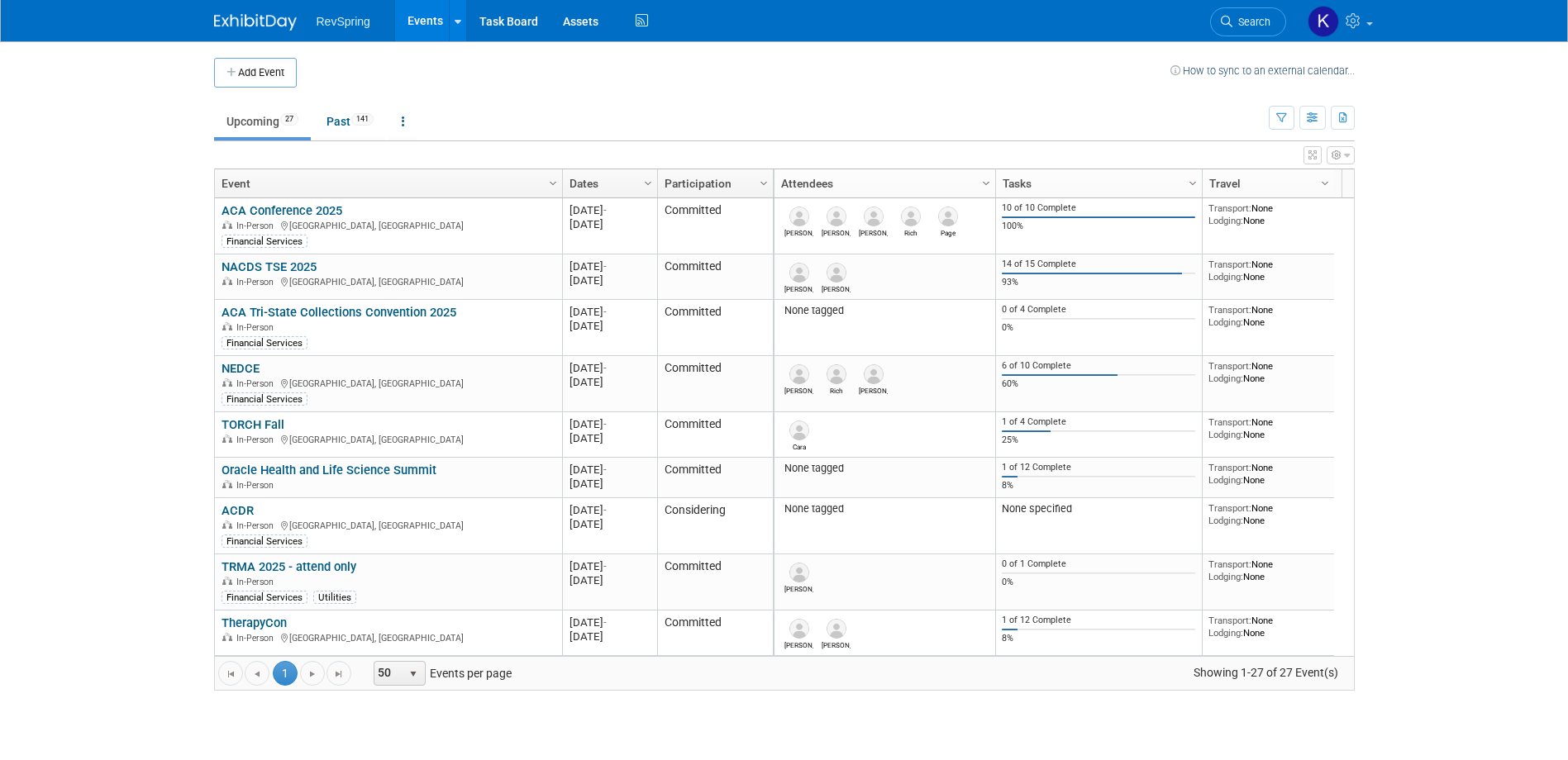 scroll, scrollTop: 0, scrollLeft: 0, axis: both 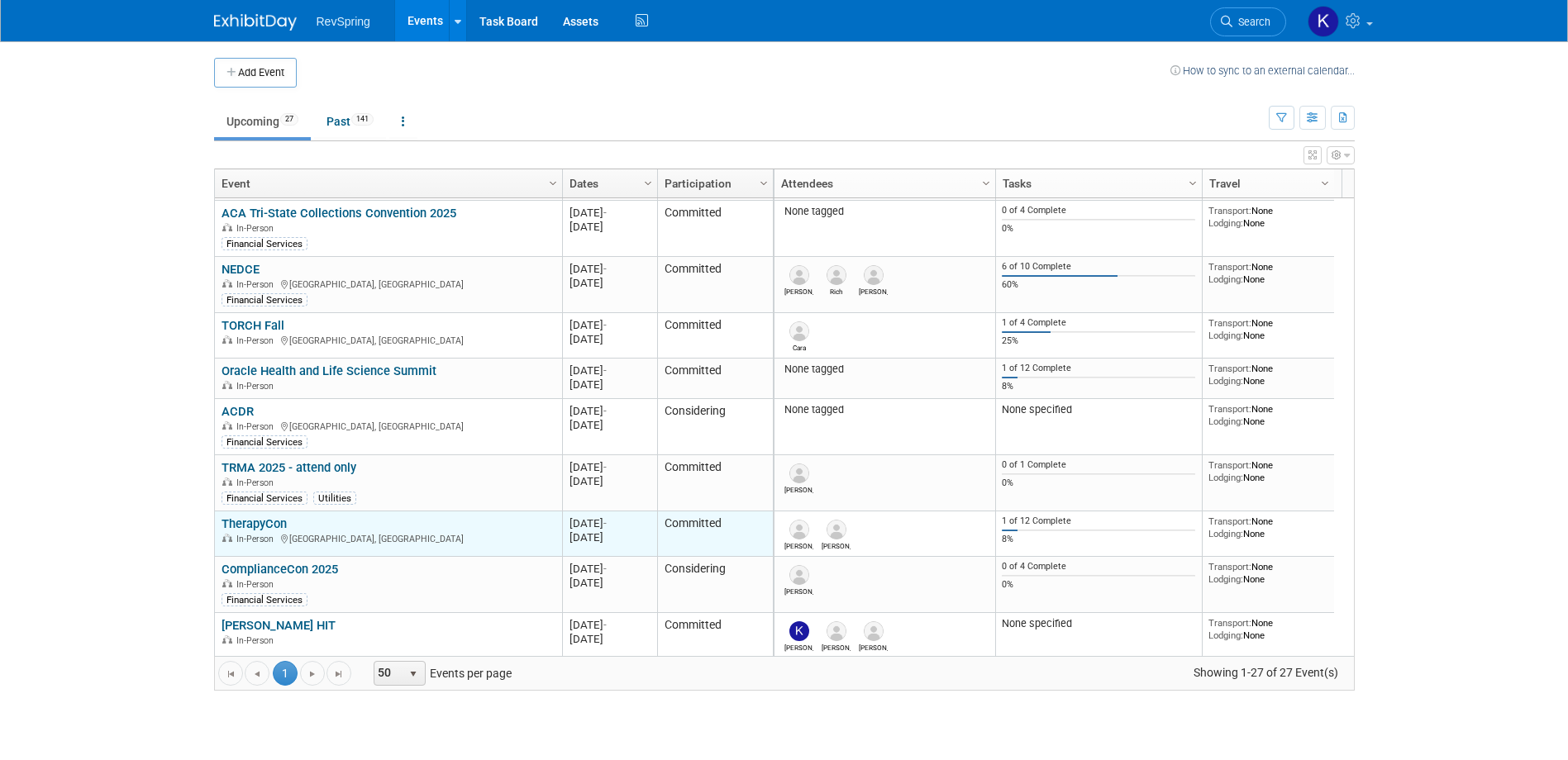 click on "TherapyCon" at bounding box center (254, 524) 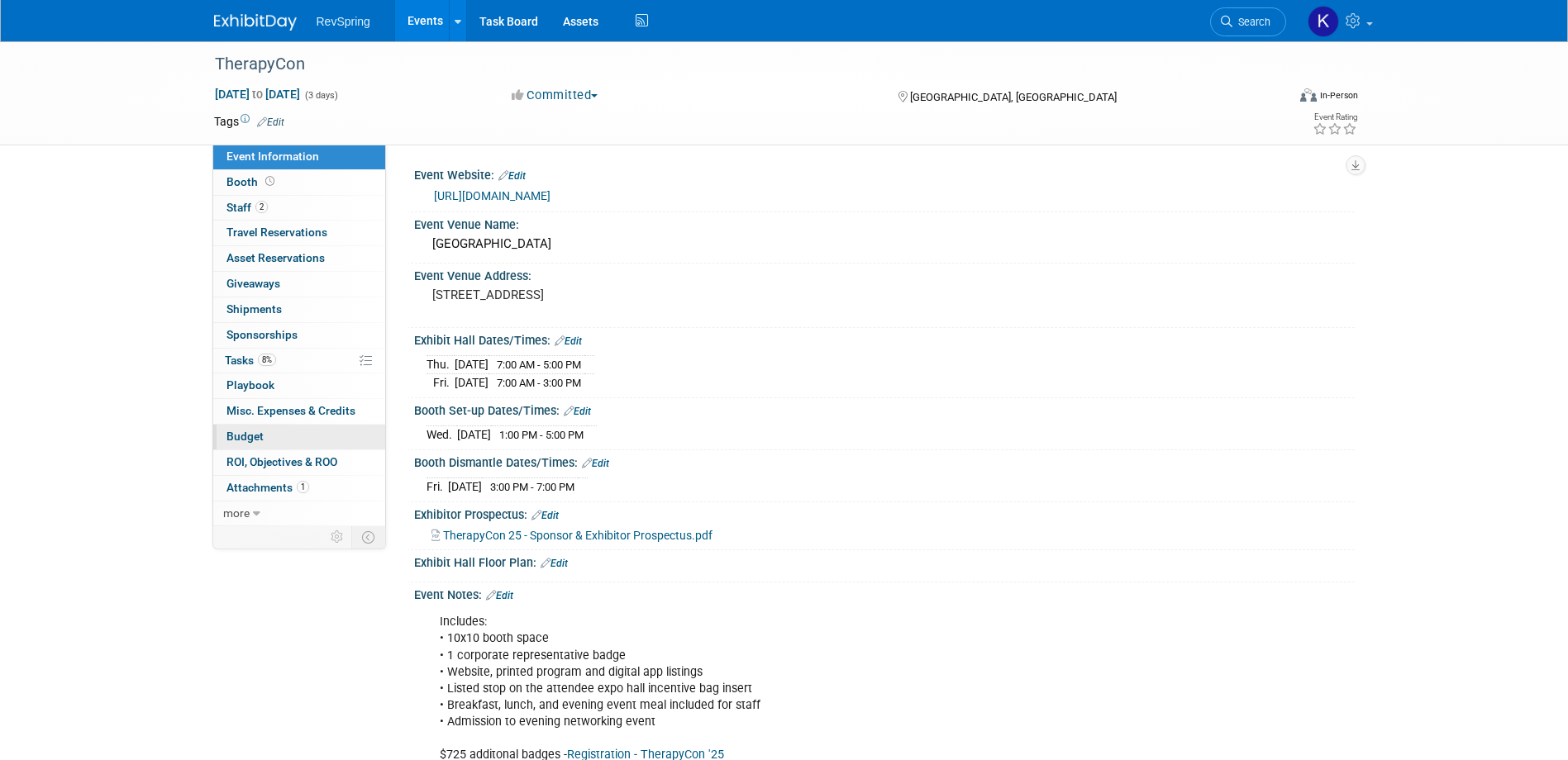 scroll, scrollTop: 0, scrollLeft: 0, axis: both 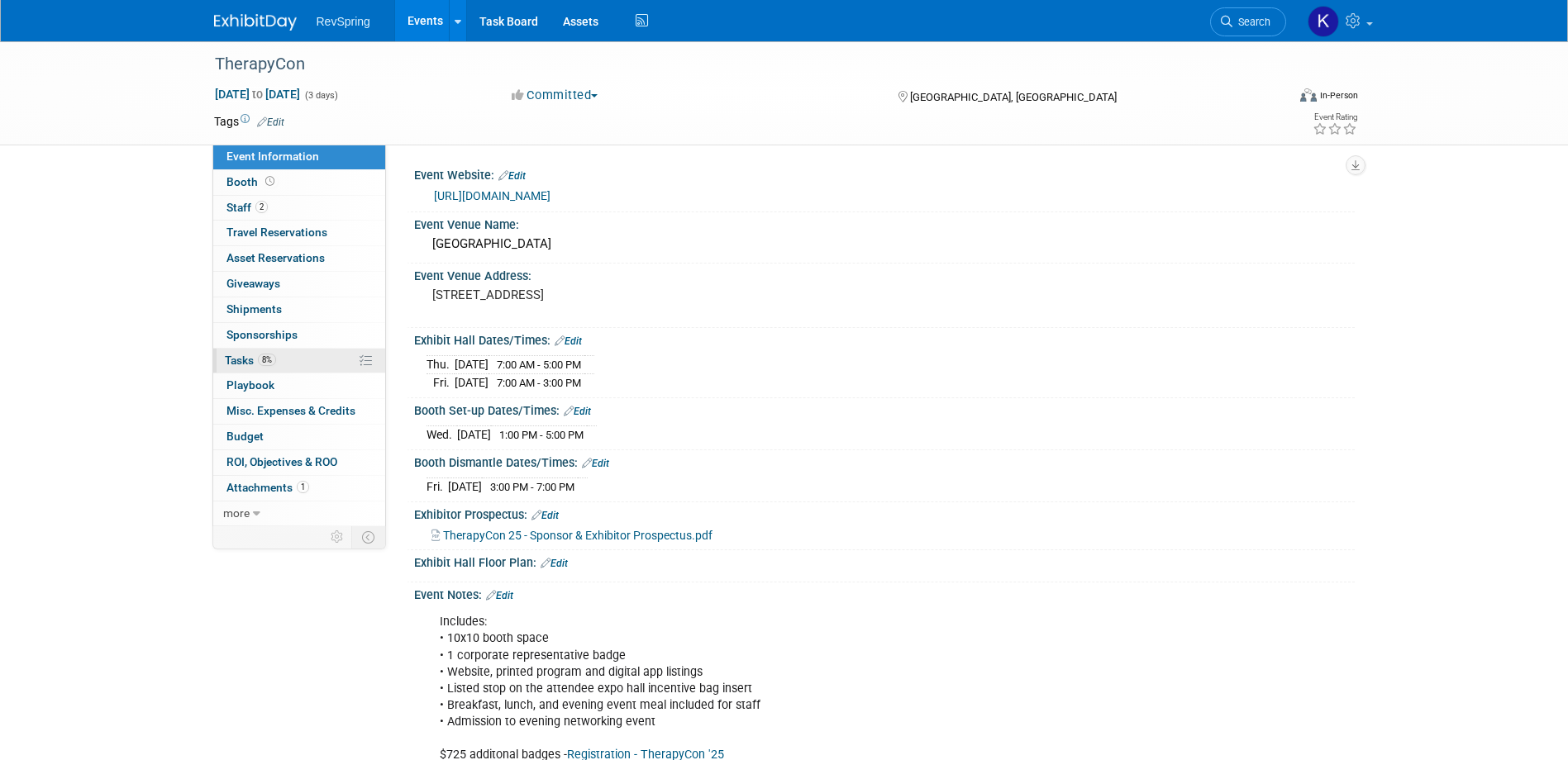 click on "8%
Tasks 8%" at bounding box center (299, 361) 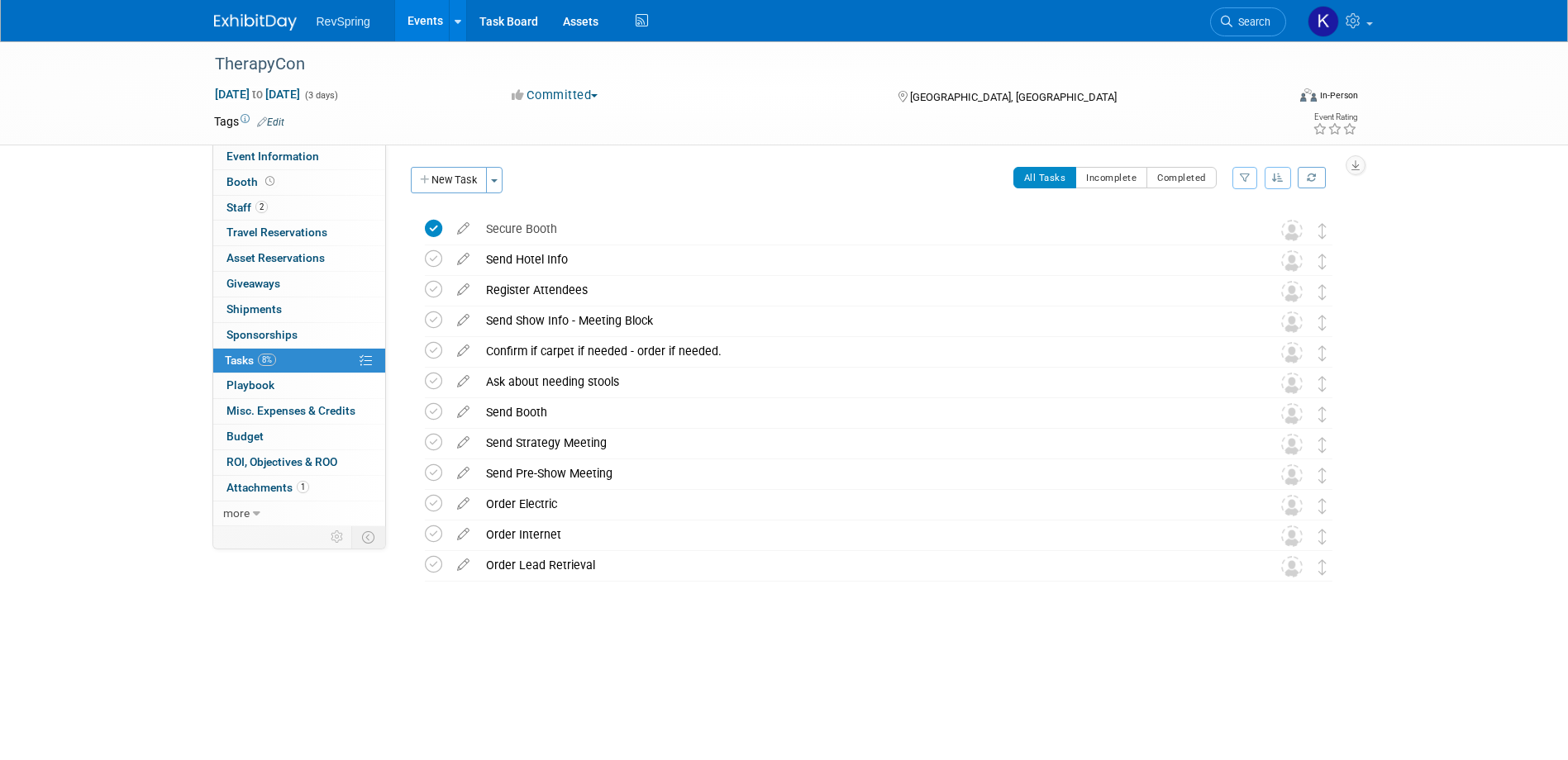click on "TherapyCon
Sep 24, 2025  to  Sep 26, 2025
(3 days)
Sep 24, 2025 to Sep 26, 2025
Committed
Committed
Considering
Not Going
Phoenix, AZ
Virtual
In-Person
Hybrid
<img src="https://www.exhibitday.com/Images/Format-Virtual.png" style="width: 22px; height: 18px; margin-top: 2px; margin-bottom: 2px; margin-left: 2px; filter: Grayscale(70%); opacity: 0.9;" />   Virtual
<img src="https://www.exhibitday.com/Images/Format-InPerson.png" style="width: 22px; height: 18px; margin-top: 2px; margin-bottom: 2px; margin-left: 2px; filter: Grayscale(70%); opacity: 0.9;" />   In-Person
<img src="https://www.exhibitday.com/Images/Format-Hybrid.png" style="width: 22px; height: 18px; margin-top: 2px; margin-bottom: 2px; margin-left: 2px; filter: Grayscale(70%); opacity: 0.9;" />   Hybrid
Tags
Edit" at bounding box center [784, 362] 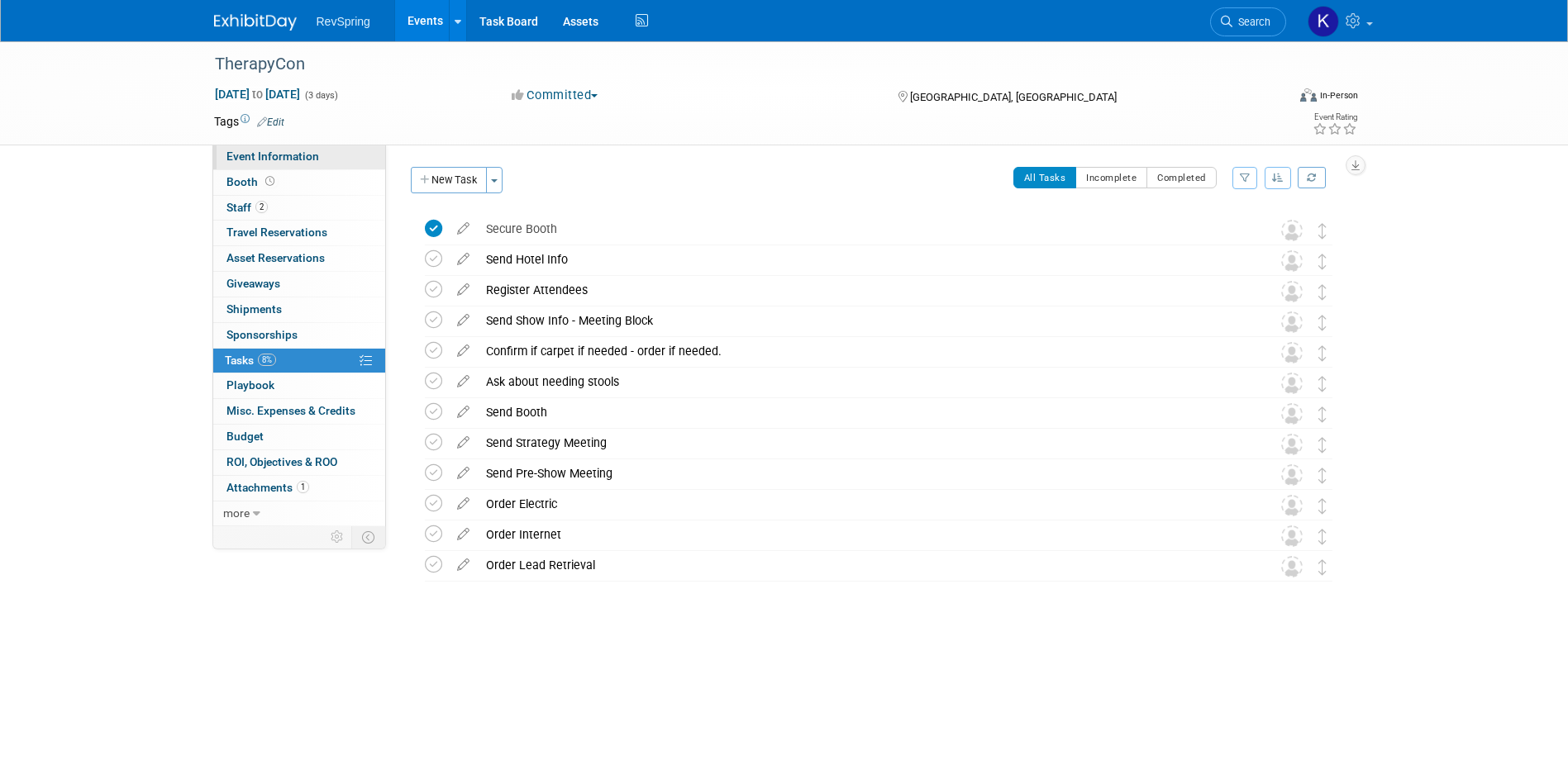 click on "Event Information" at bounding box center [299, 157] 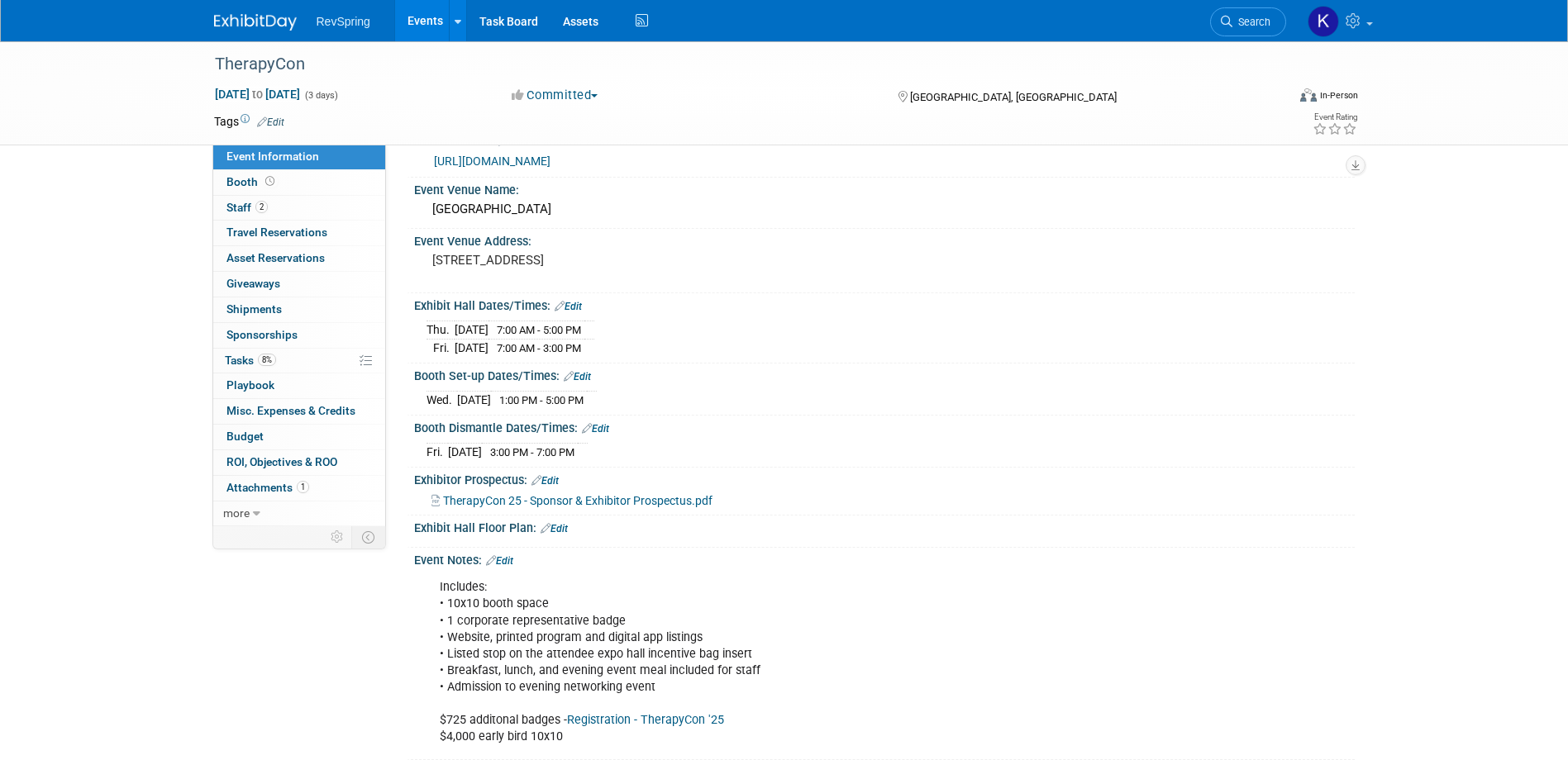 scroll, scrollTop: 66, scrollLeft: 0, axis: vertical 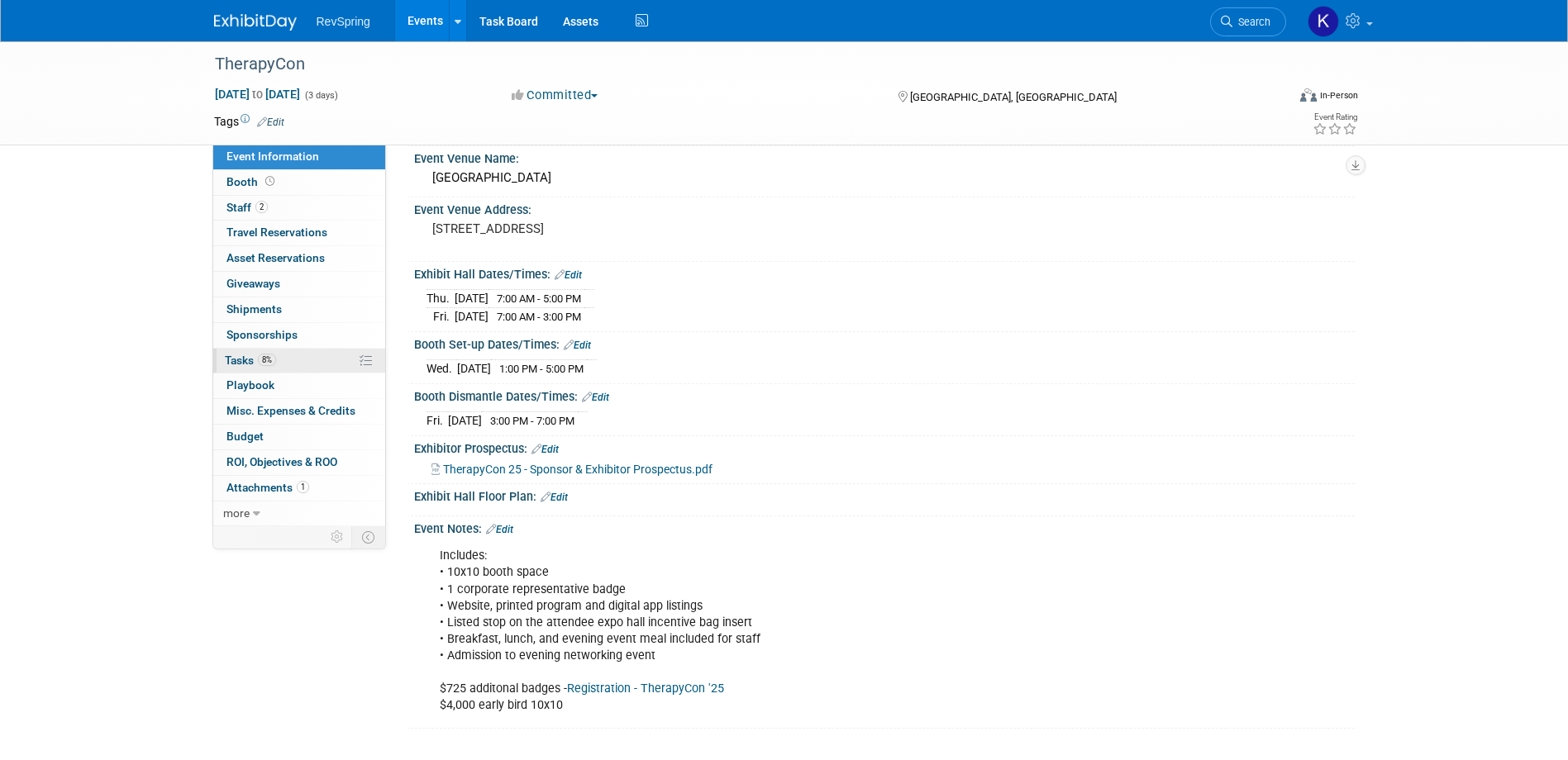 click on "8%
Tasks 8%" at bounding box center (299, 361) 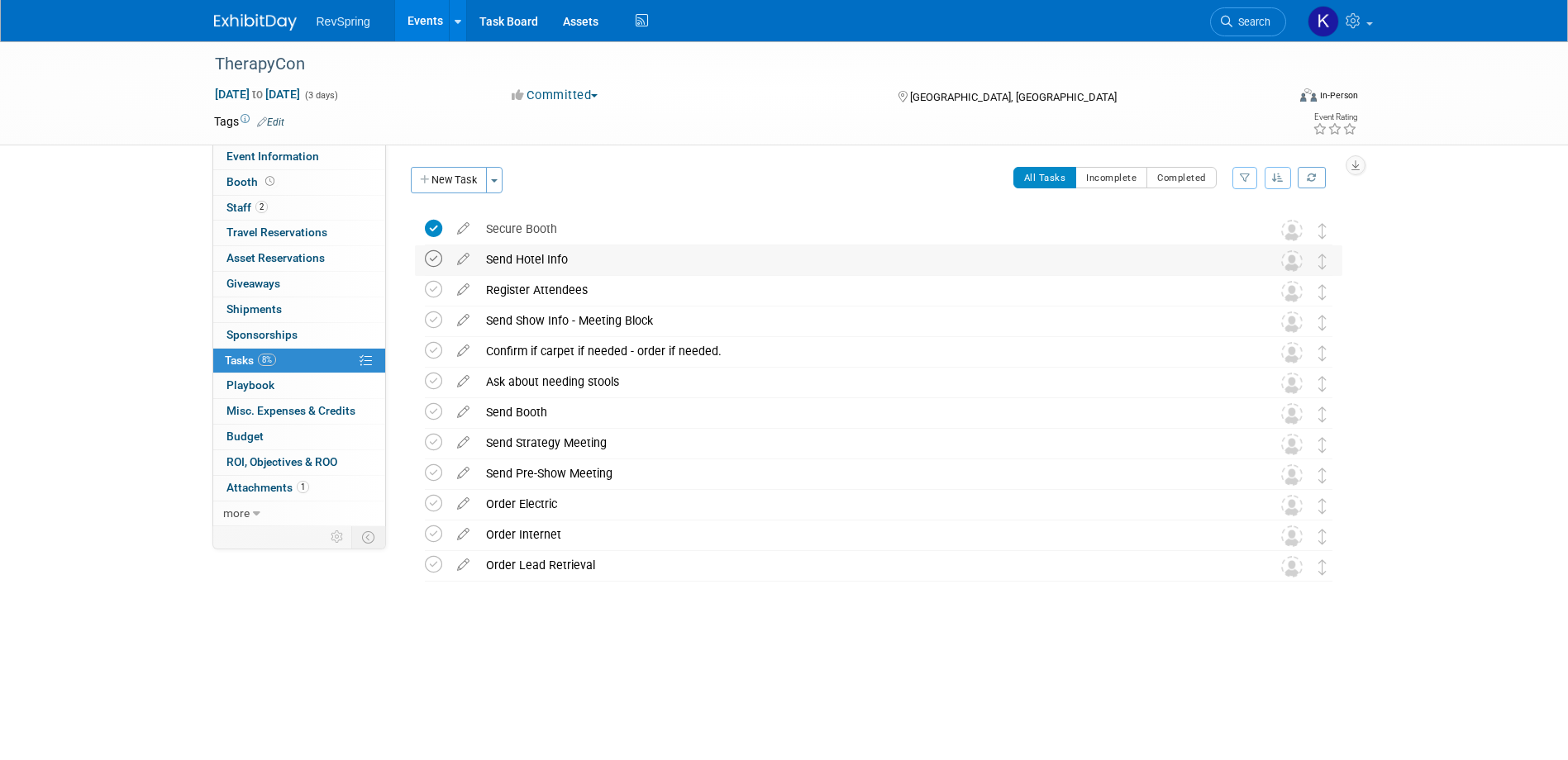 click at bounding box center (433, 259) 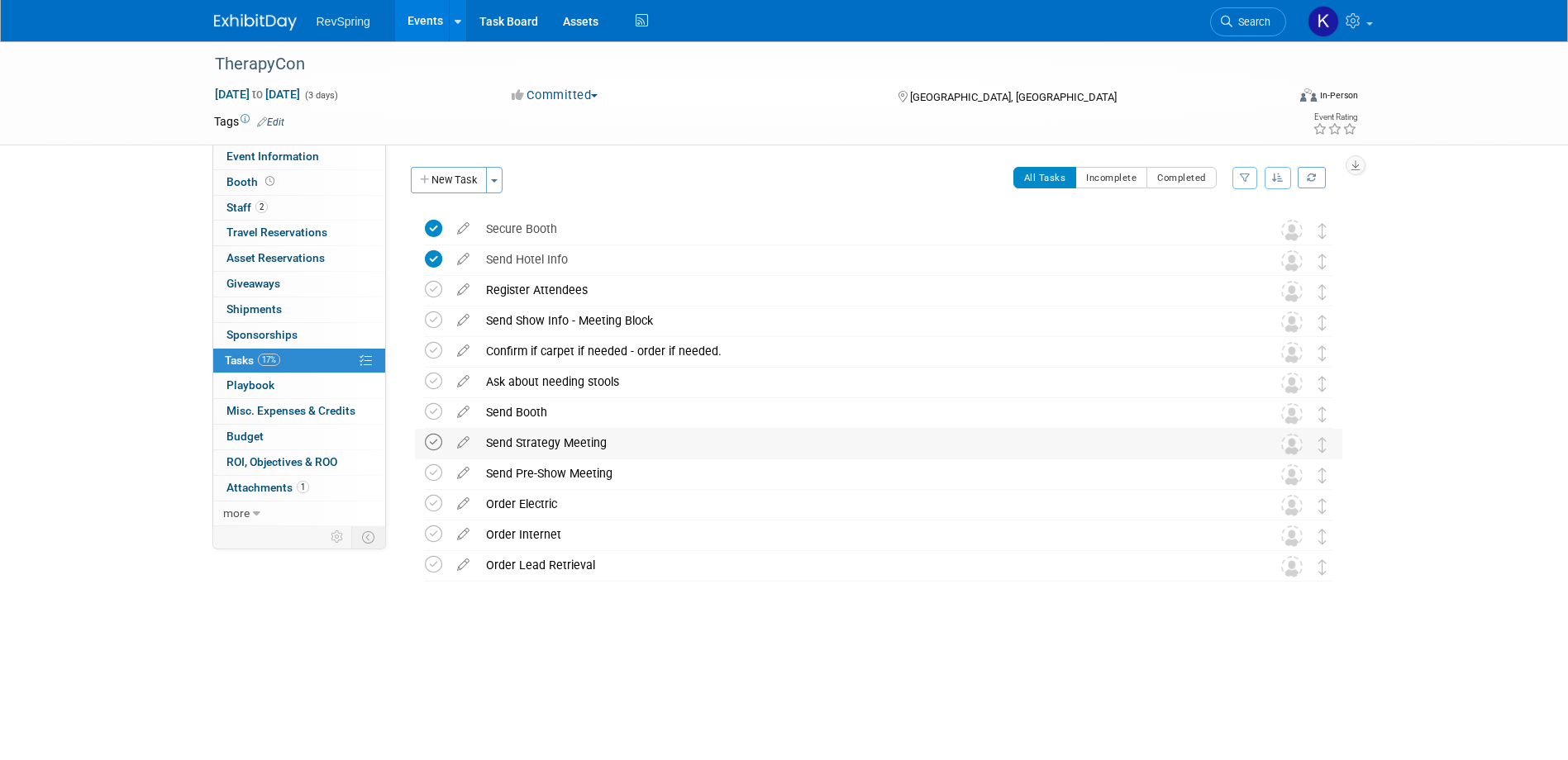 click at bounding box center (433, 442) 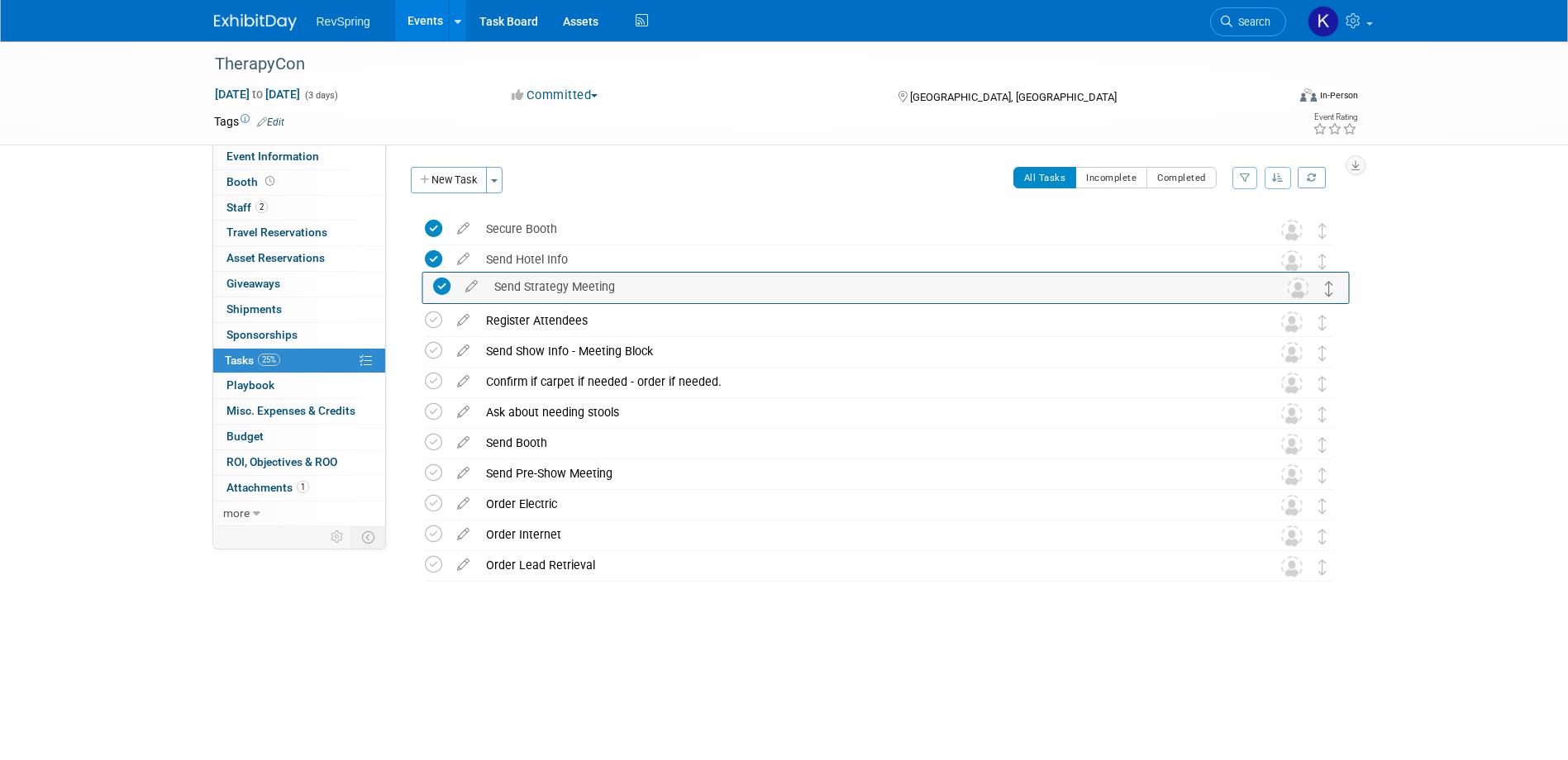 drag, startPoint x: 1318, startPoint y: 443, endPoint x: 1326, endPoint y: 290, distance: 153.209 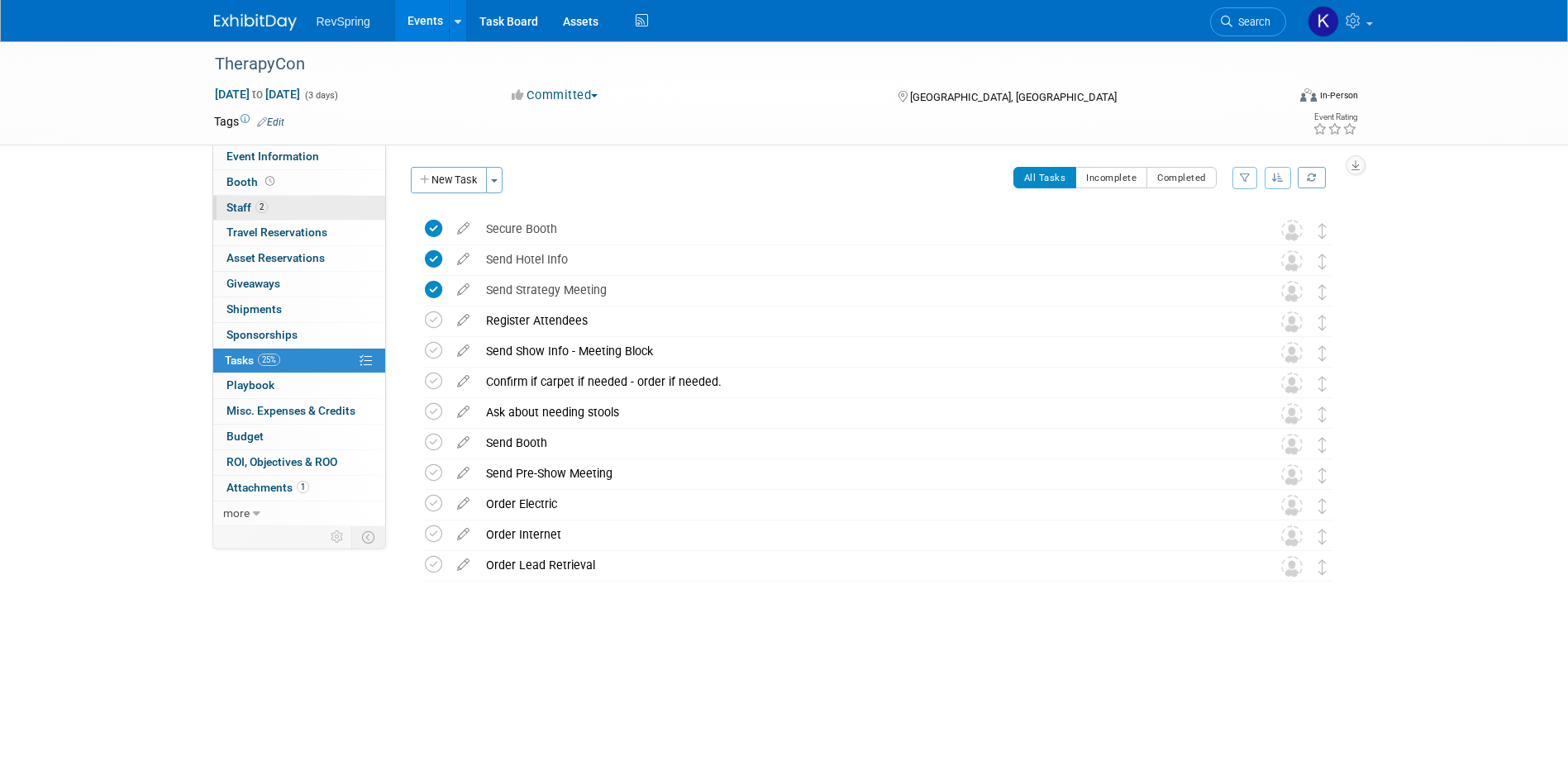 click on "2" at bounding box center (261, 207) 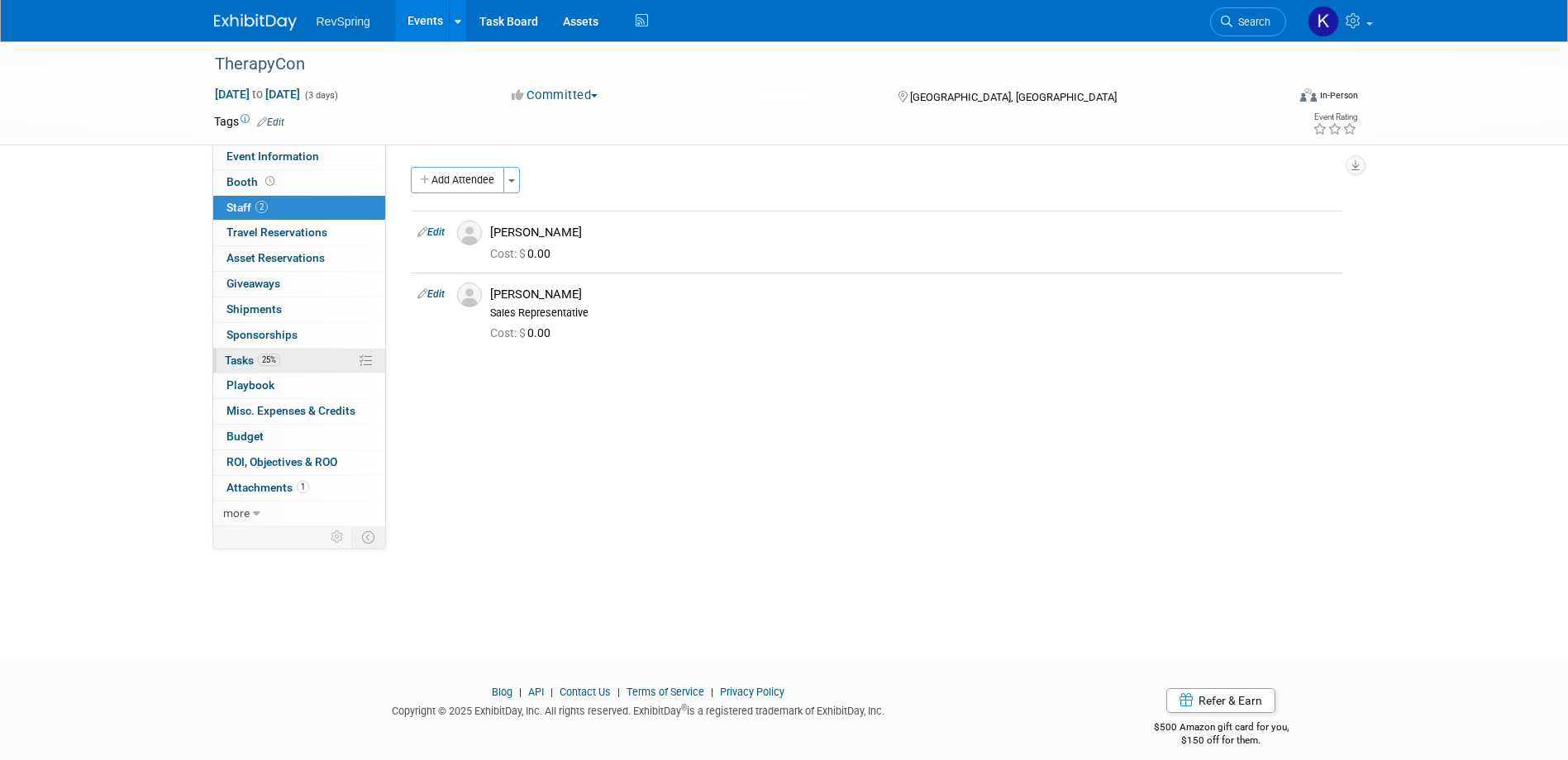 click on "25%
Tasks 25%" at bounding box center (299, 361) 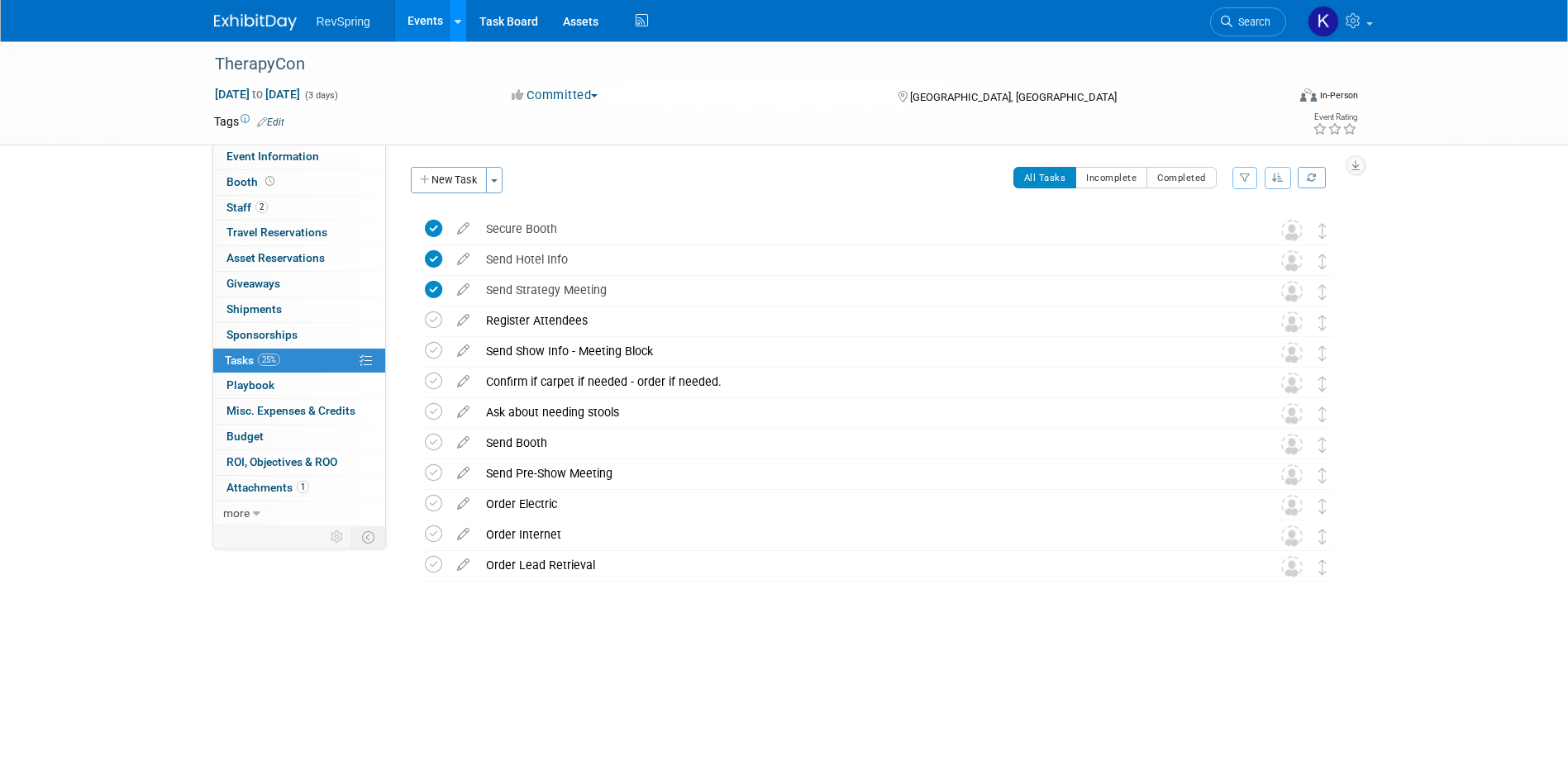 click at bounding box center [457, 21] 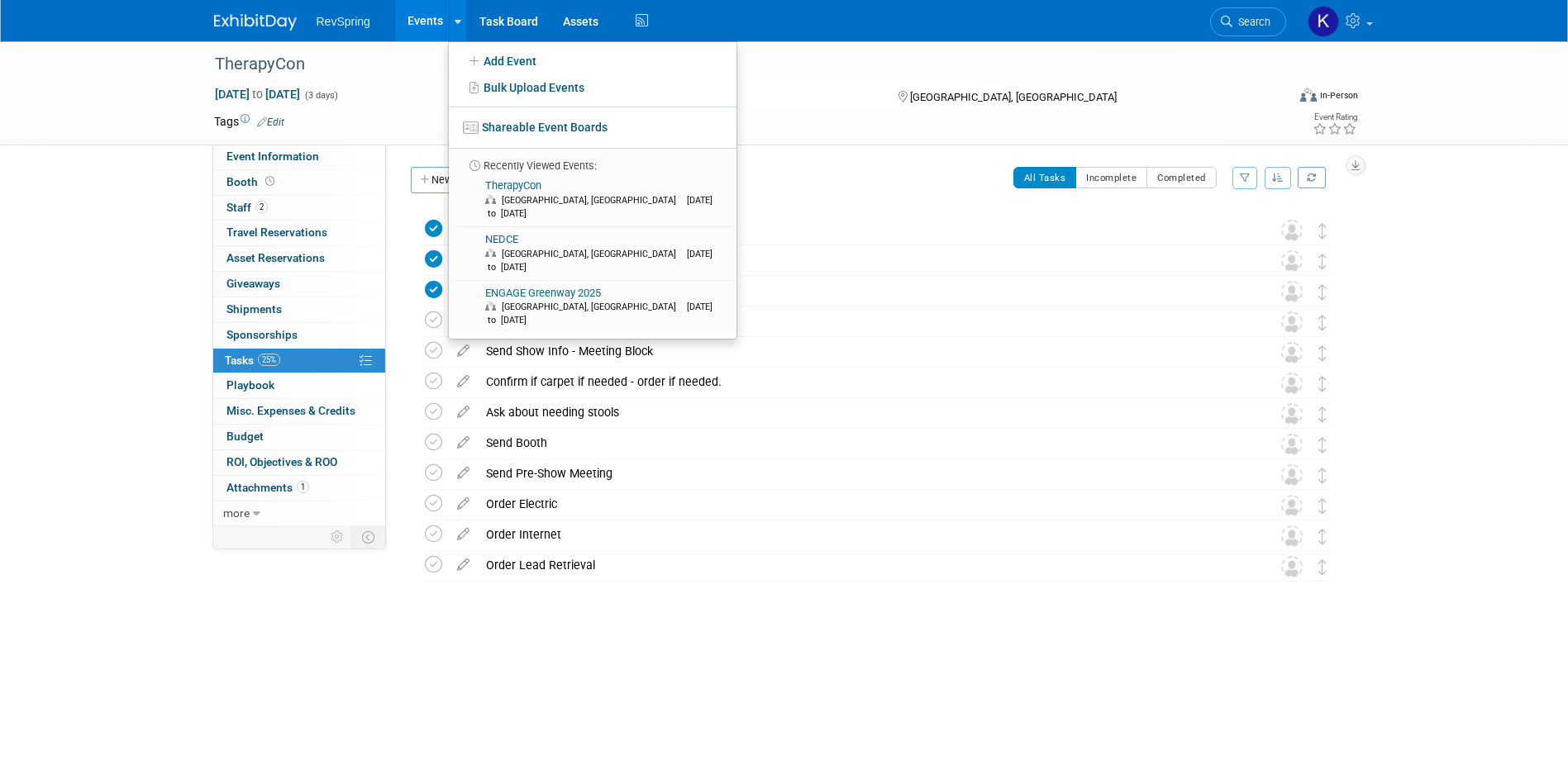 click on "Events" at bounding box center (425, 21) 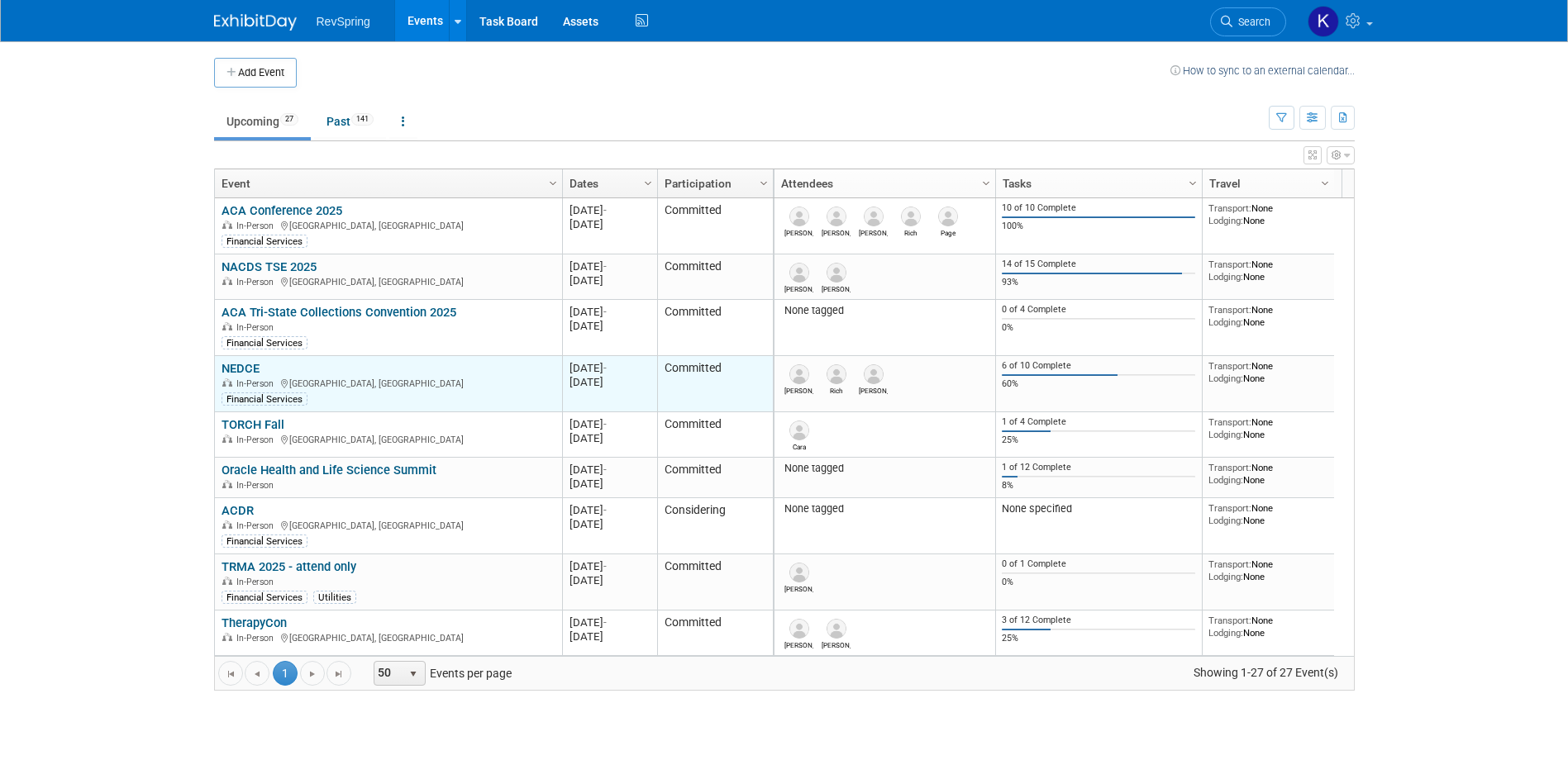 scroll, scrollTop: 0, scrollLeft: 0, axis: both 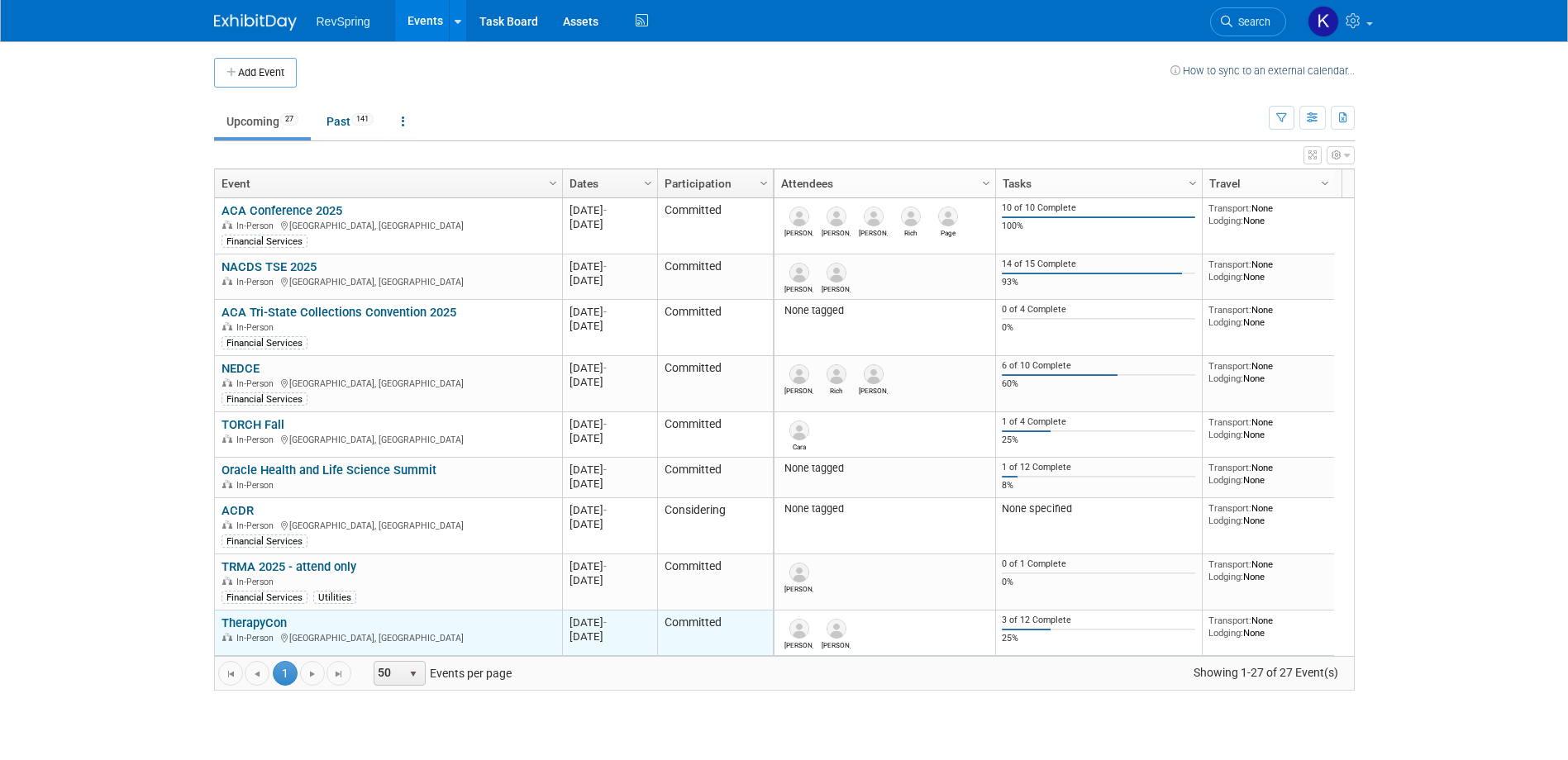 click on "TherapyCon" at bounding box center (254, 623) 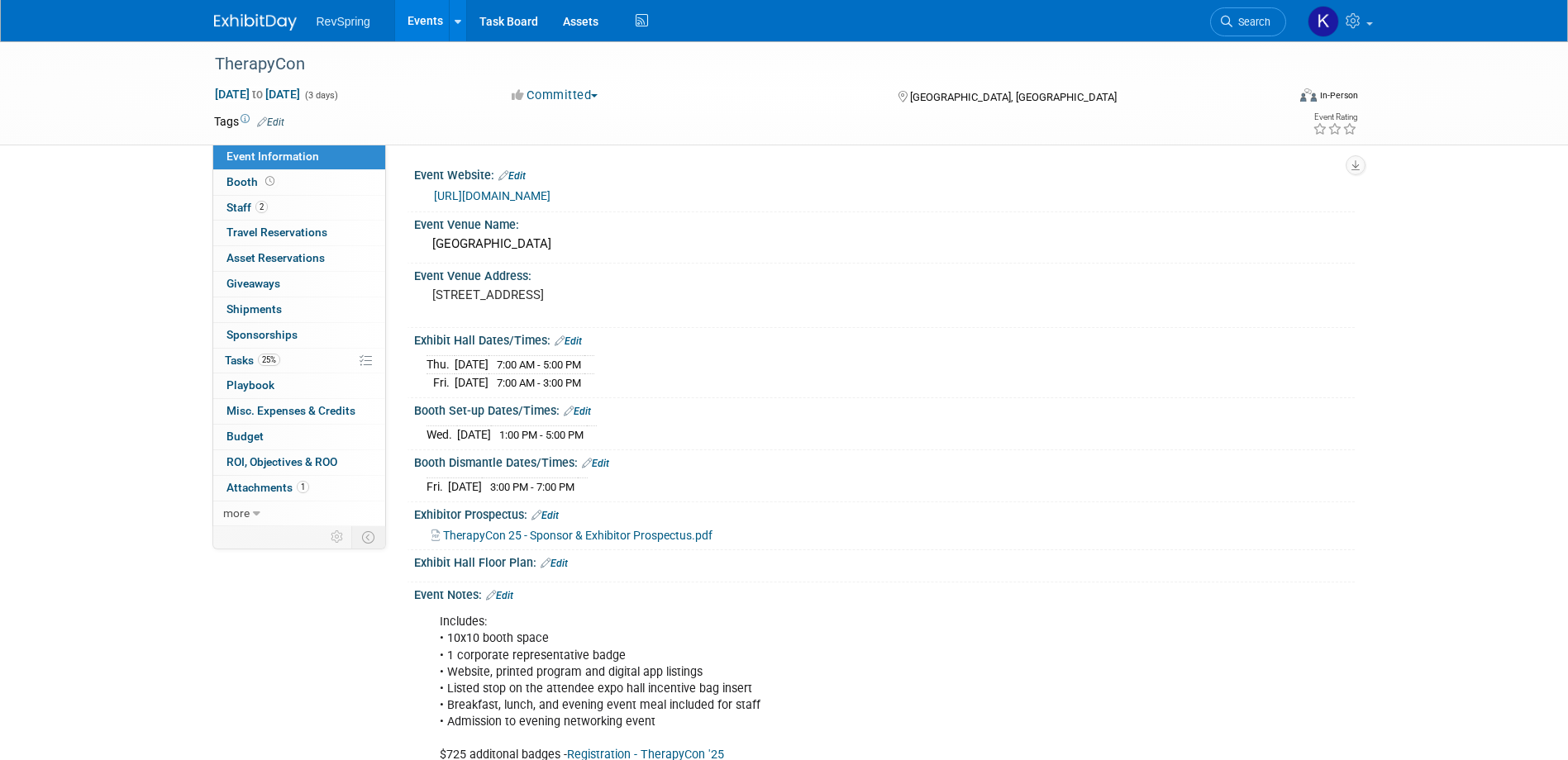 scroll, scrollTop: 0, scrollLeft: 0, axis: both 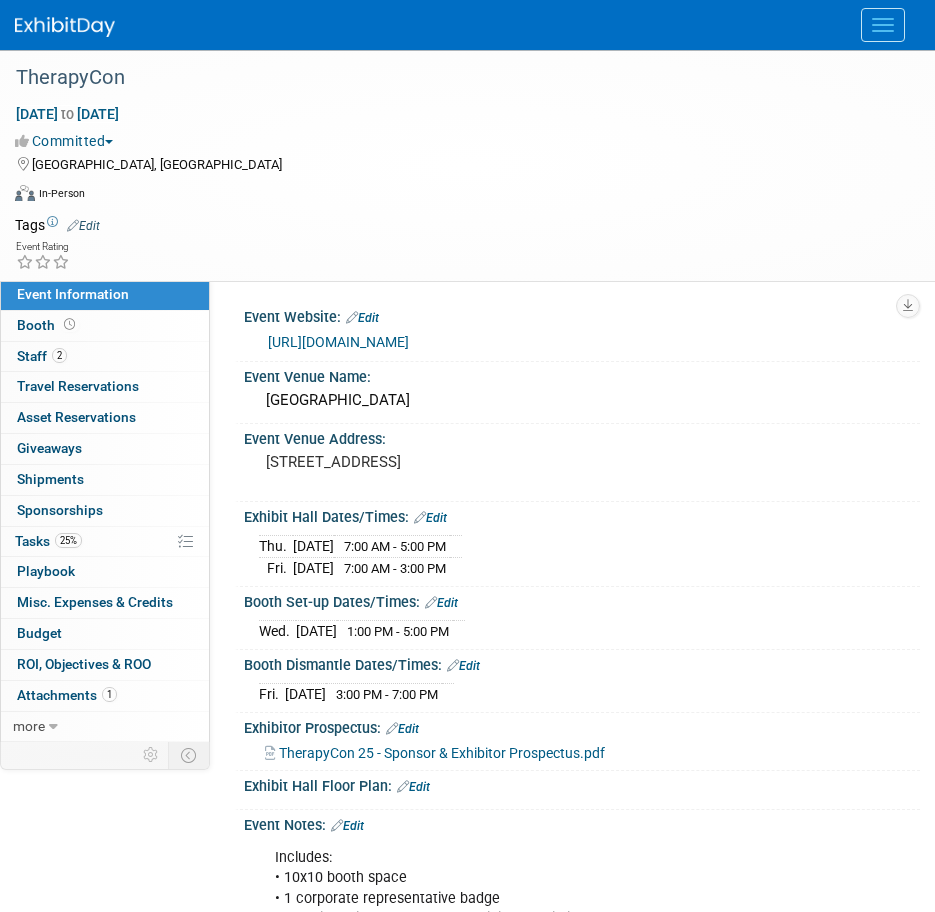 click at bounding box center (65, 27) 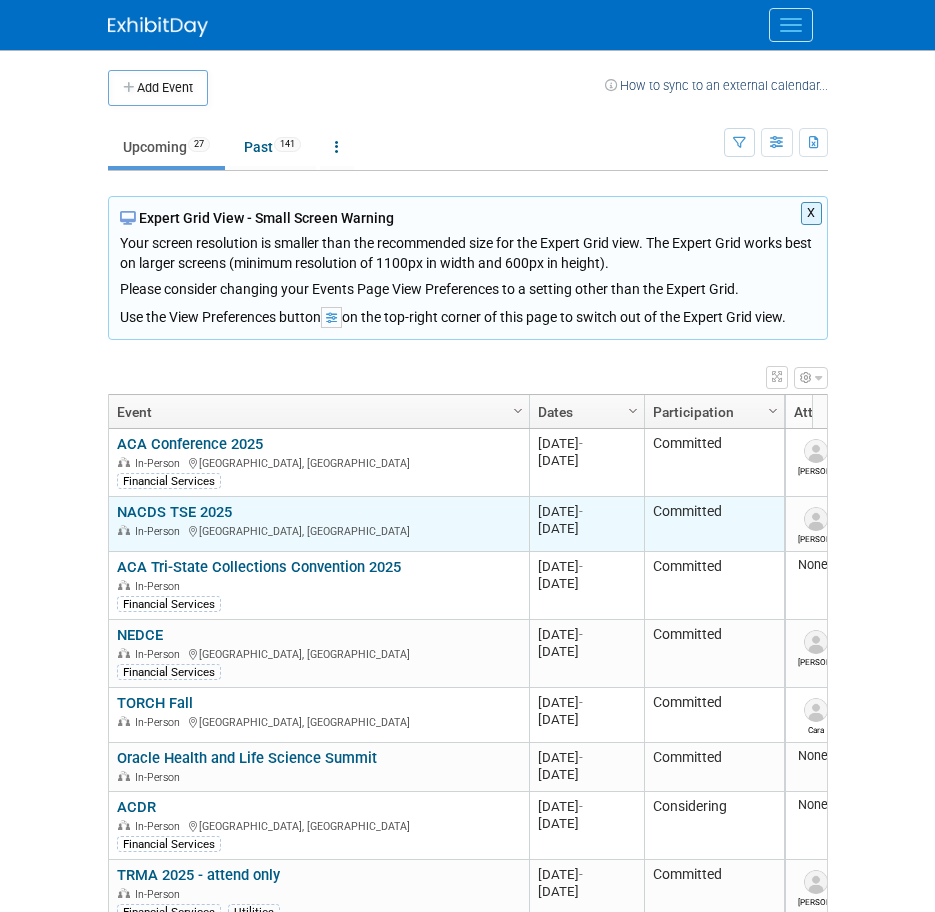 scroll, scrollTop: 0, scrollLeft: 0, axis: both 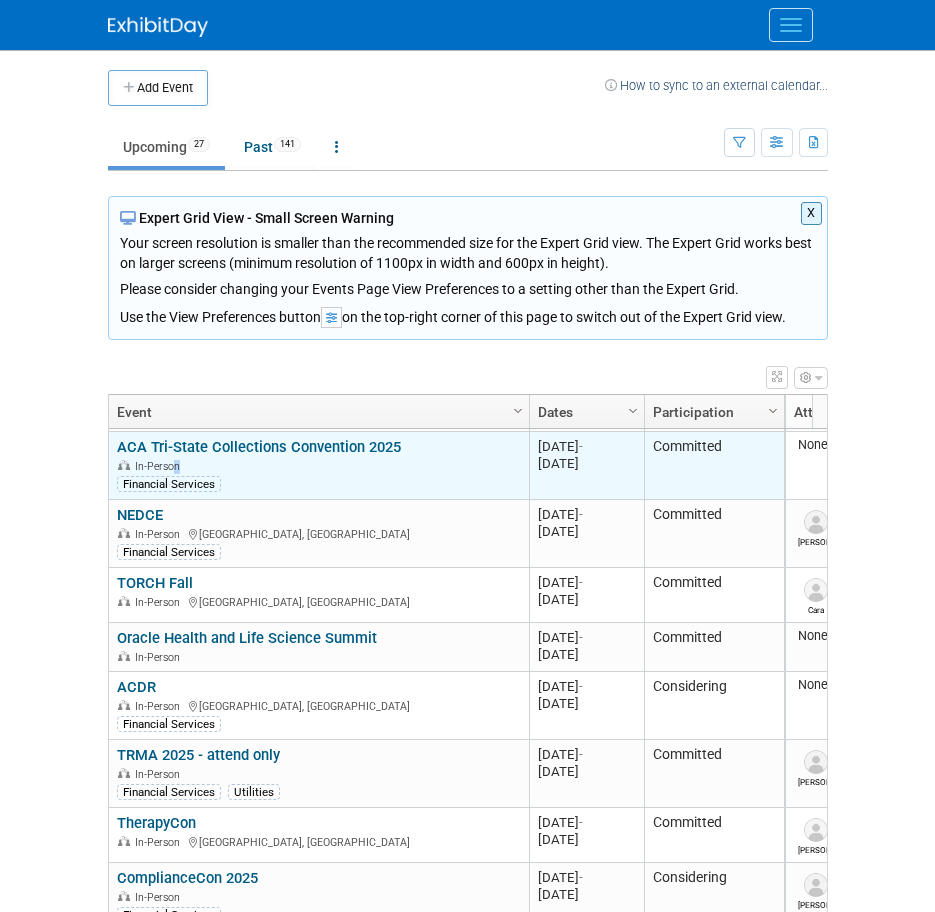 click on "In-Person" at bounding box center (160, 466) 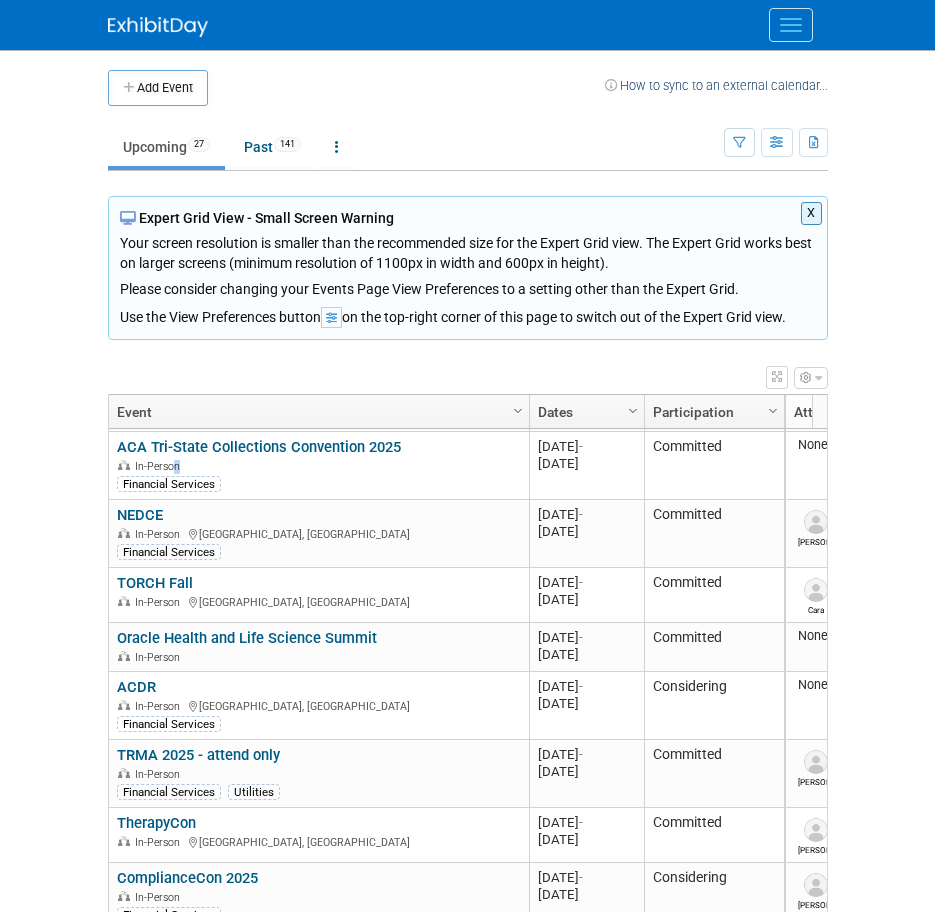 drag, startPoint x: 175, startPoint y: 460, endPoint x: 176, endPoint y: 439, distance: 21.023796 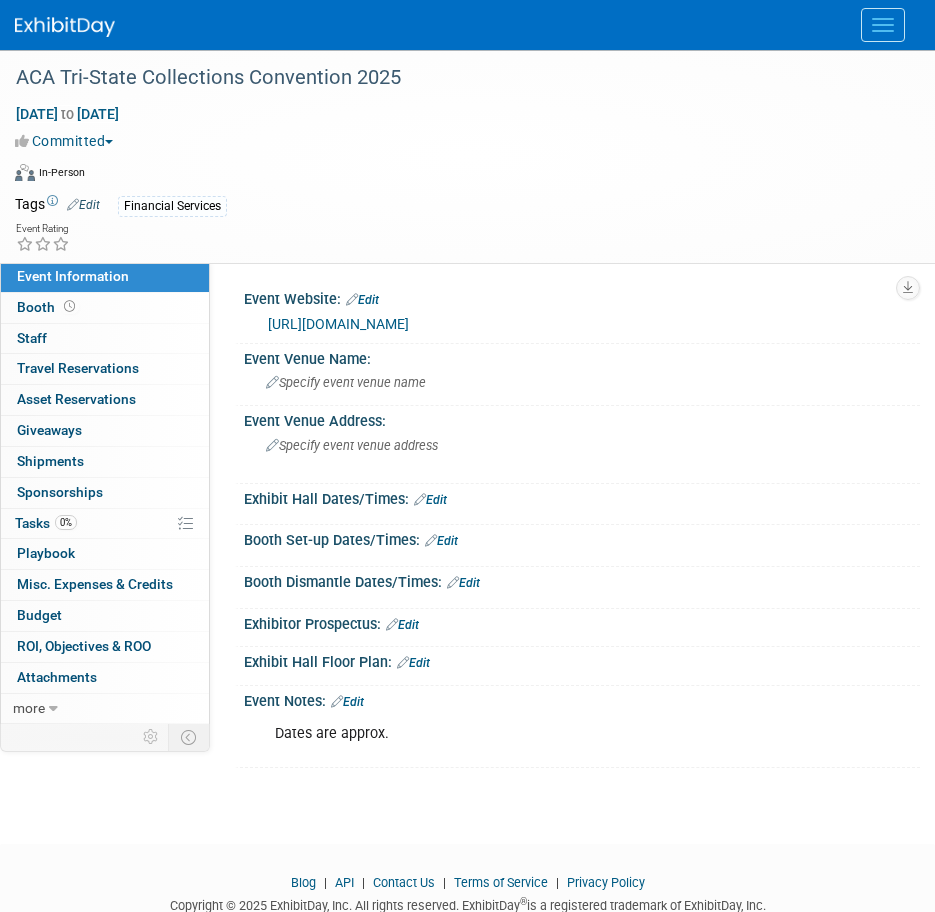 scroll, scrollTop: 0, scrollLeft: 0, axis: both 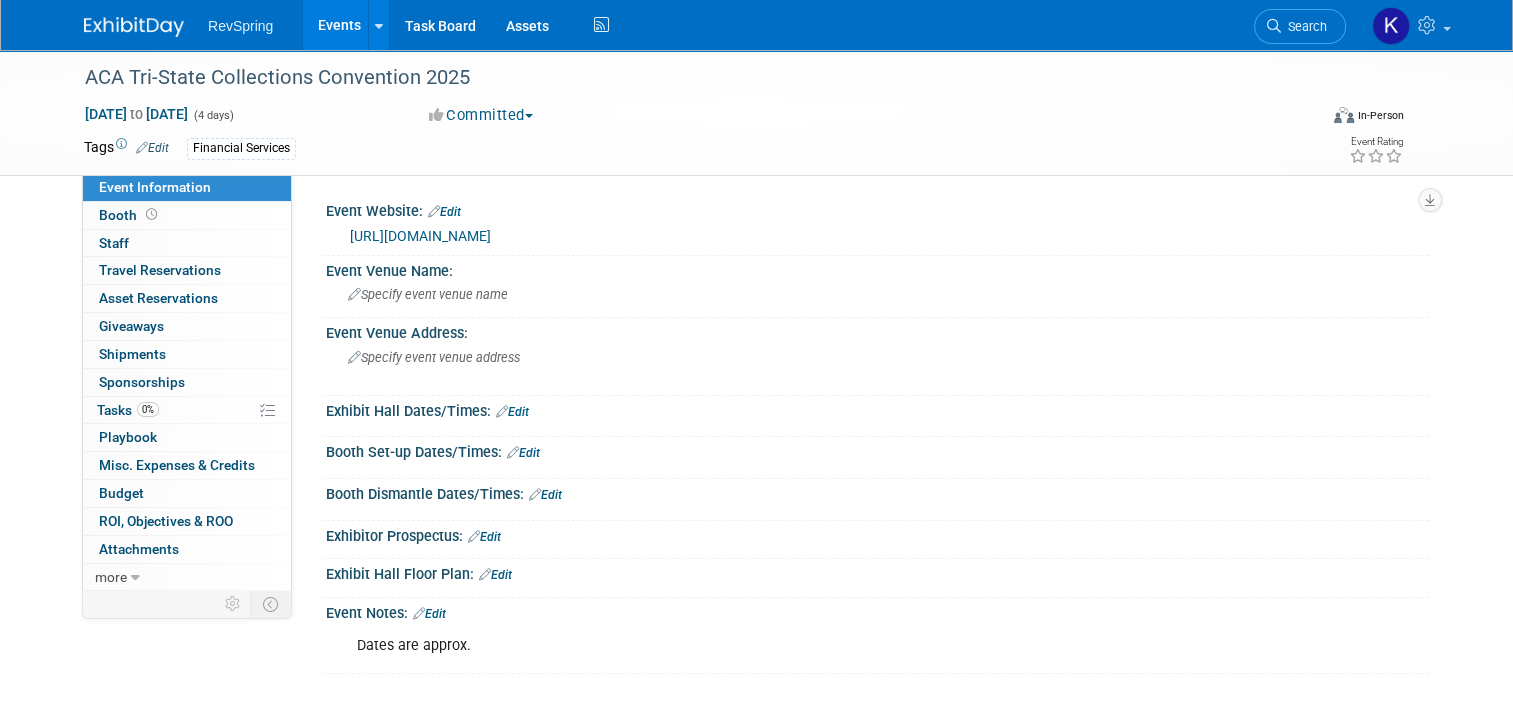 click on "Events" at bounding box center (339, 25) 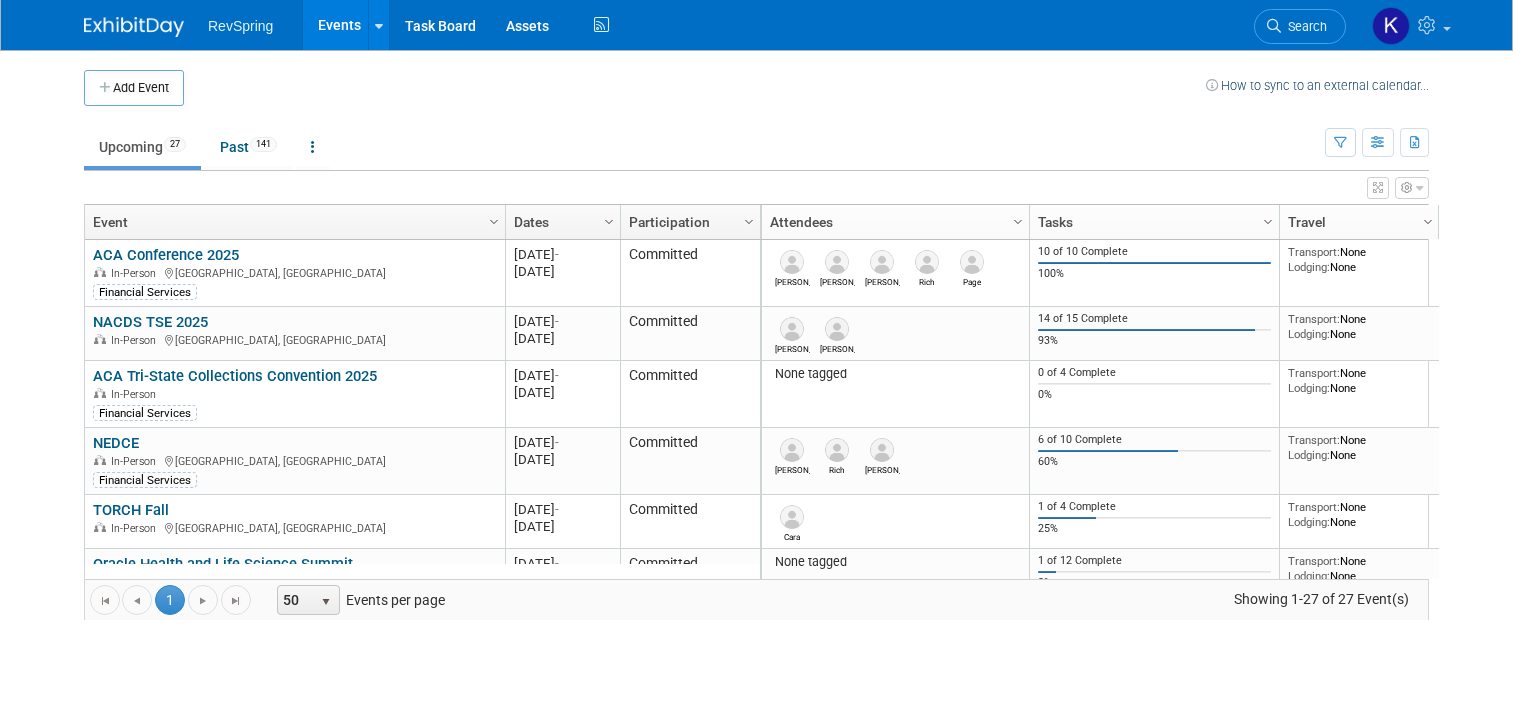 scroll, scrollTop: 0, scrollLeft: 0, axis: both 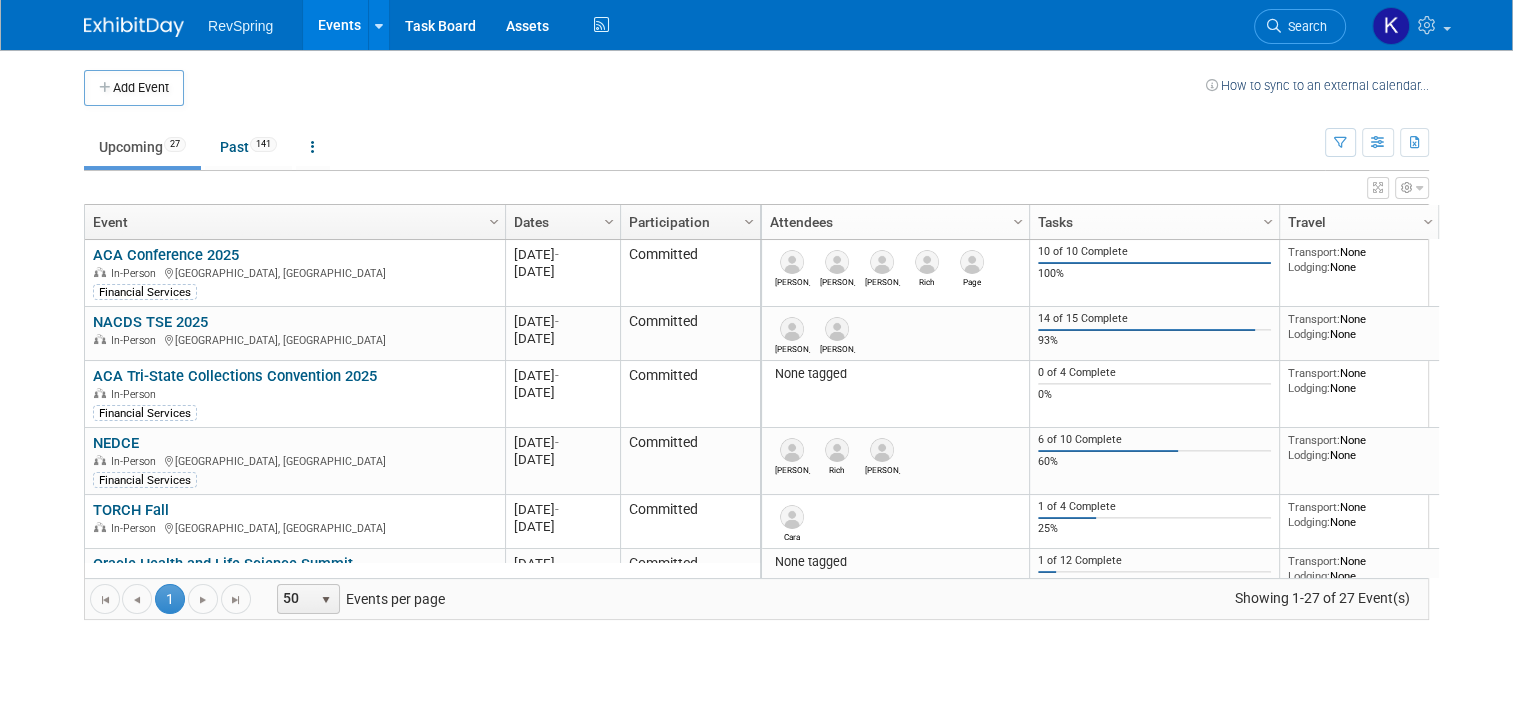 click on "Events" at bounding box center [339, 25] 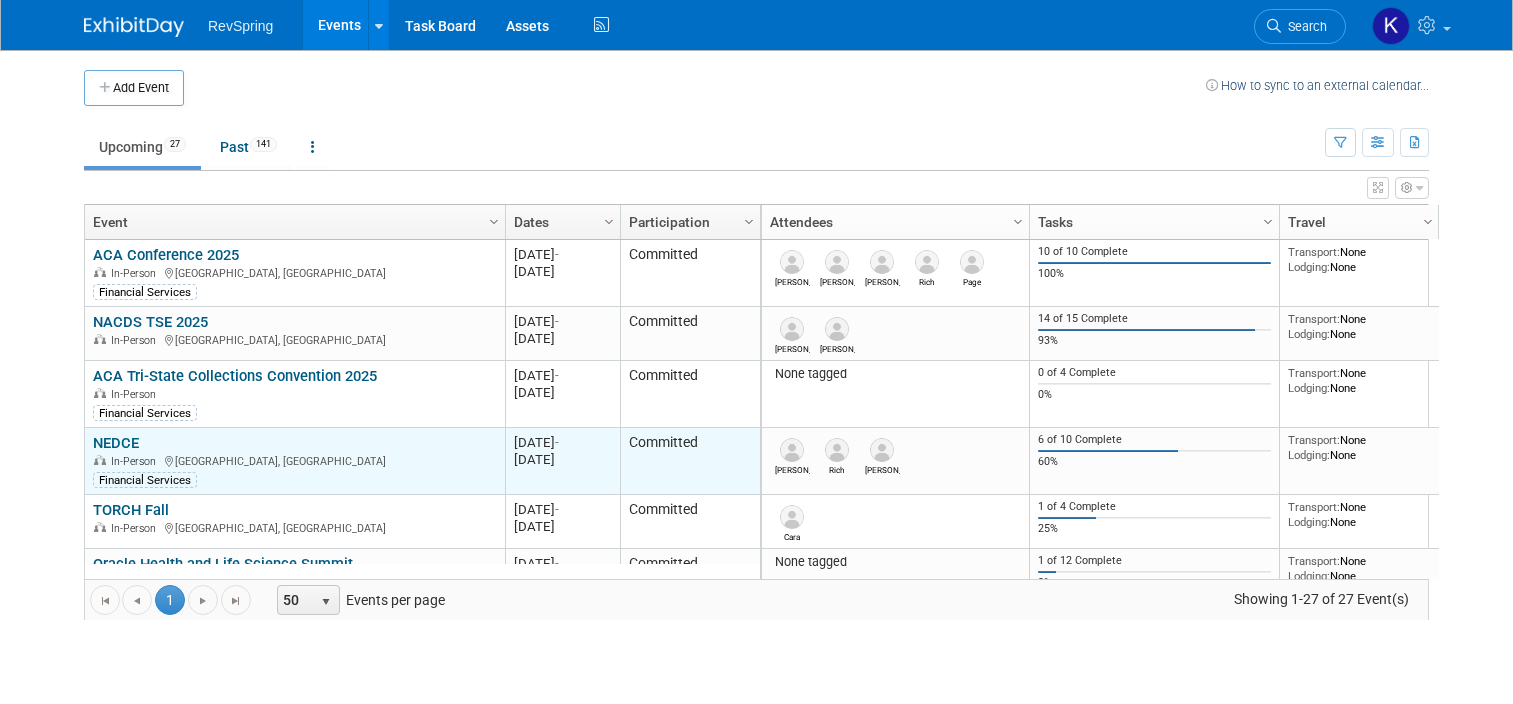 scroll, scrollTop: 0, scrollLeft: 0, axis: both 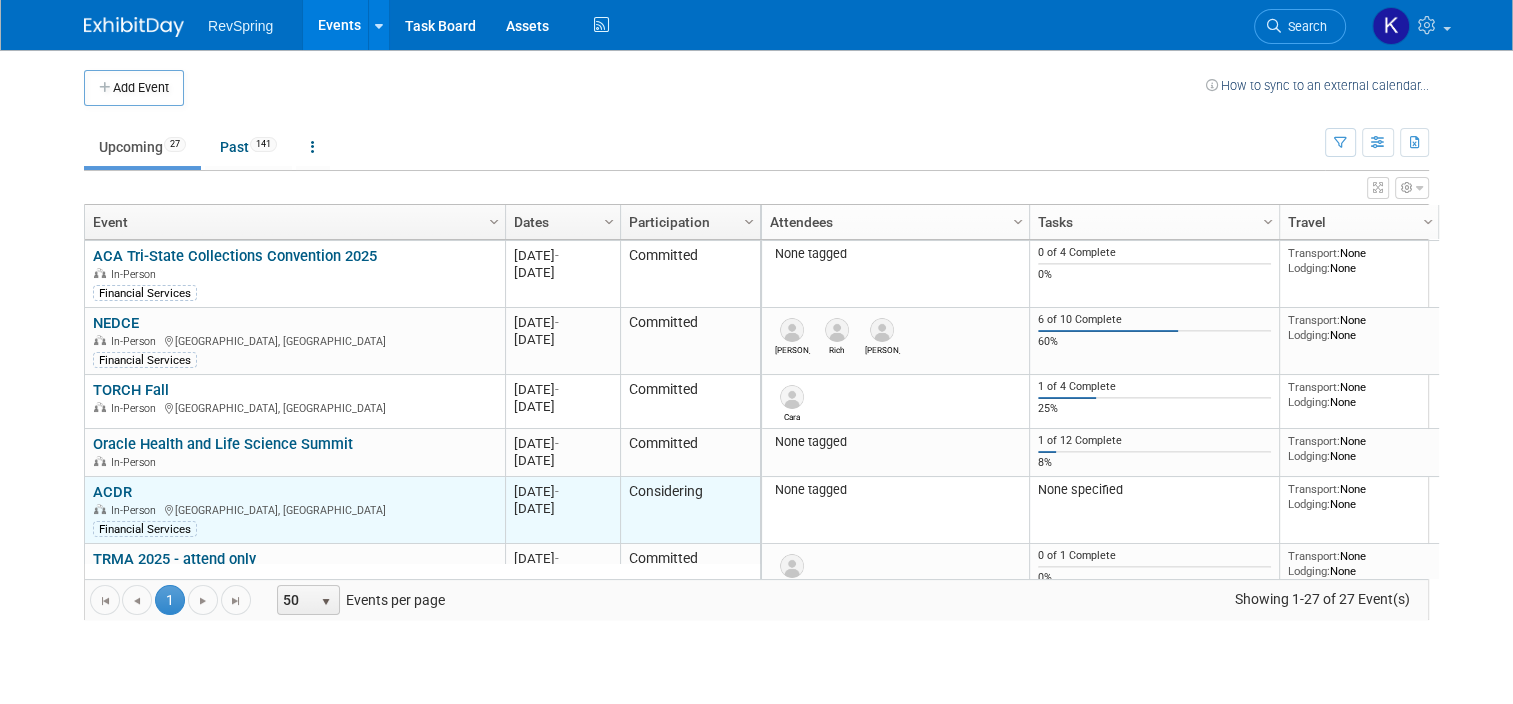 click on "ACDR" at bounding box center [112, 492] 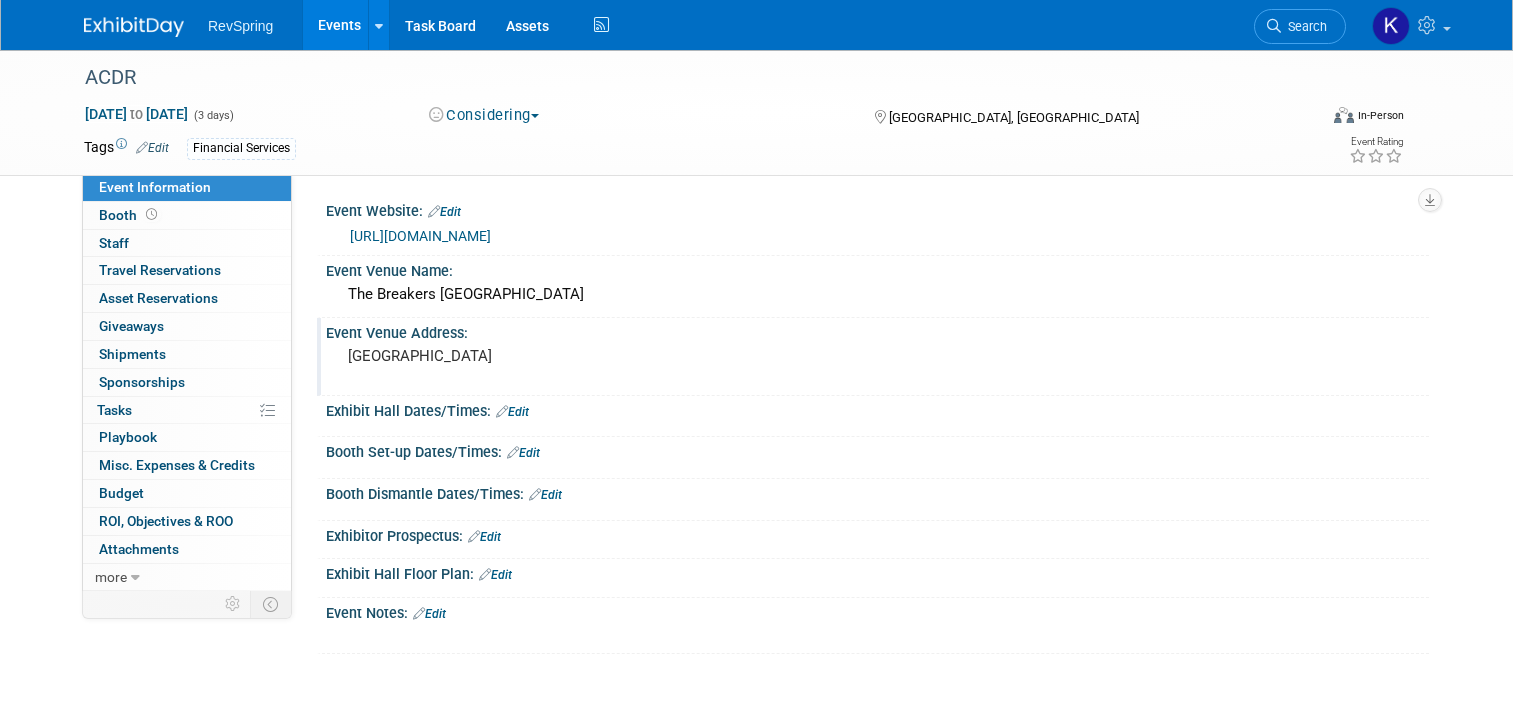 scroll, scrollTop: 0, scrollLeft: 0, axis: both 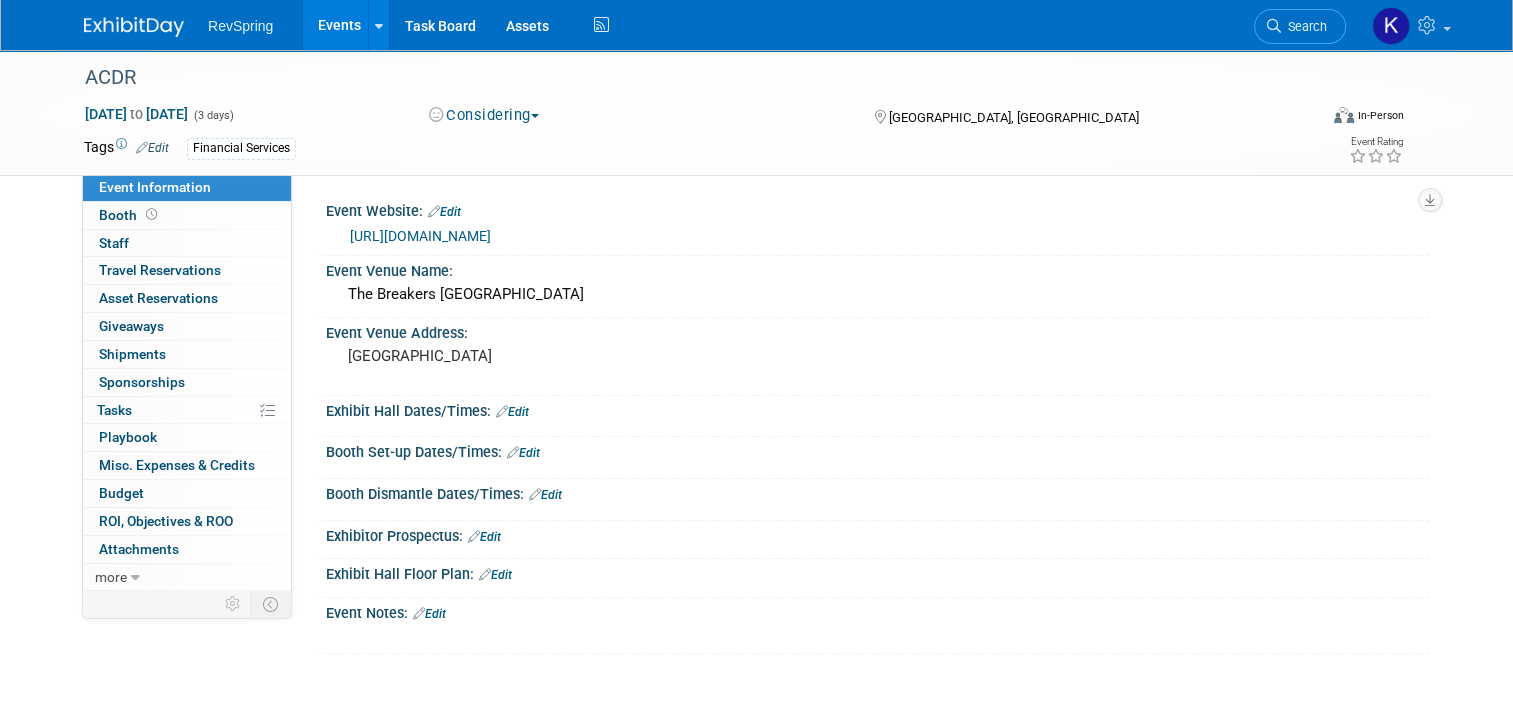 click on "Events" at bounding box center [339, 25] 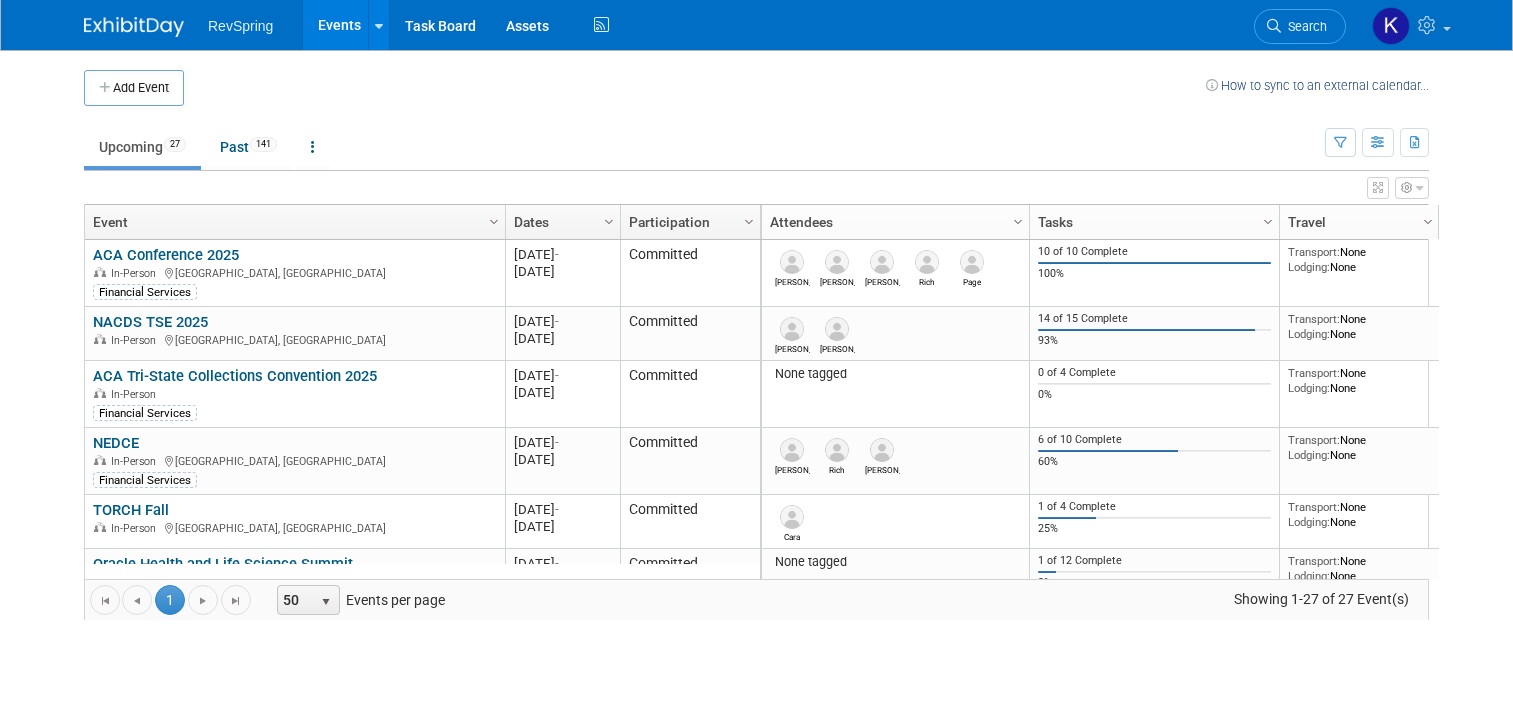 scroll, scrollTop: 0, scrollLeft: 0, axis: both 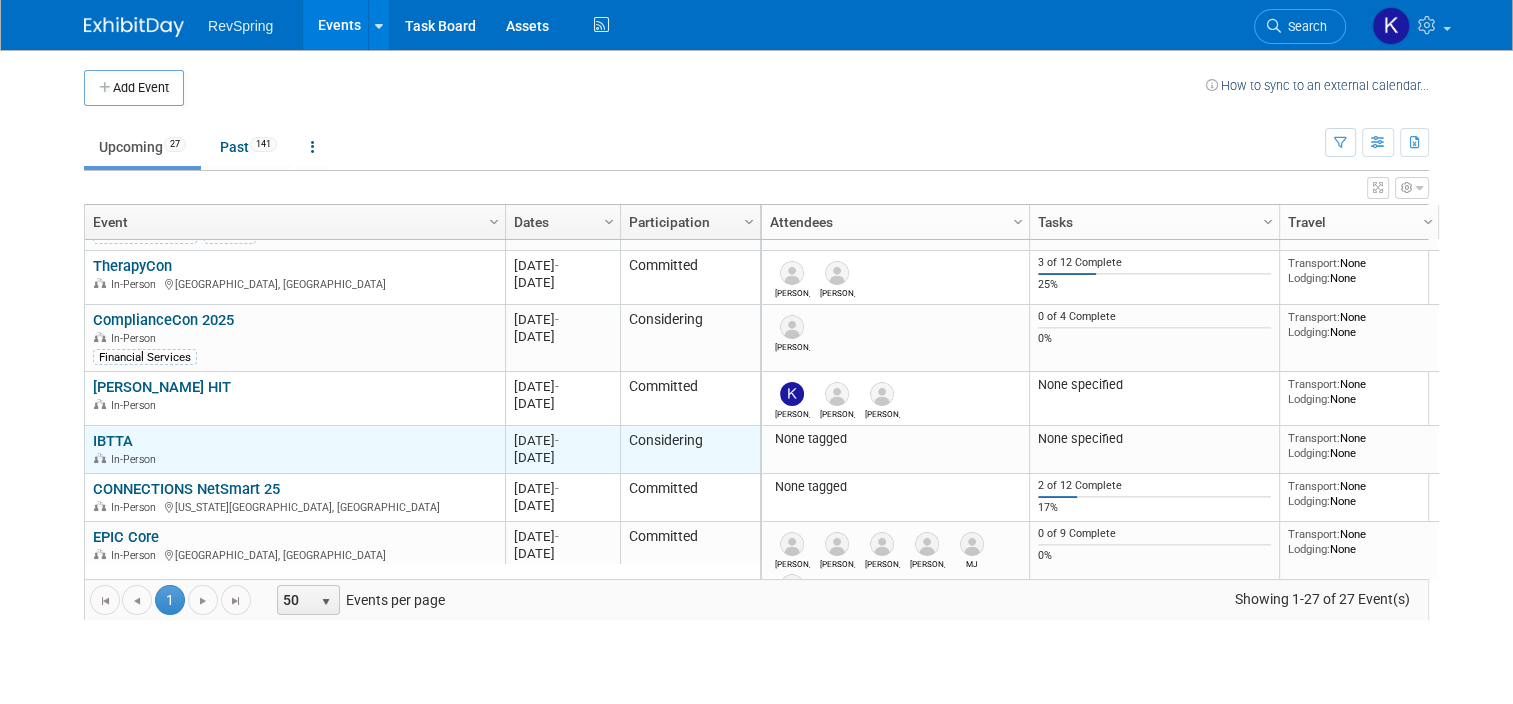 click on "IBTTA" at bounding box center (113, 441) 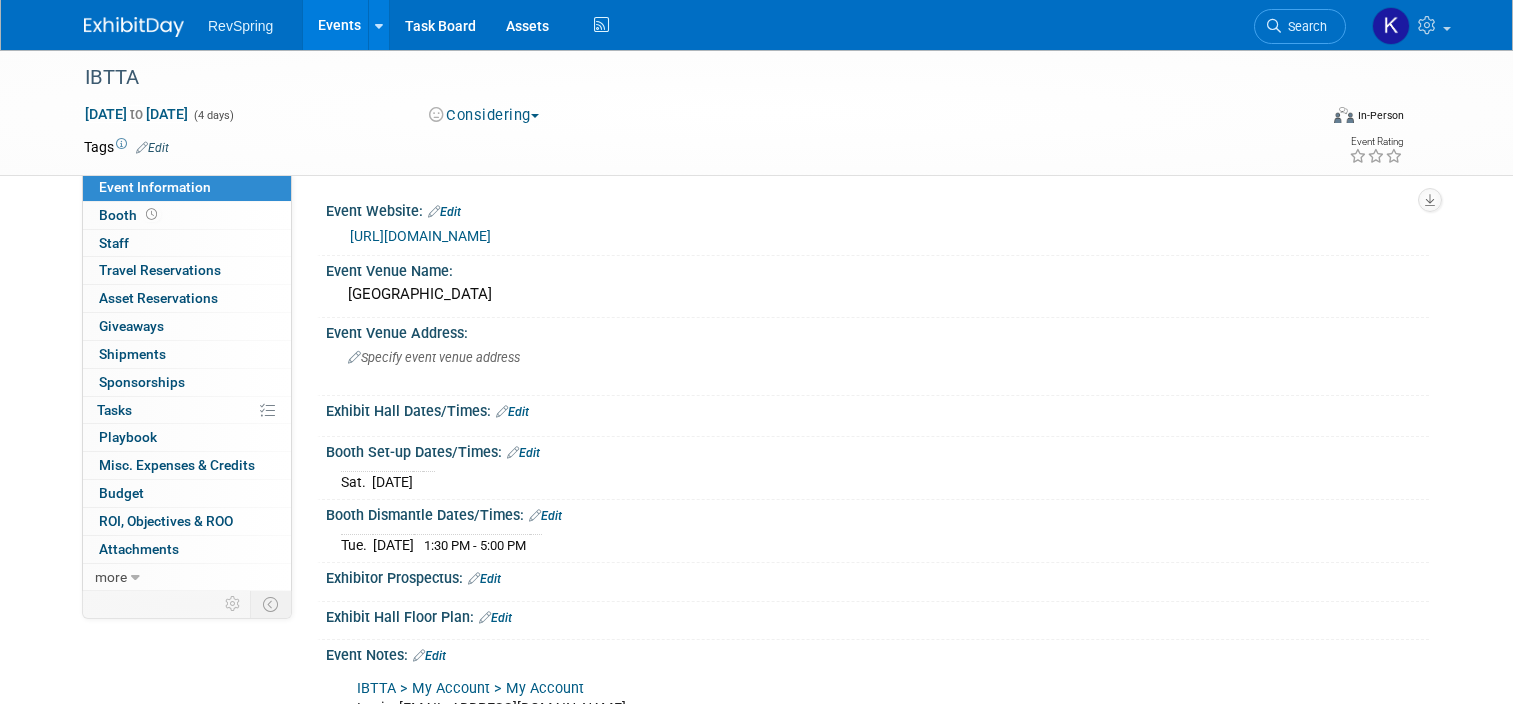 scroll, scrollTop: 0, scrollLeft: 0, axis: both 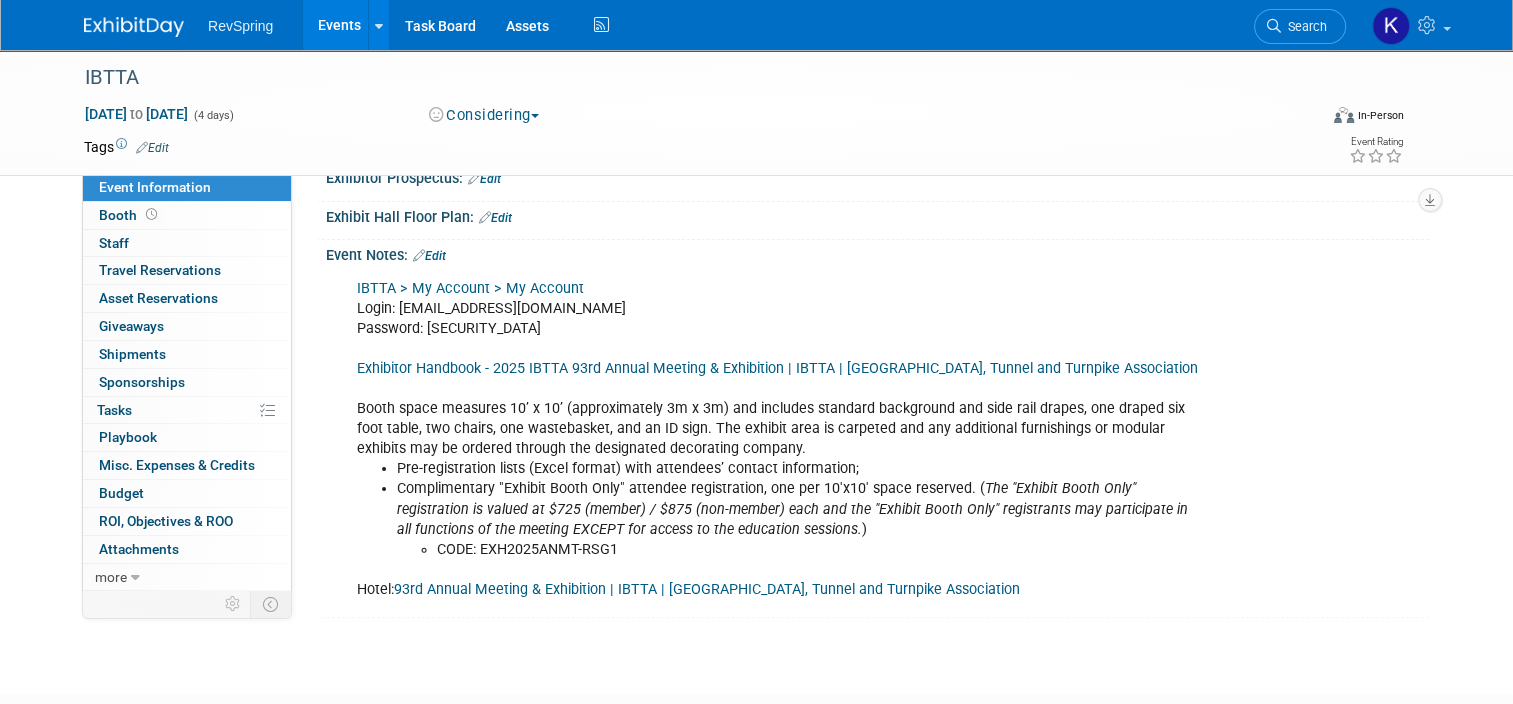 click on "Events" at bounding box center (339, 25) 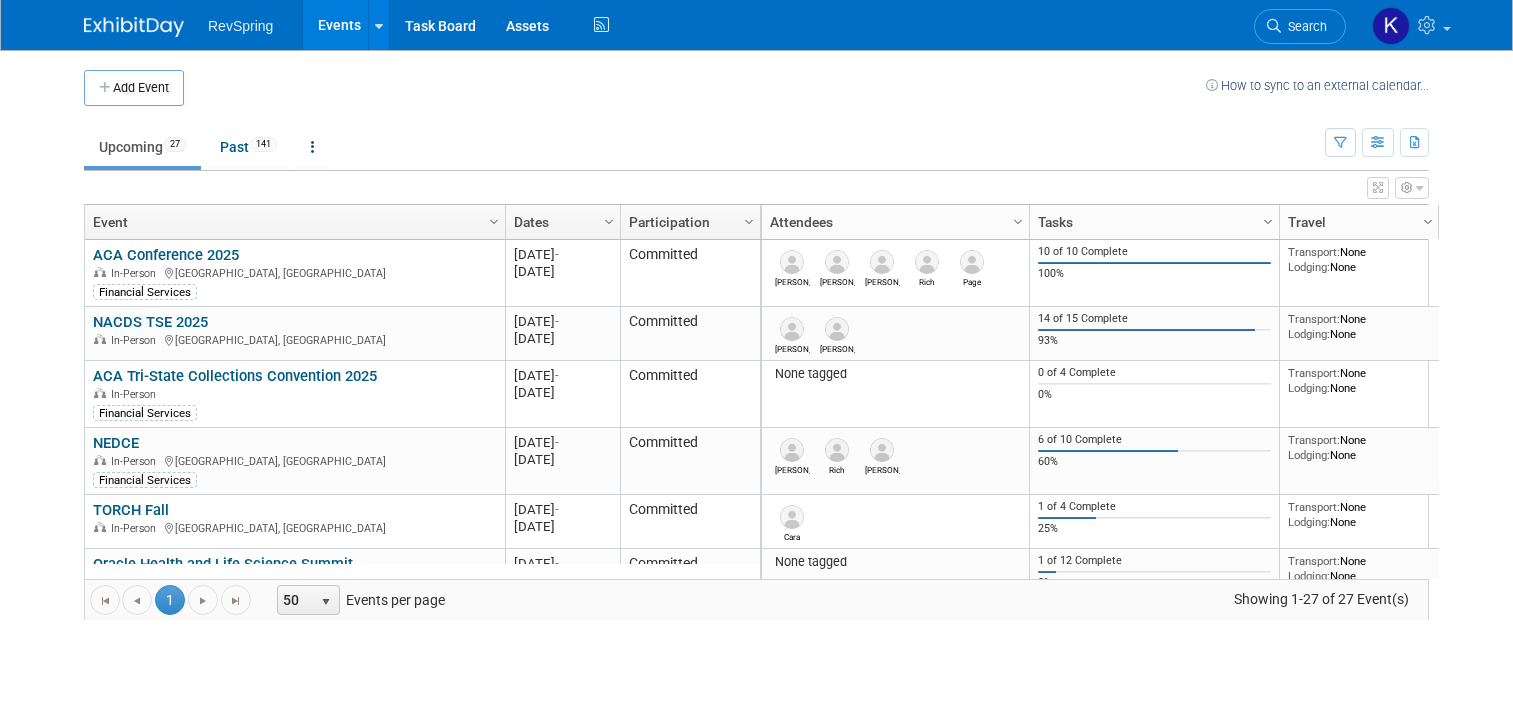 scroll, scrollTop: 0, scrollLeft: 0, axis: both 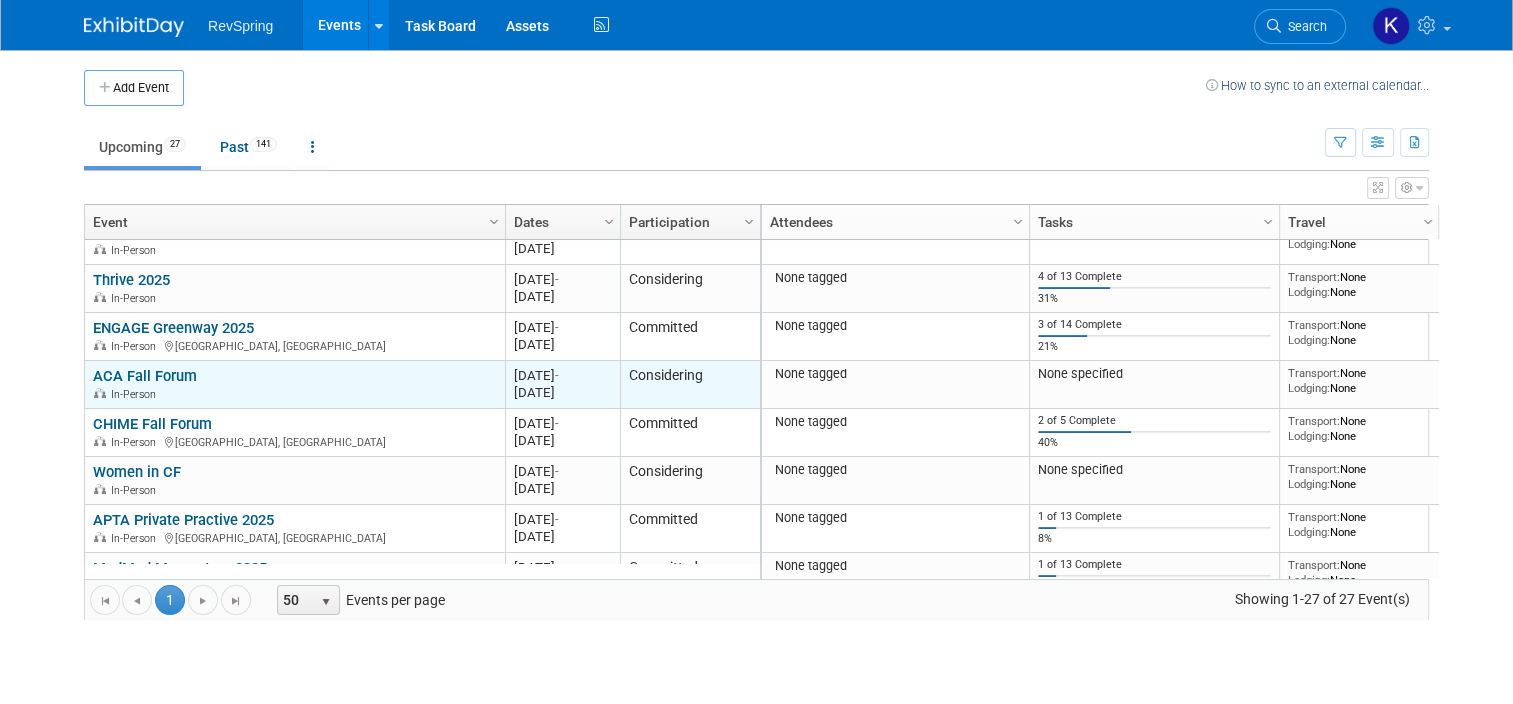 click on "ACA Fall Forum" at bounding box center [145, 376] 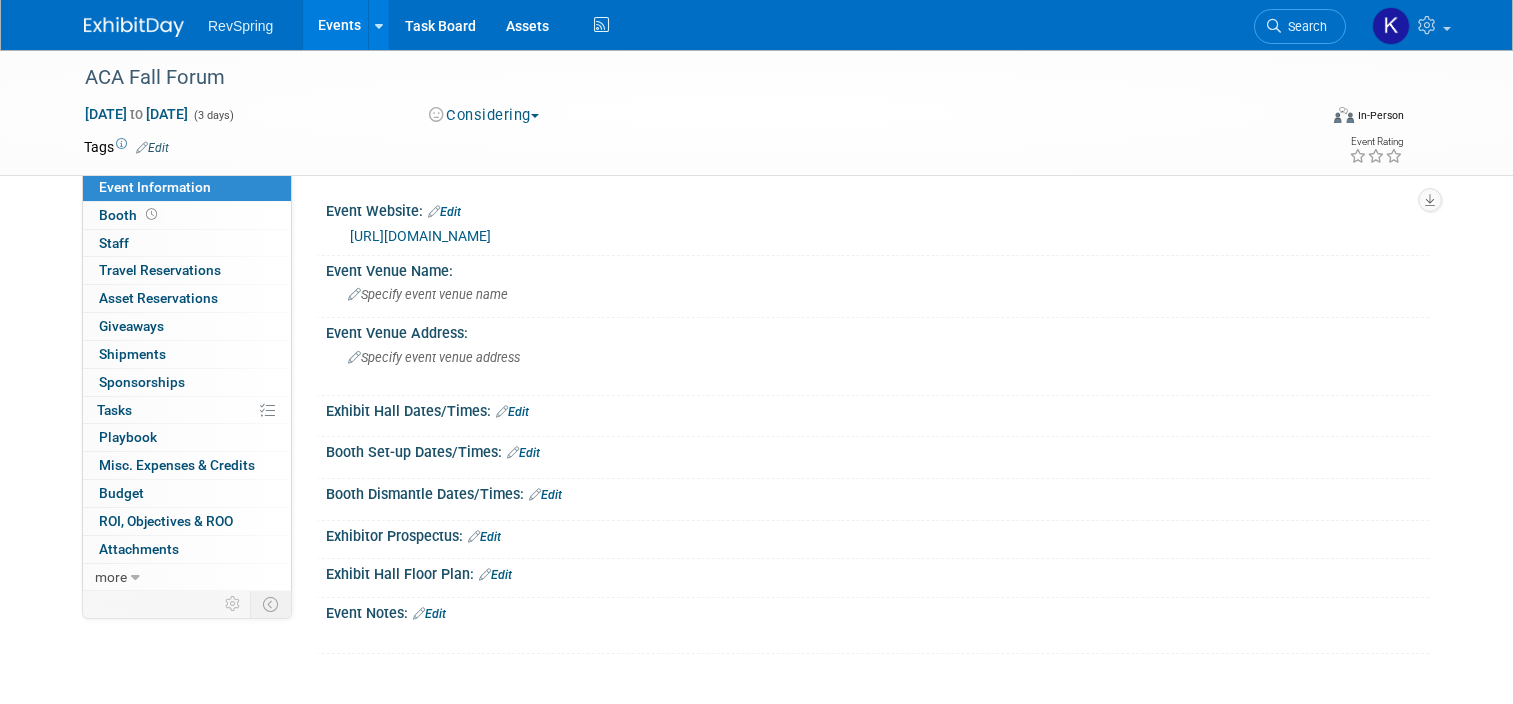scroll, scrollTop: 0, scrollLeft: 0, axis: both 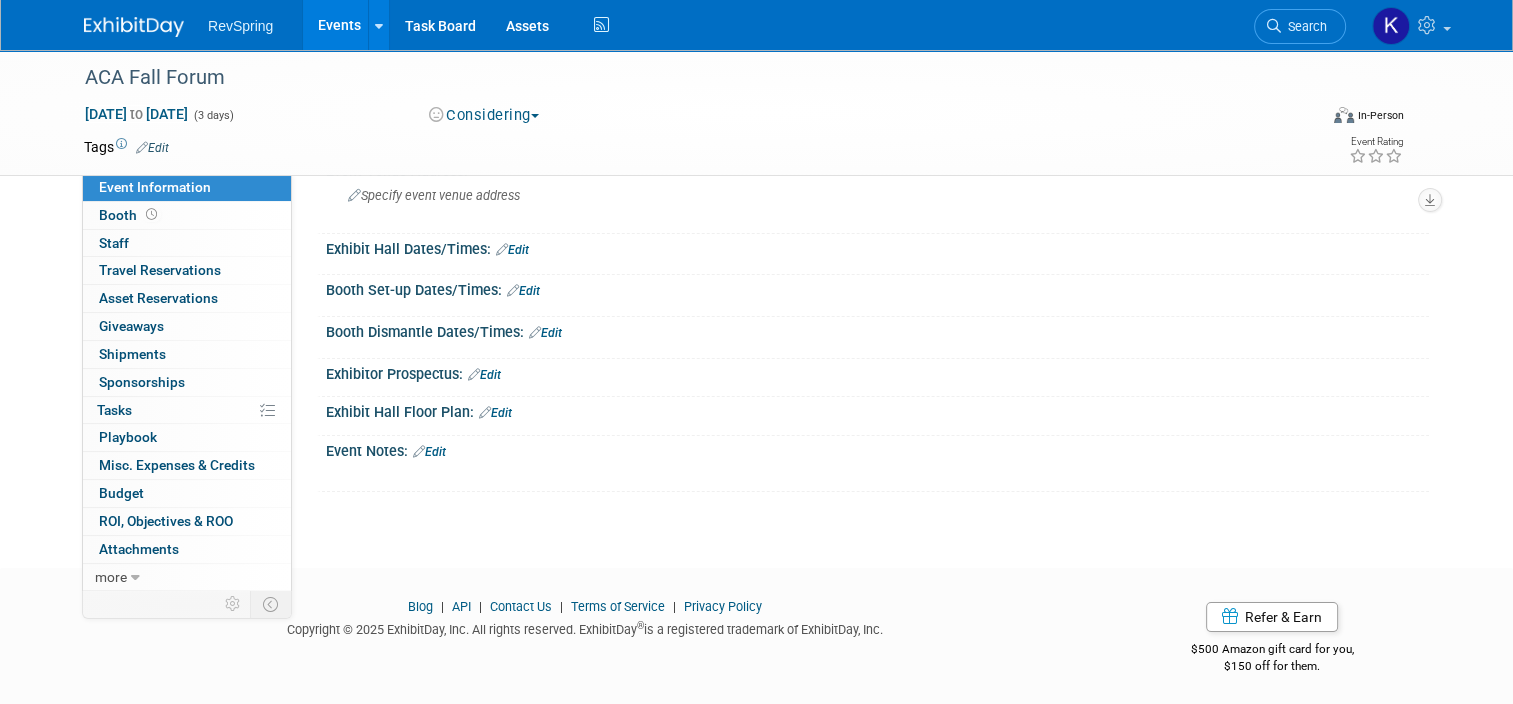 click on "Events" at bounding box center (339, 25) 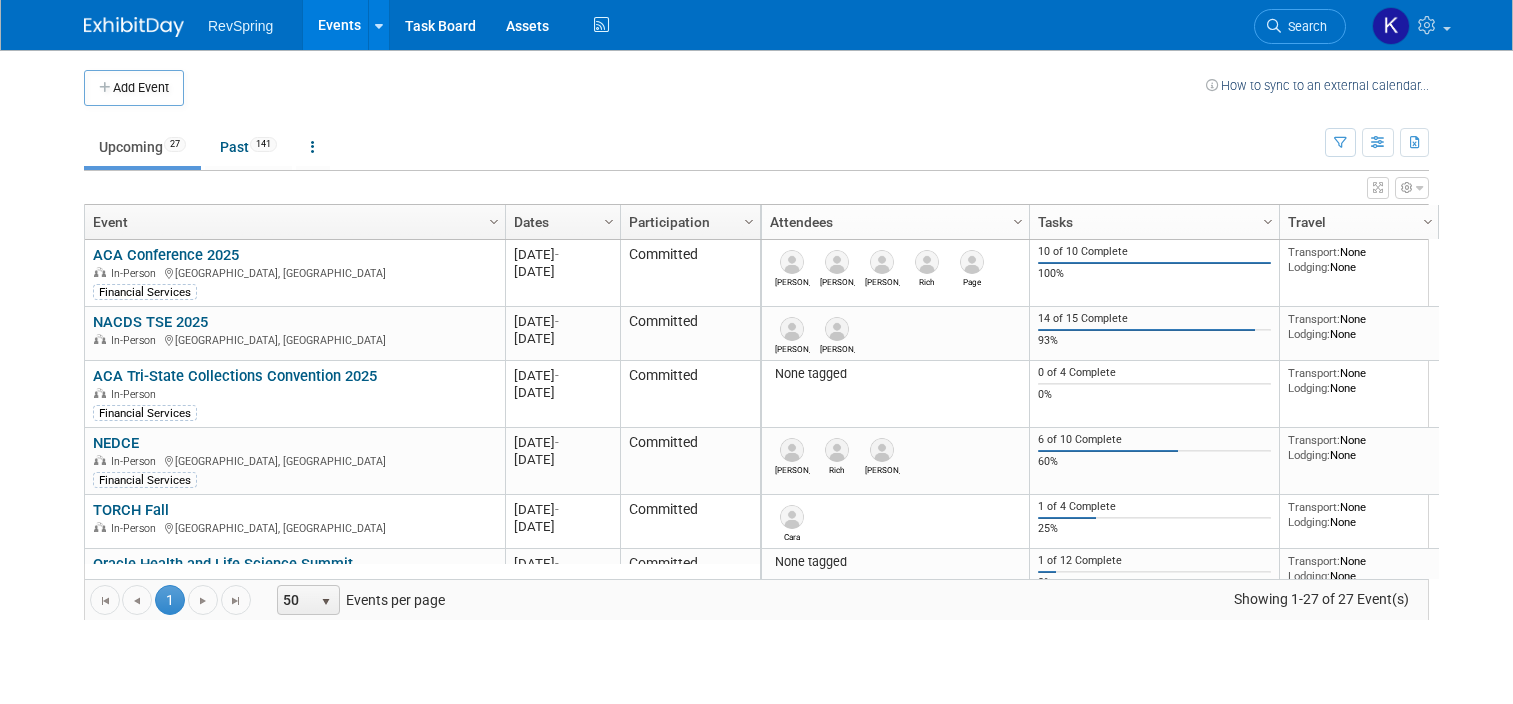 scroll, scrollTop: 0, scrollLeft: 0, axis: both 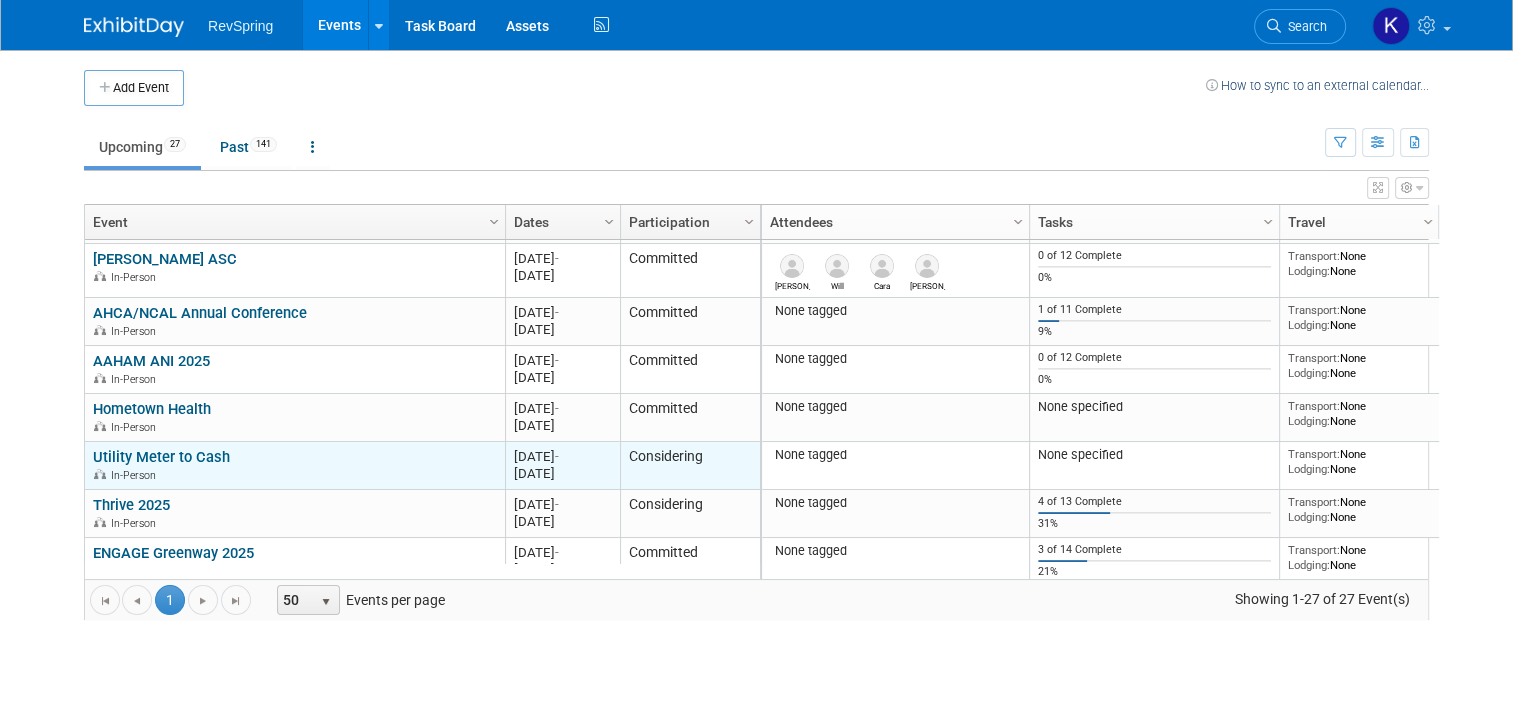 click on "Utility Meter to Cash" at bounding box center [161, 457] 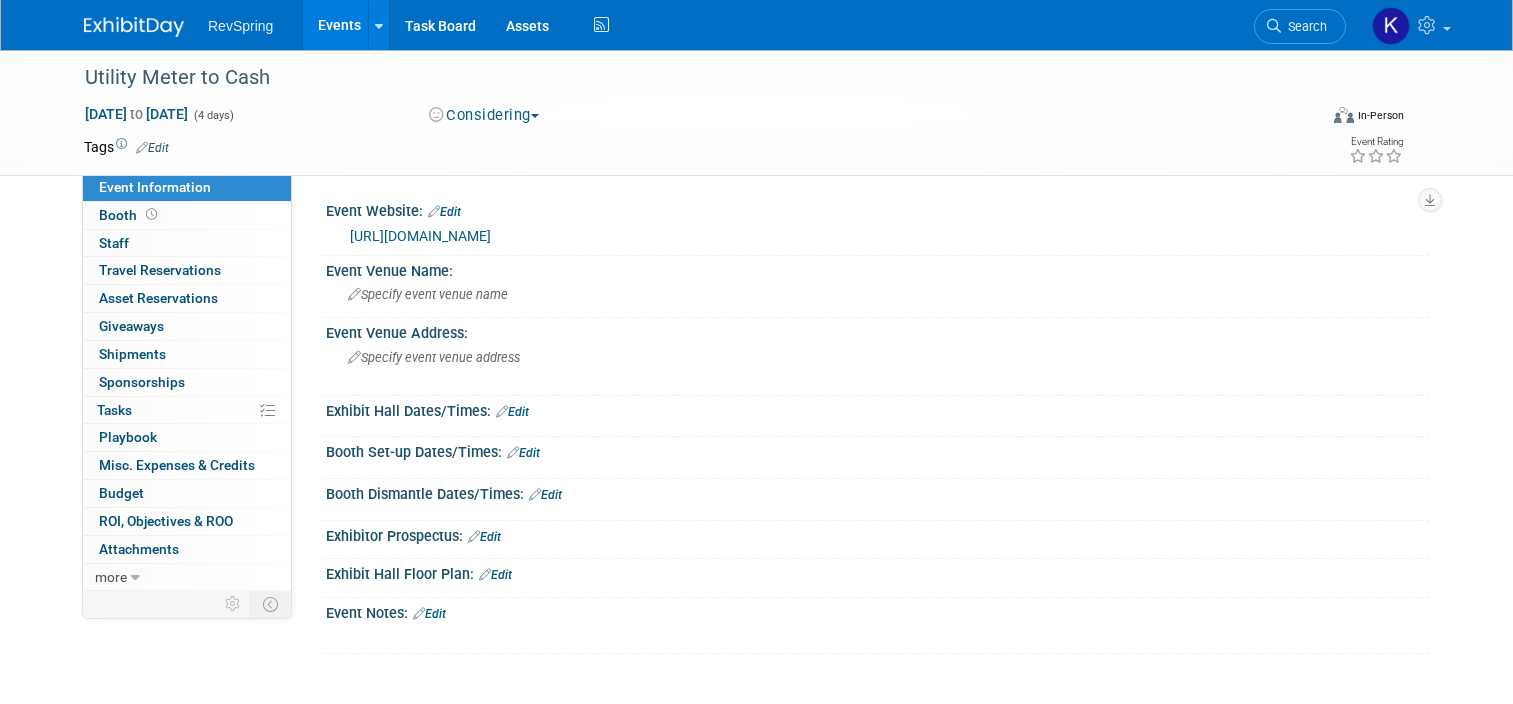 scroll, scrollTop: 0, scrollLeft: 0, axis: both 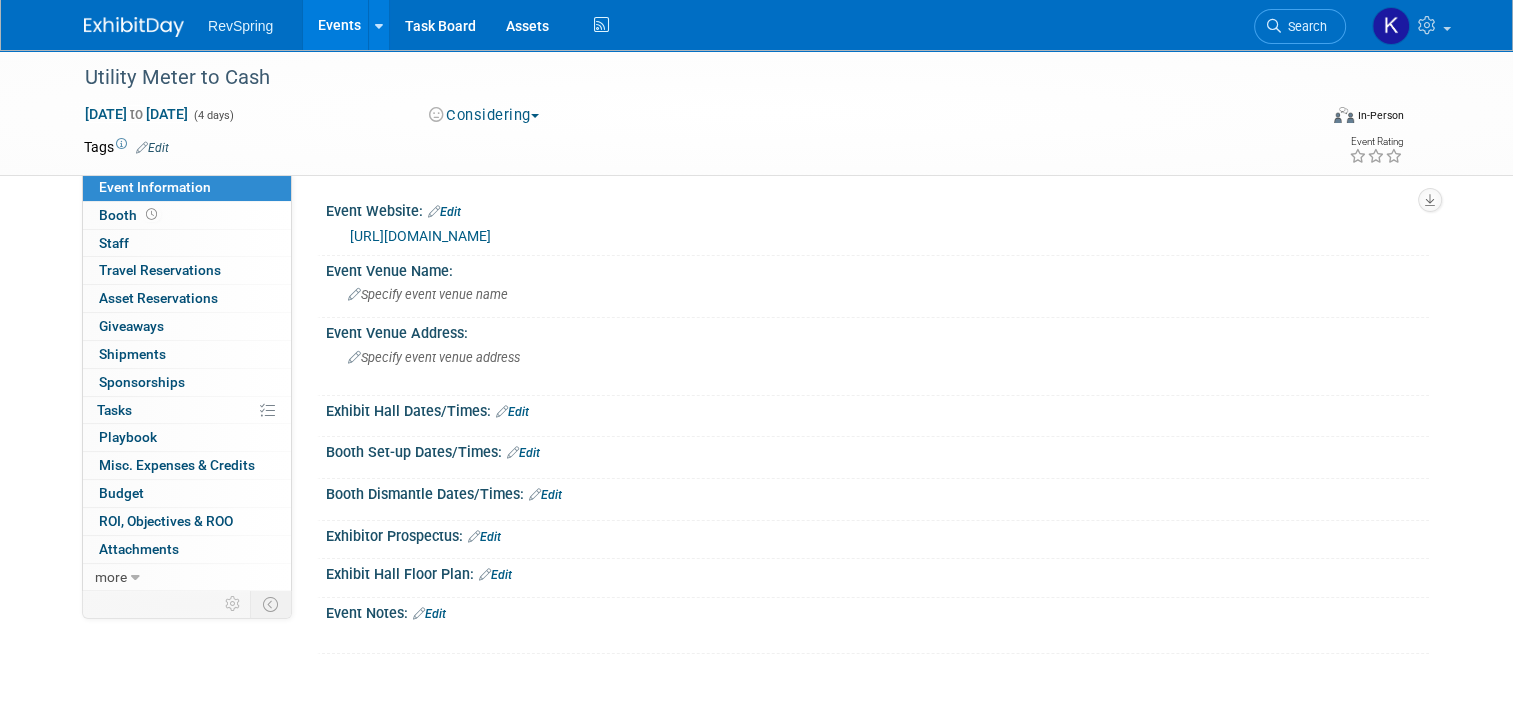 click on "Edit" at bounding box center [152, 148] 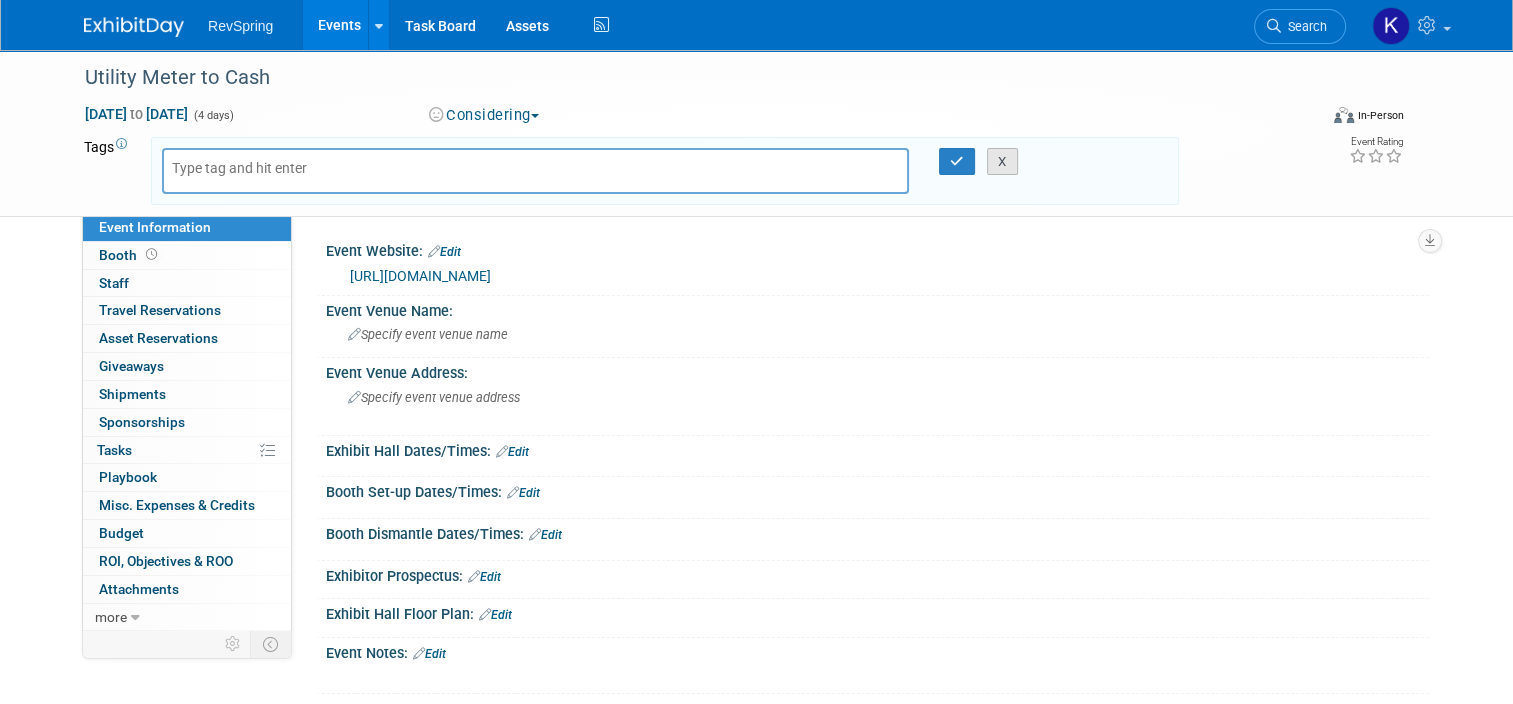 click on "X" at bounding box center (1002, 162) 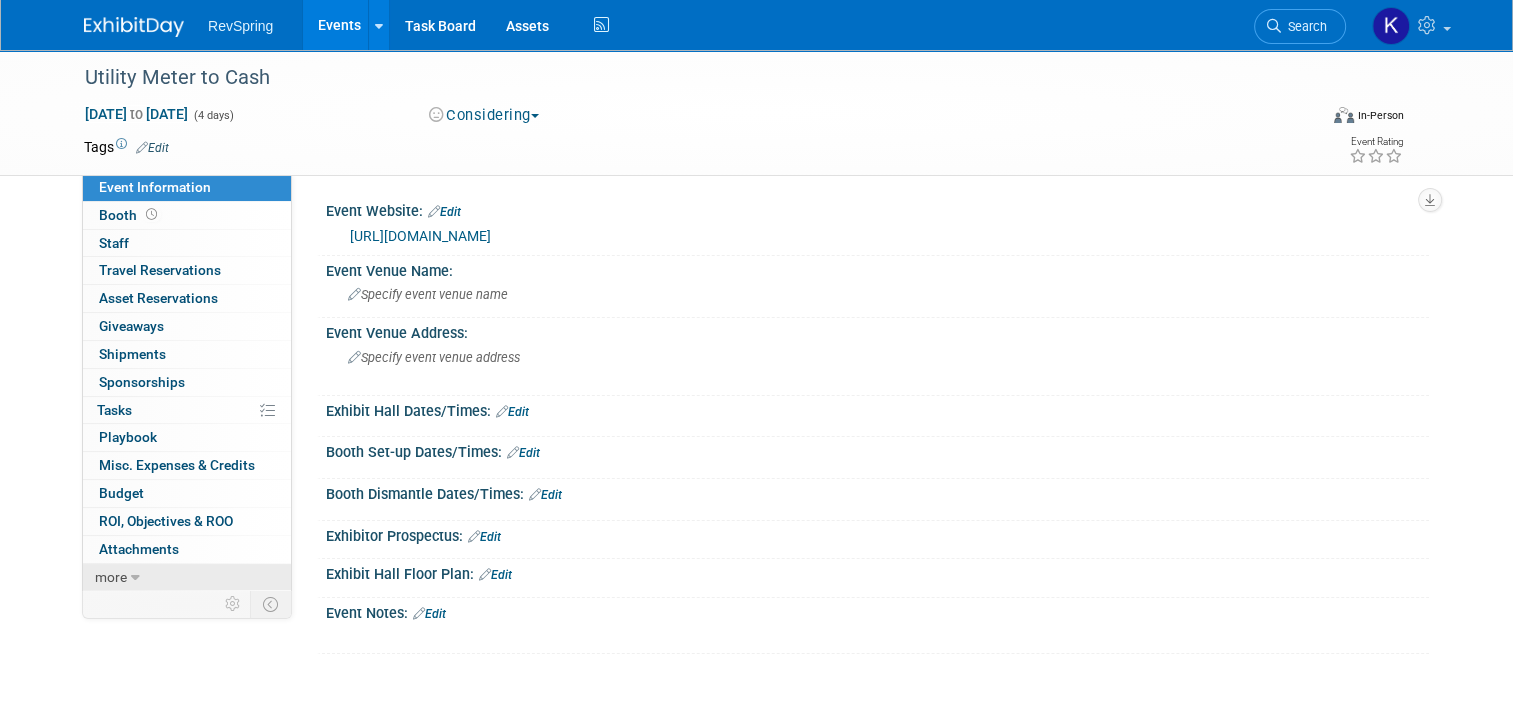 click on "more" at bounding box center (111, 577) 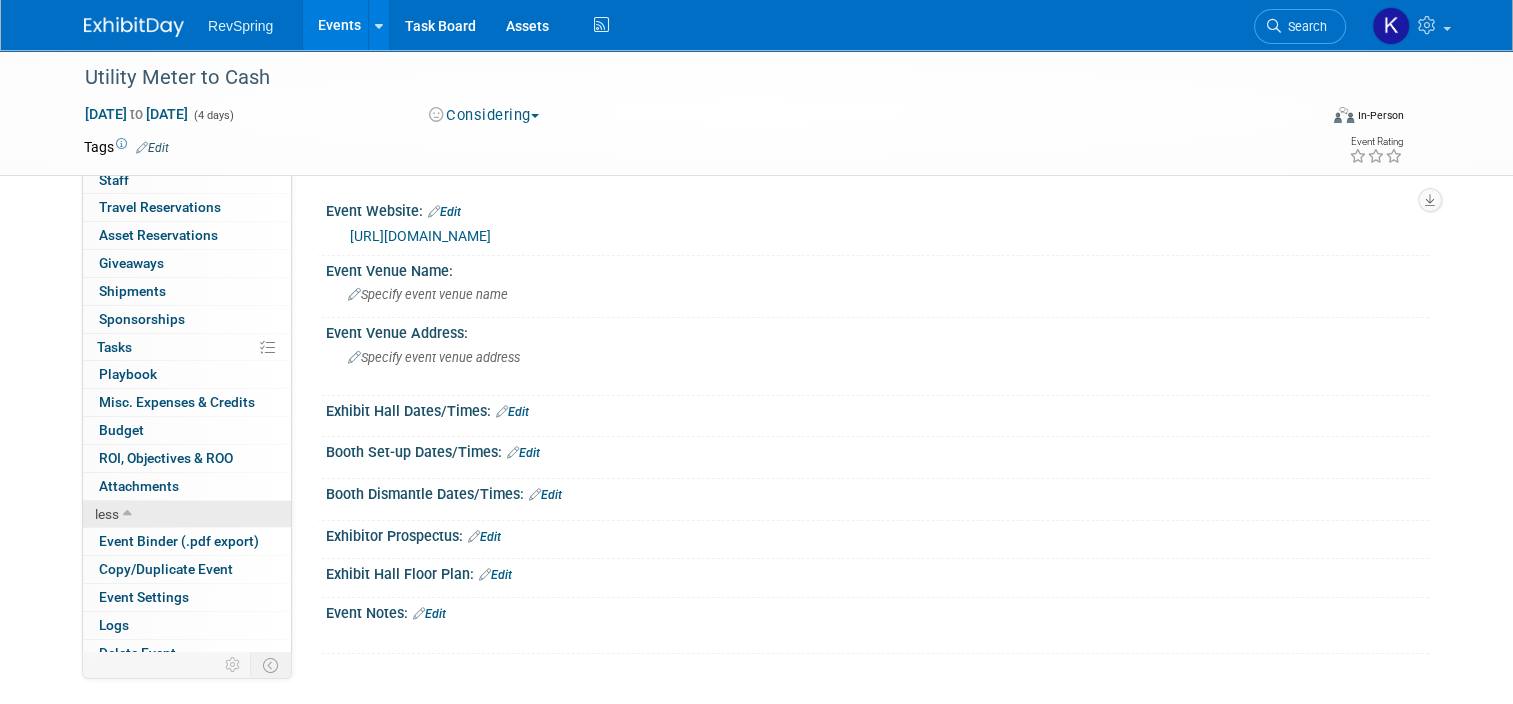 scroll, scrollTop: 74, scrollLeft: 0, axis: vertical 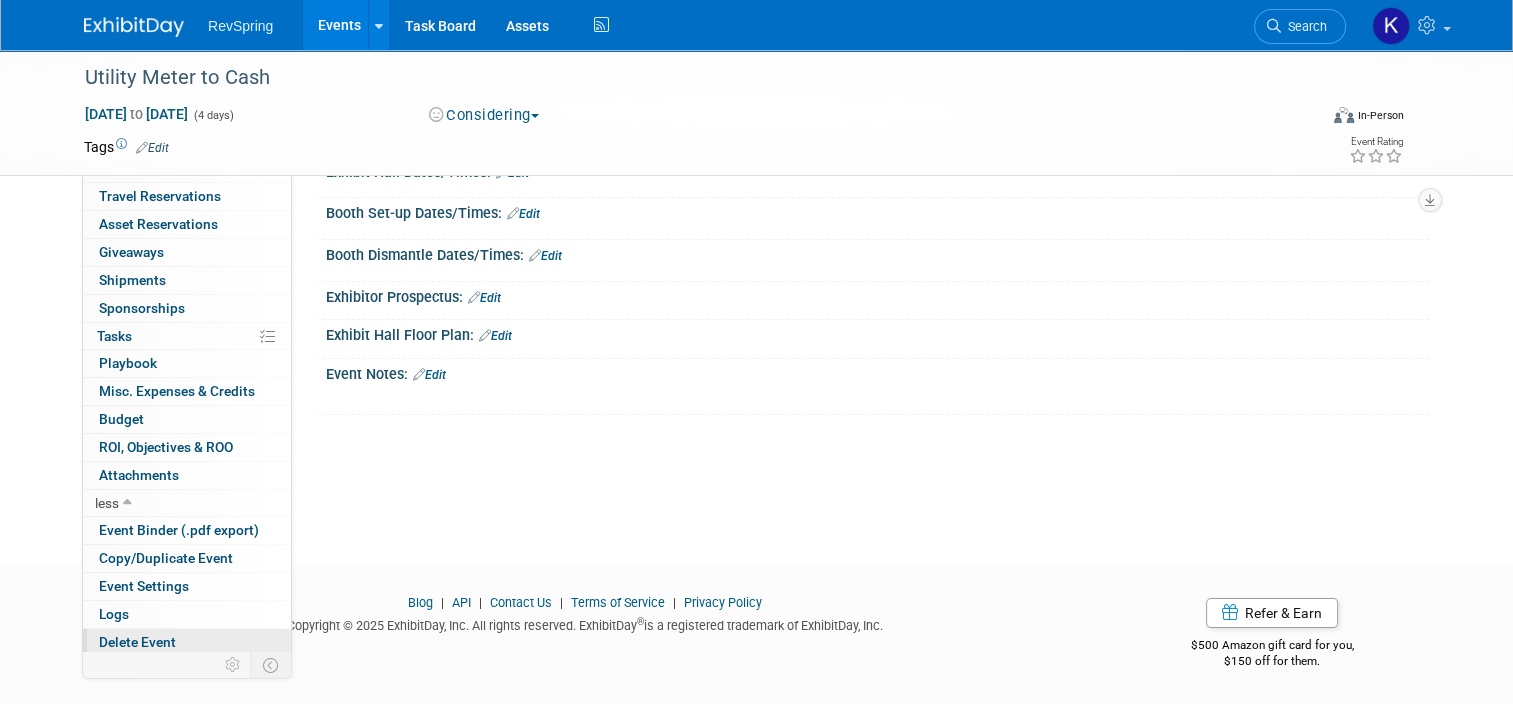 click on "Delete Event" at bounding box center (137, 642) 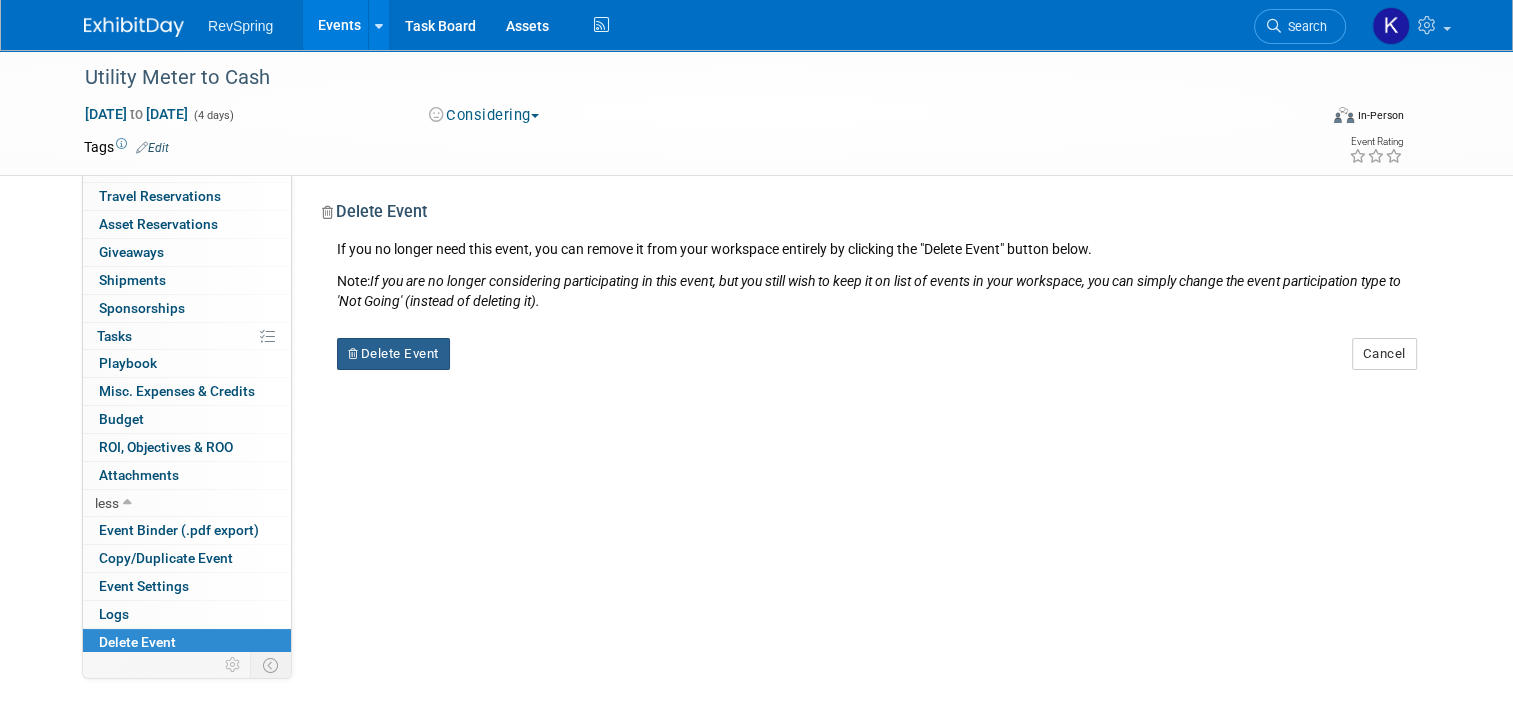 click on "Delete Event" at bounding box center [393, 354] 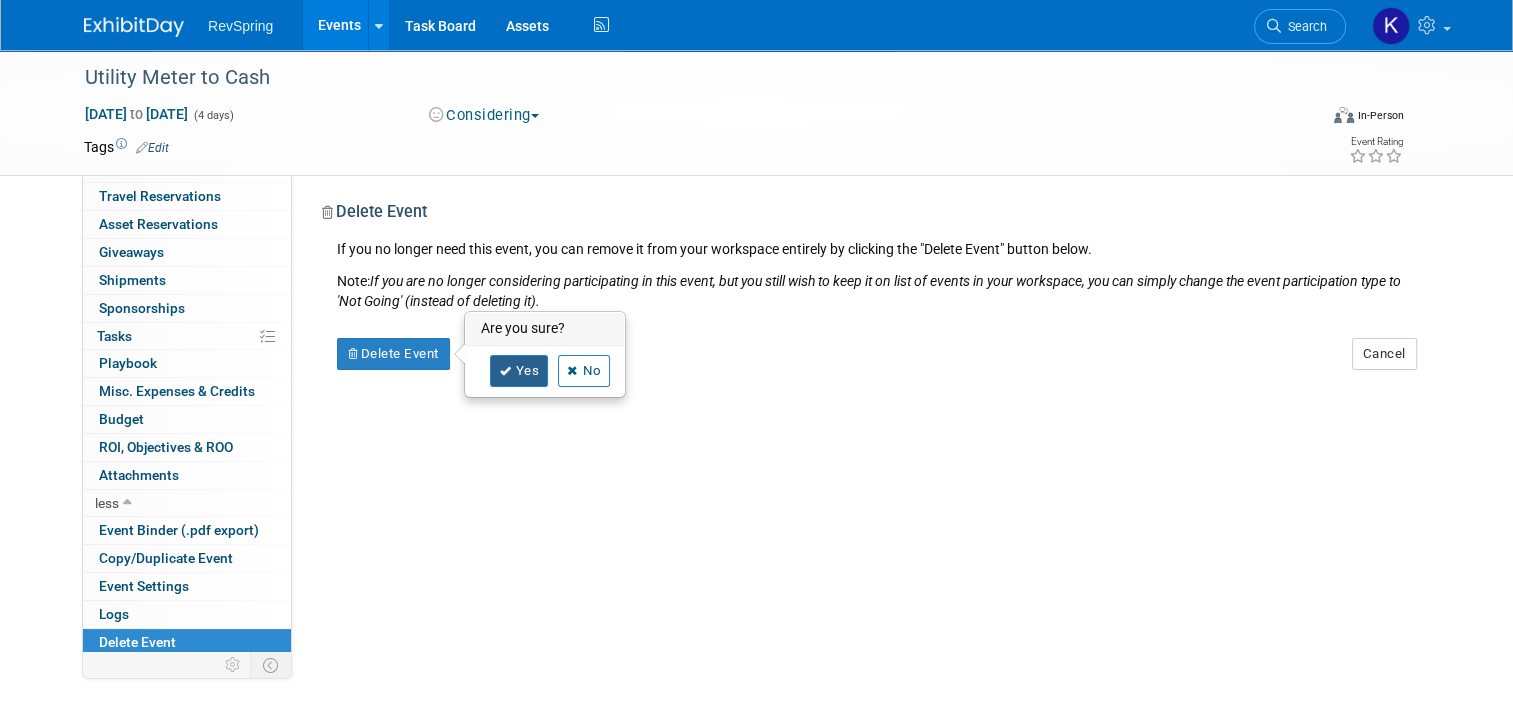 click on "Yes" at bounding box center [519, 371] 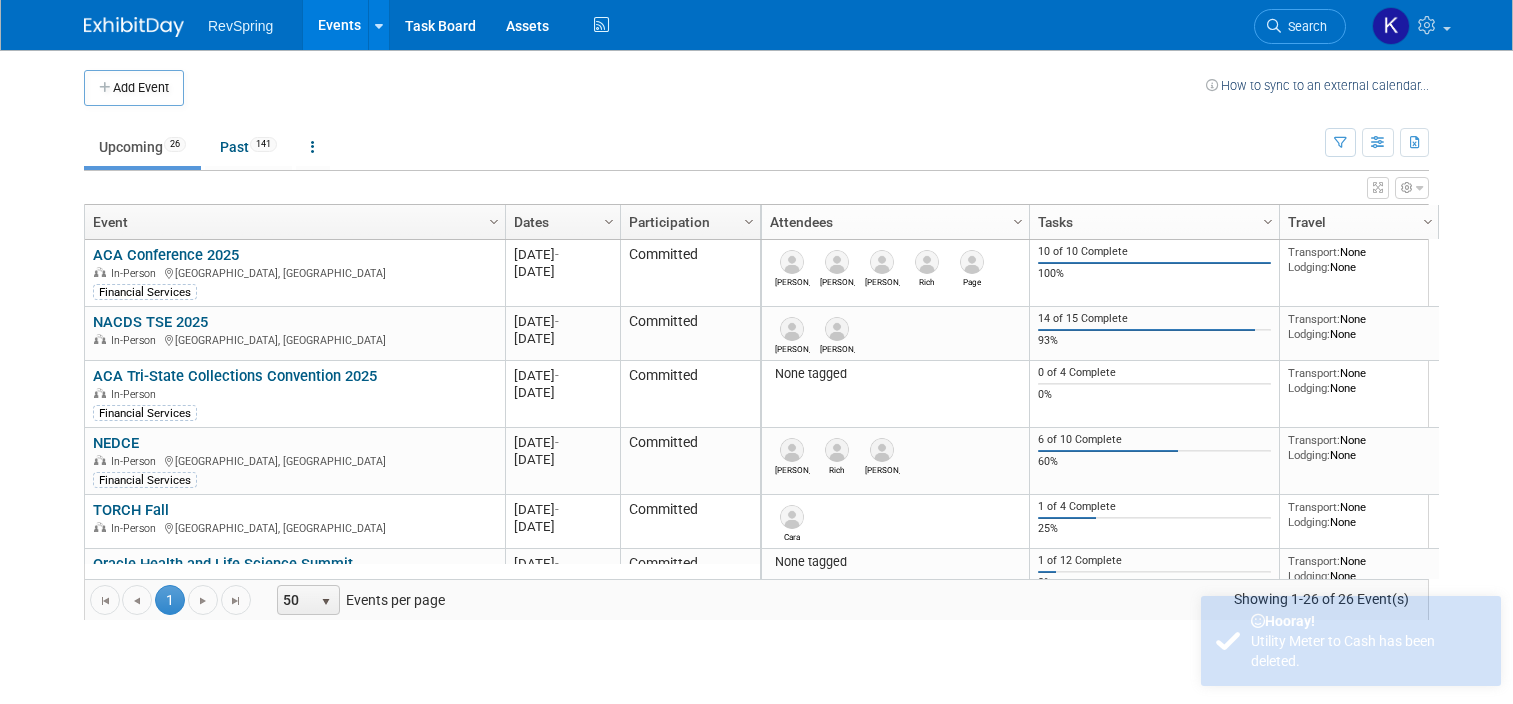 scroll, scrollTop: 0, scrollLeft: 0, axis: both 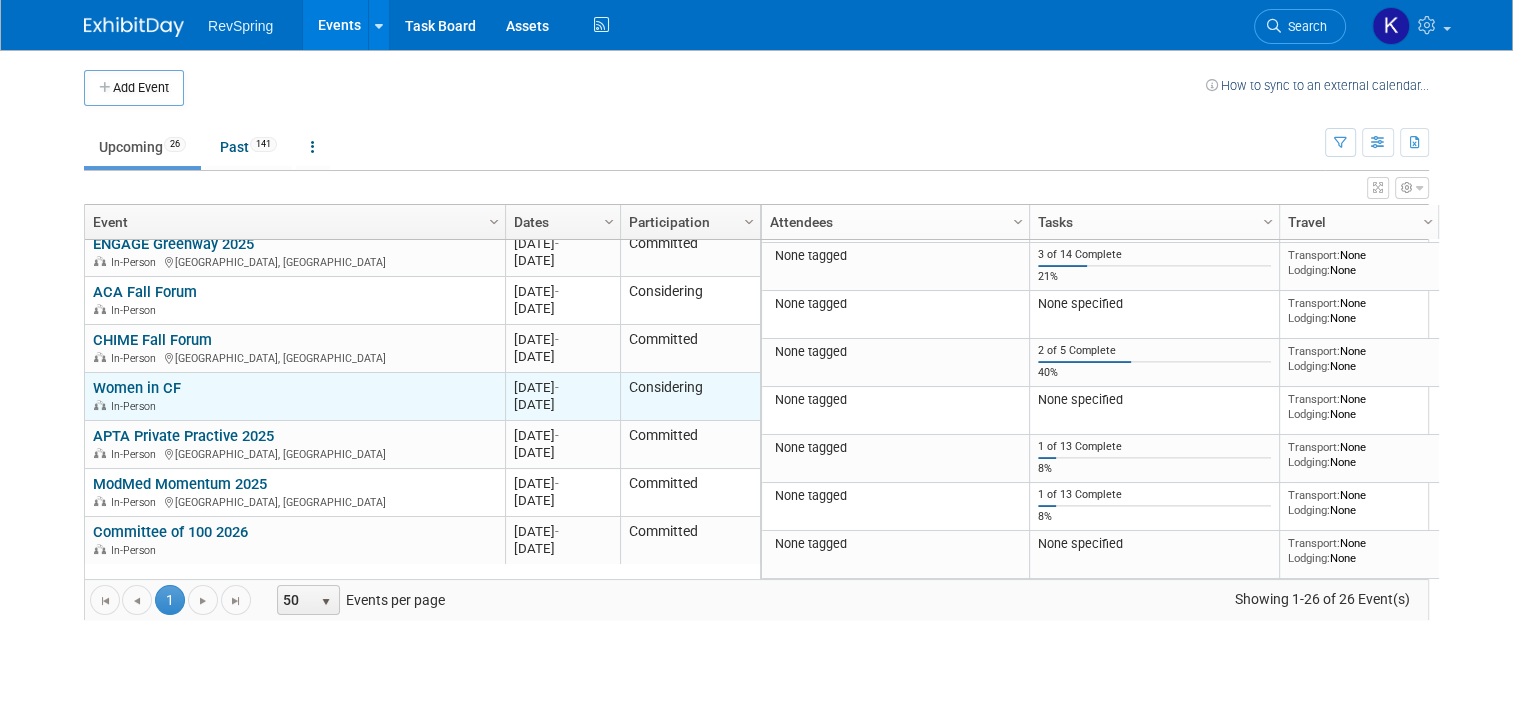 click on "Women in CF" at bounding box center (137, 388) 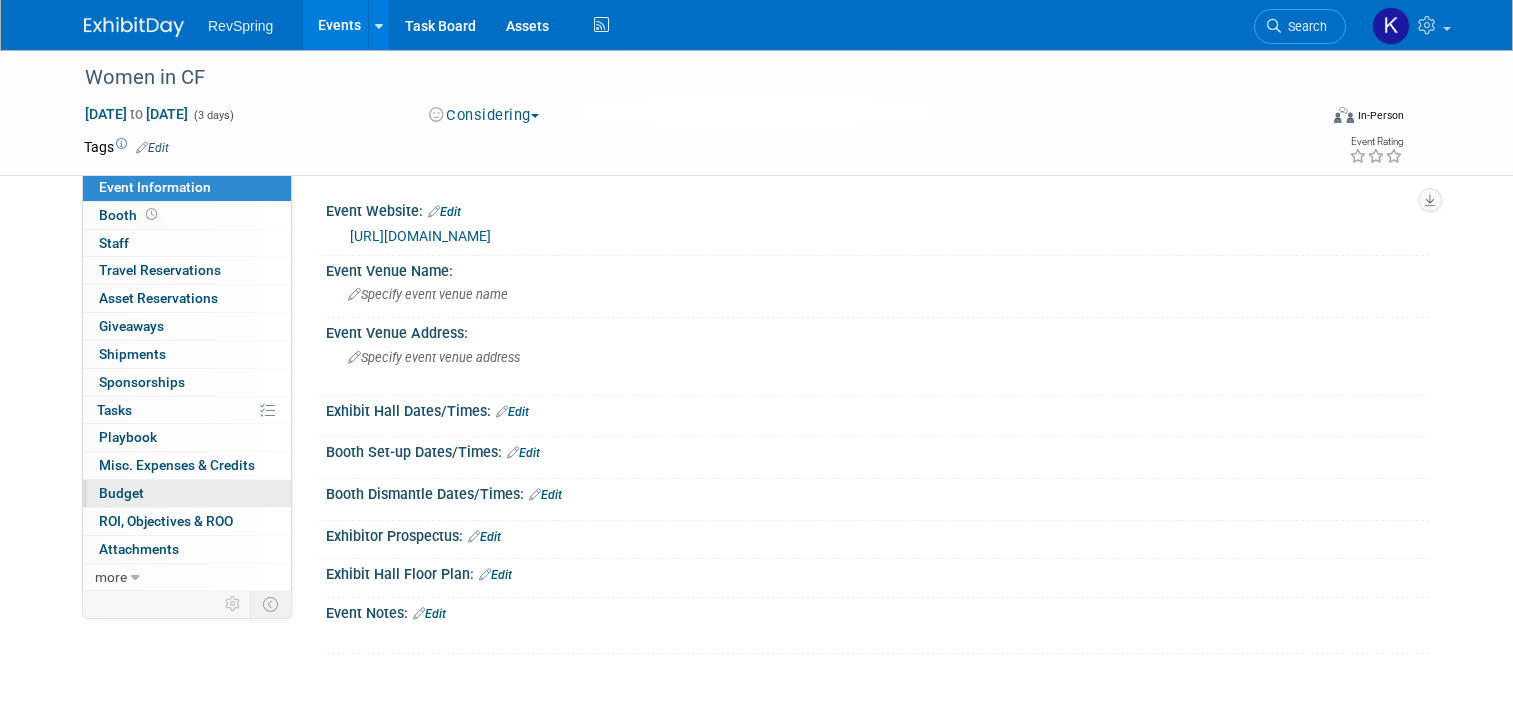scroll, scrollTop: 0, scrollLeft: 0, axis: both 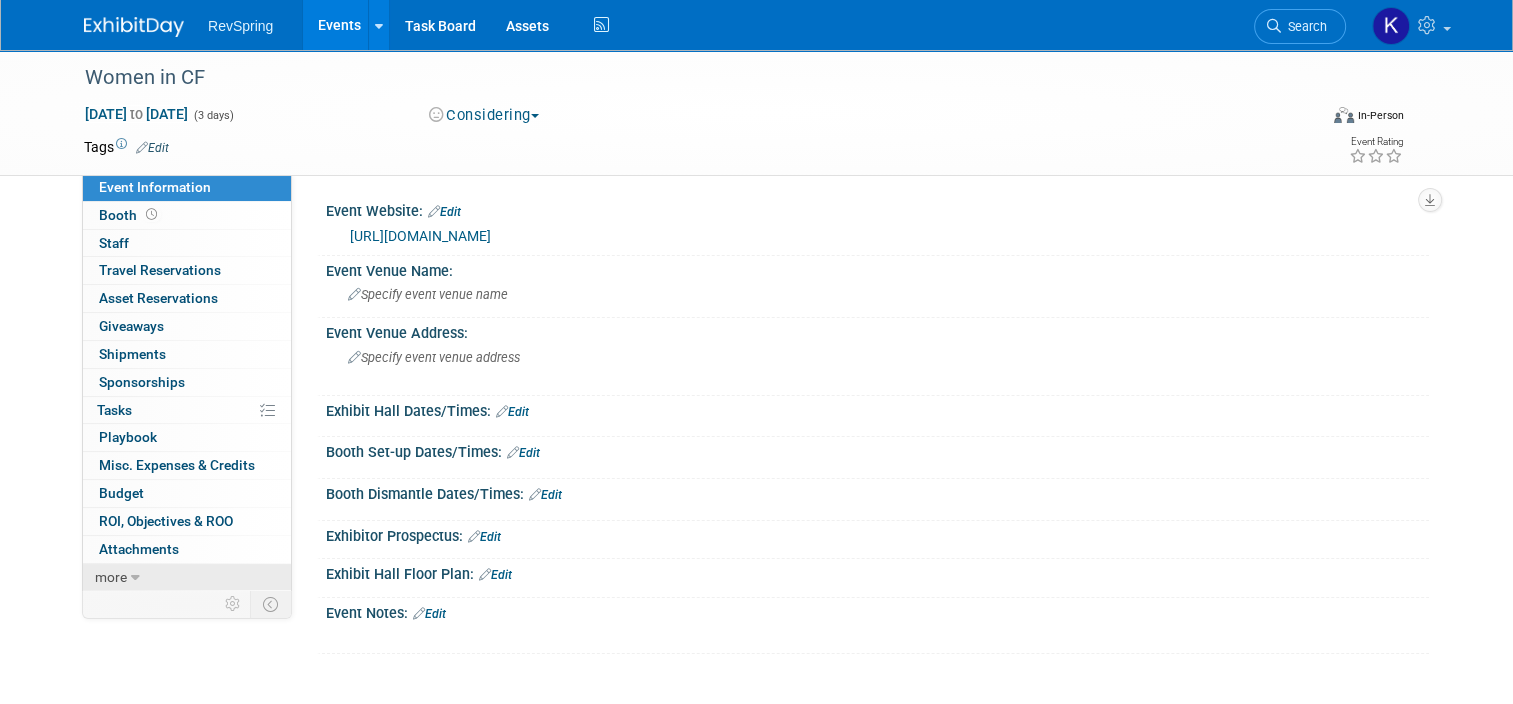 click on "more" at bounding box center [187, 577] 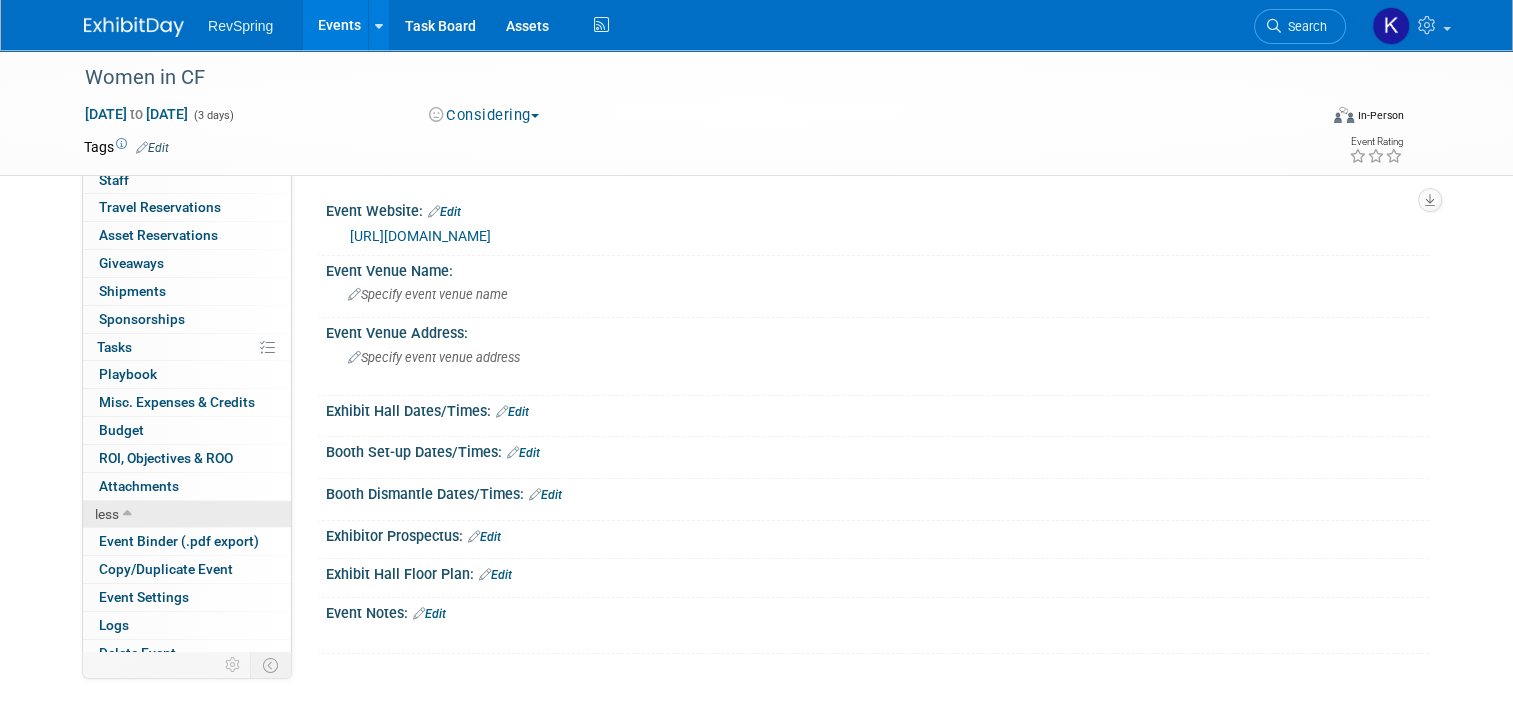 scroll, scrollTop: 74, scrollLeft: 0, axis: vertical 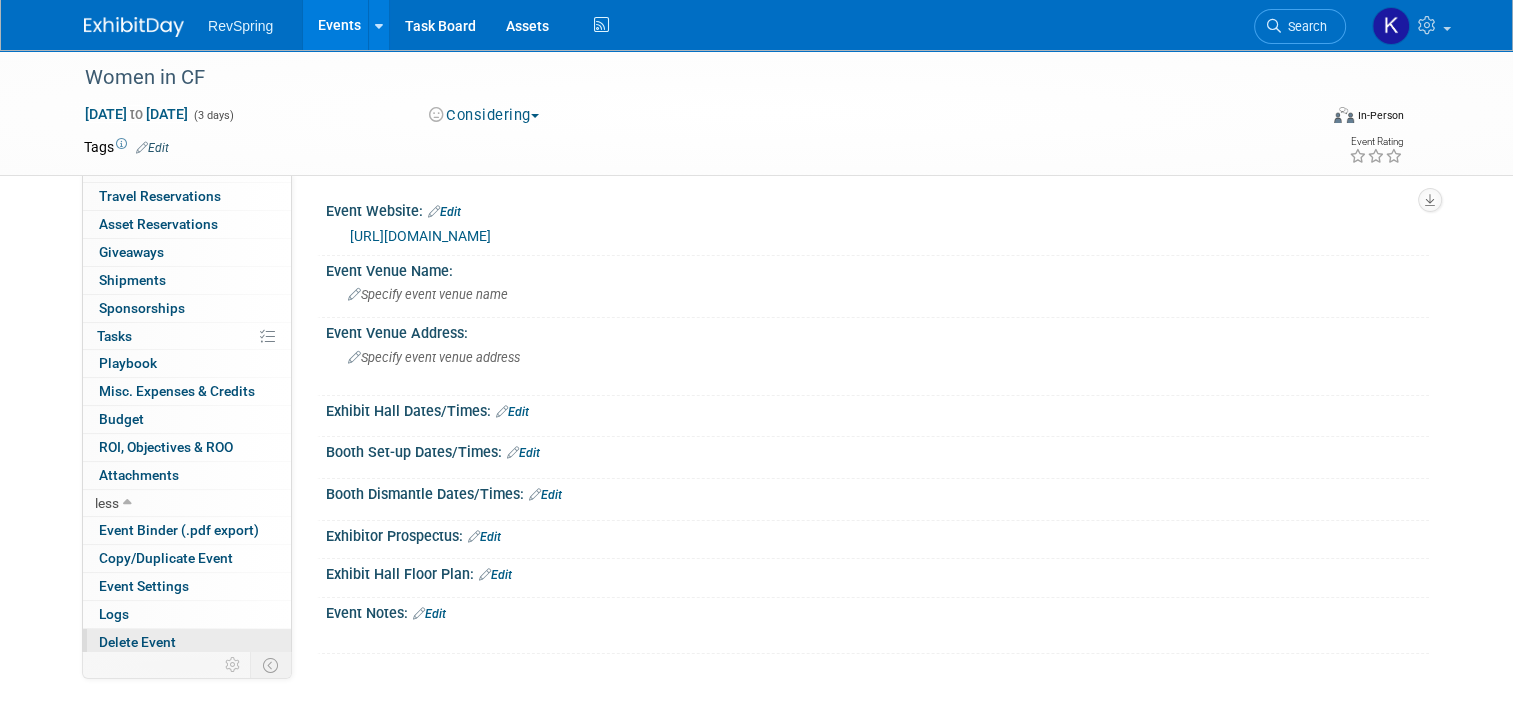 click on "Delete Event" at bounding box center (137, 642) 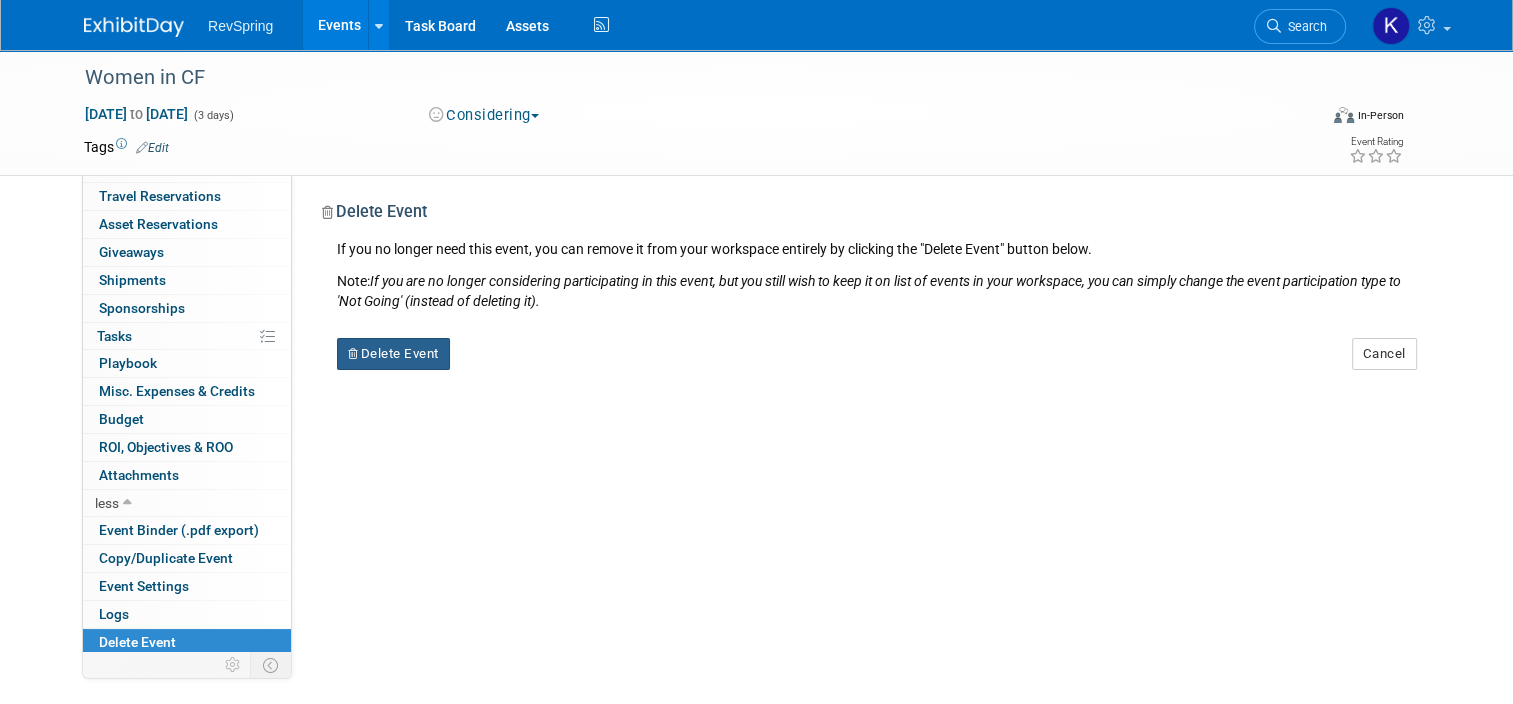 click on "Delete Event" at bounding box center (393, 354) 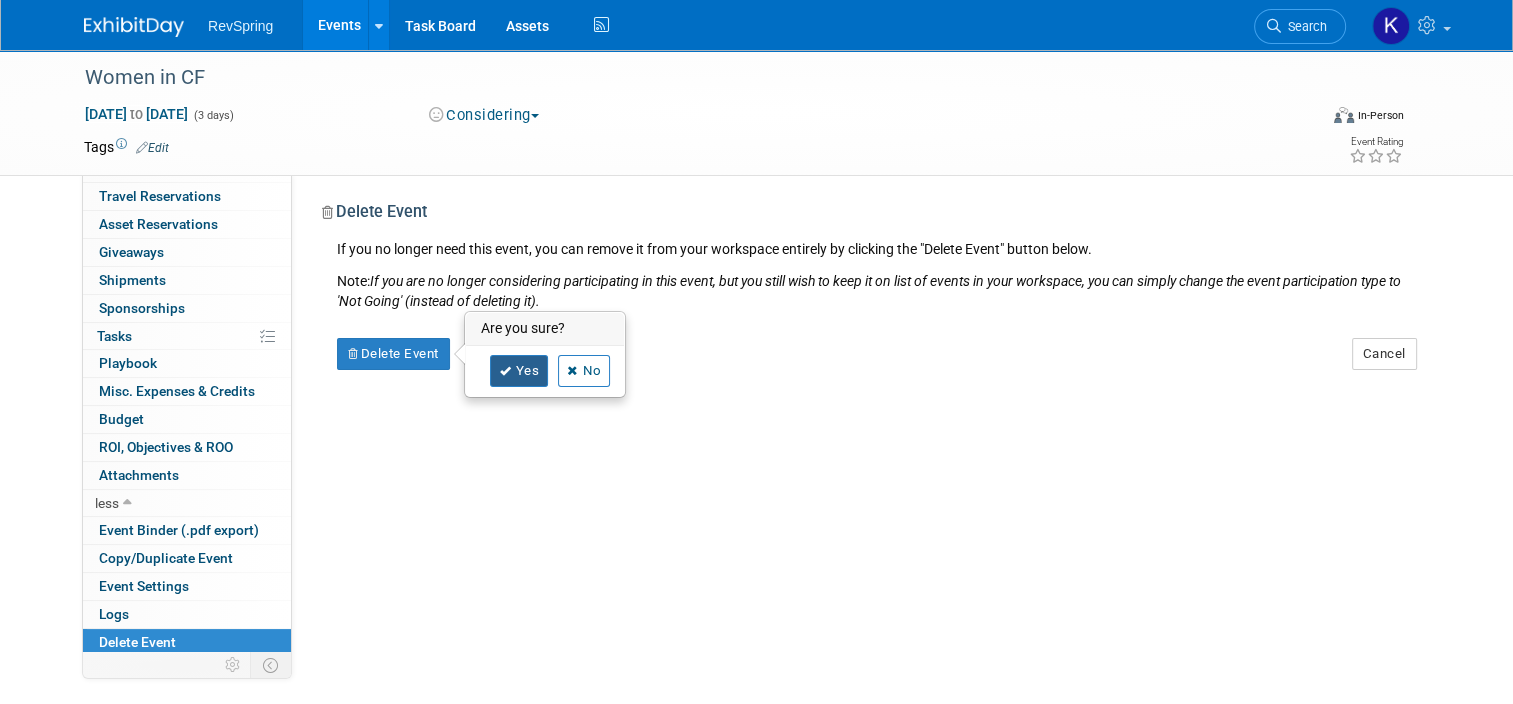 click on "Yes" at bounding box center (519, 371) 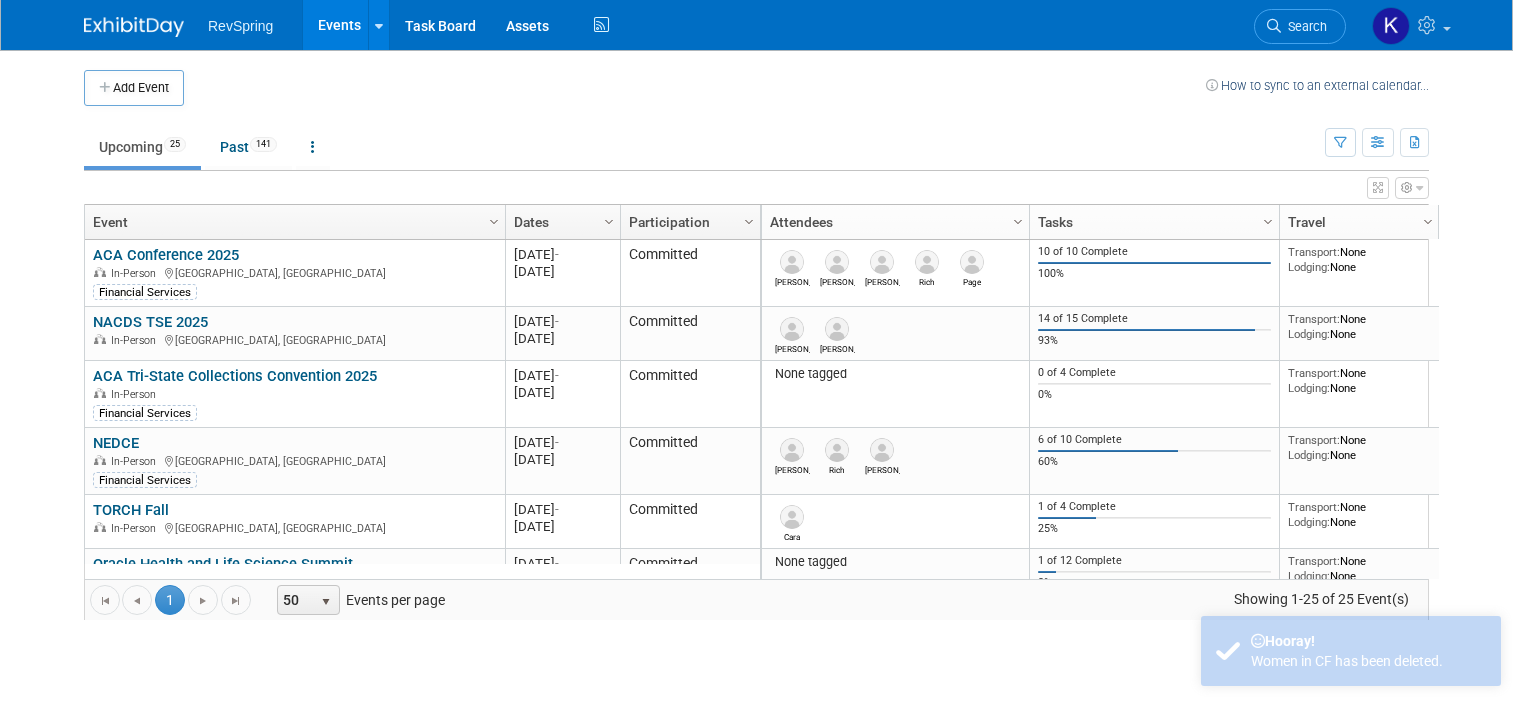 scroll, scrollTop: 0, scrollLeft: 0, axis: both 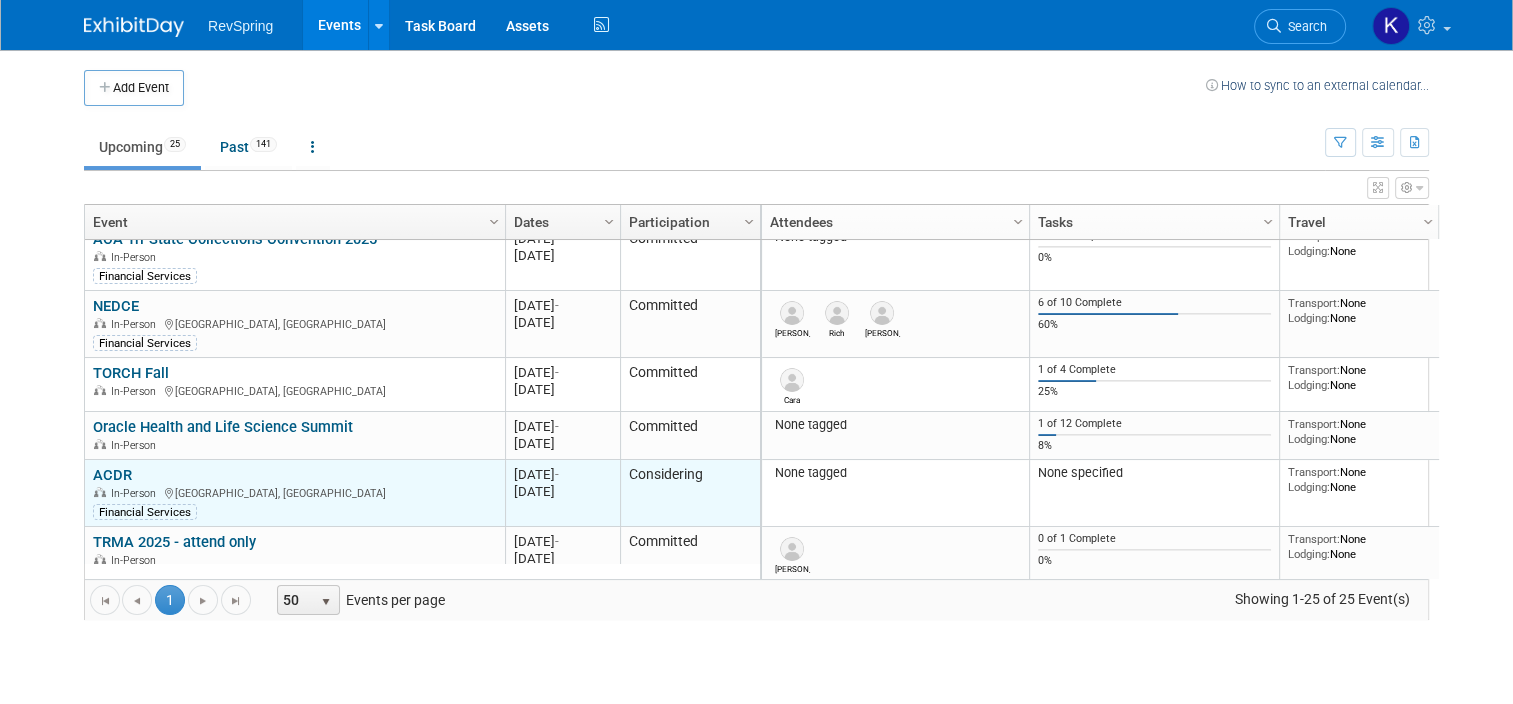 click on "ACDR" at bounding box center [112, 475] 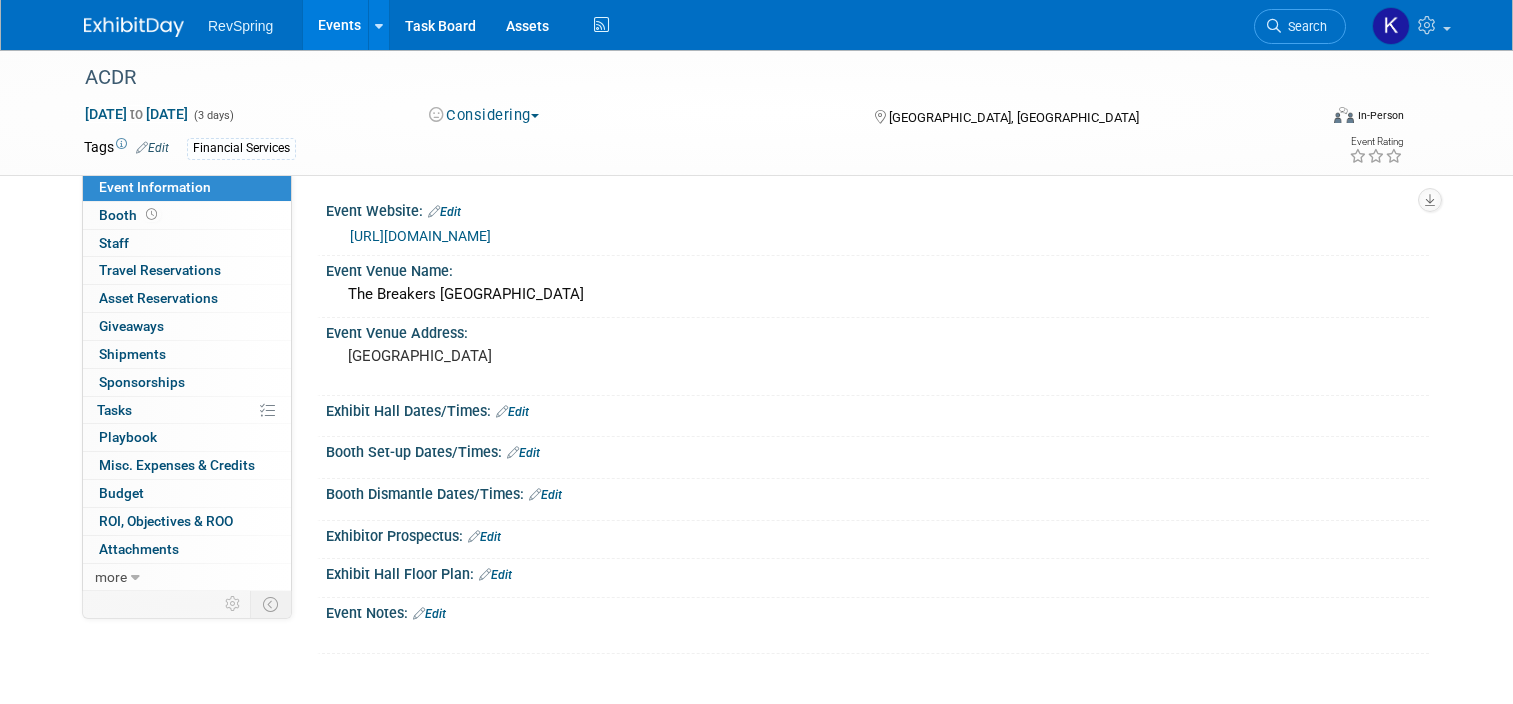 scroll, scrollTop: 0, scrollLeft: 0, axis: both 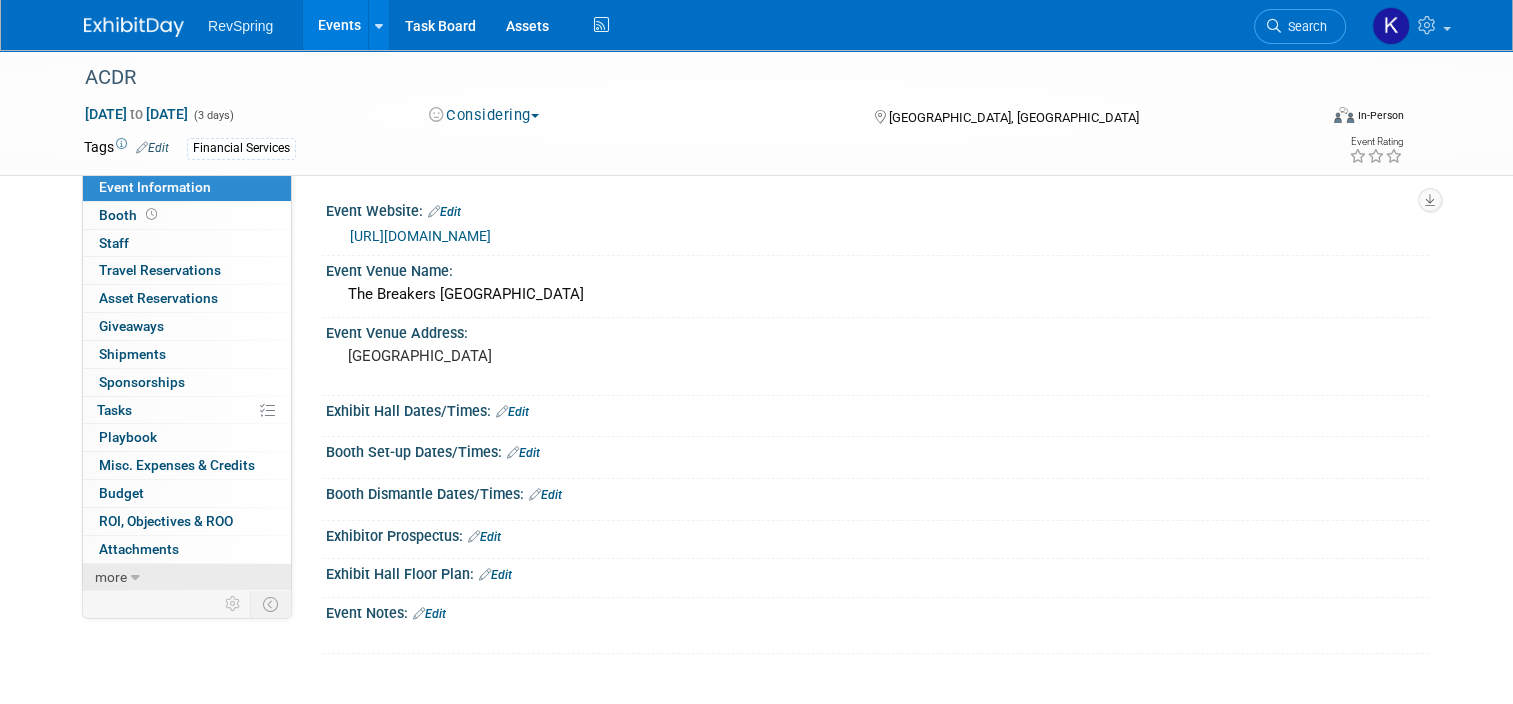 click on "more" at bounding box center (111, 577) 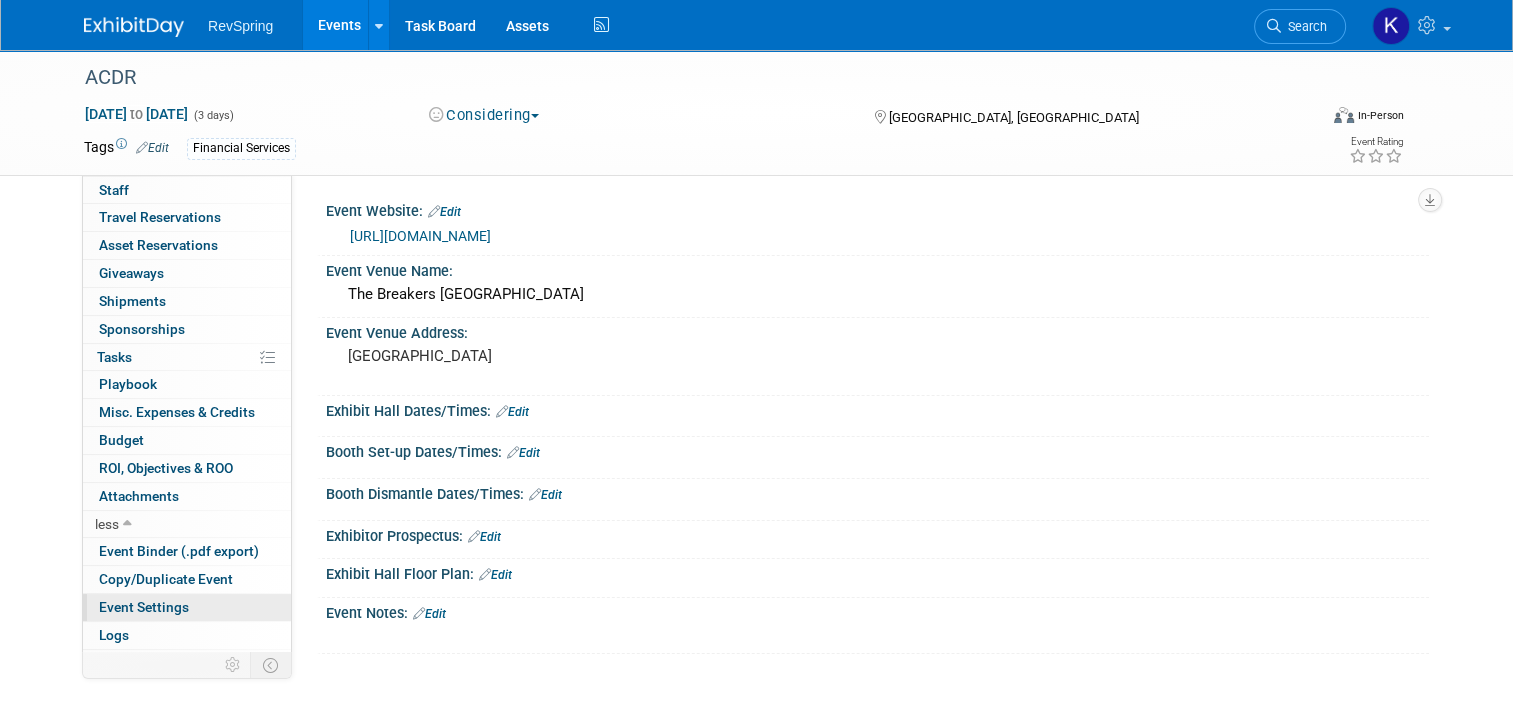 scroll, scrollTop: 74, scrollLeft: 0, axis: vertical 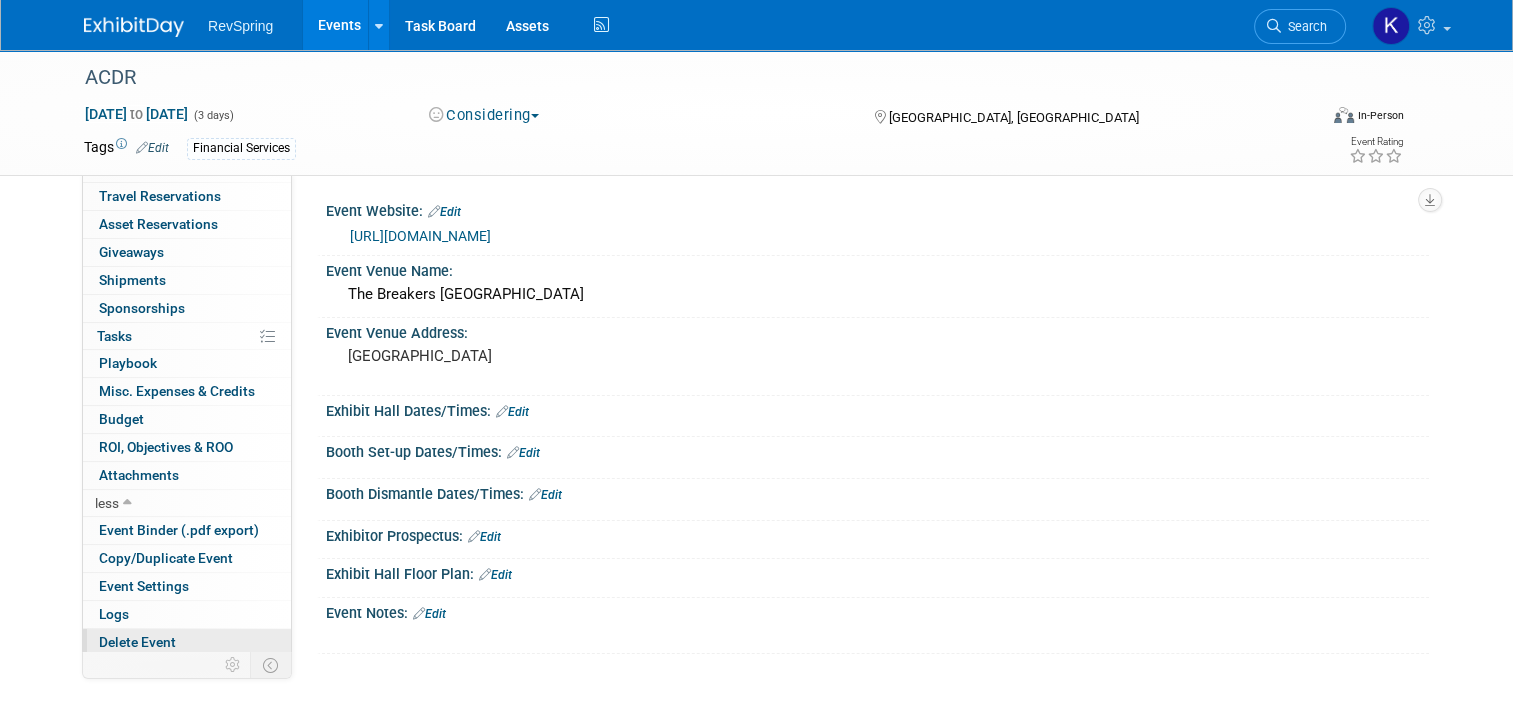 click on "Delete Event" at bounding box center (137, 642) 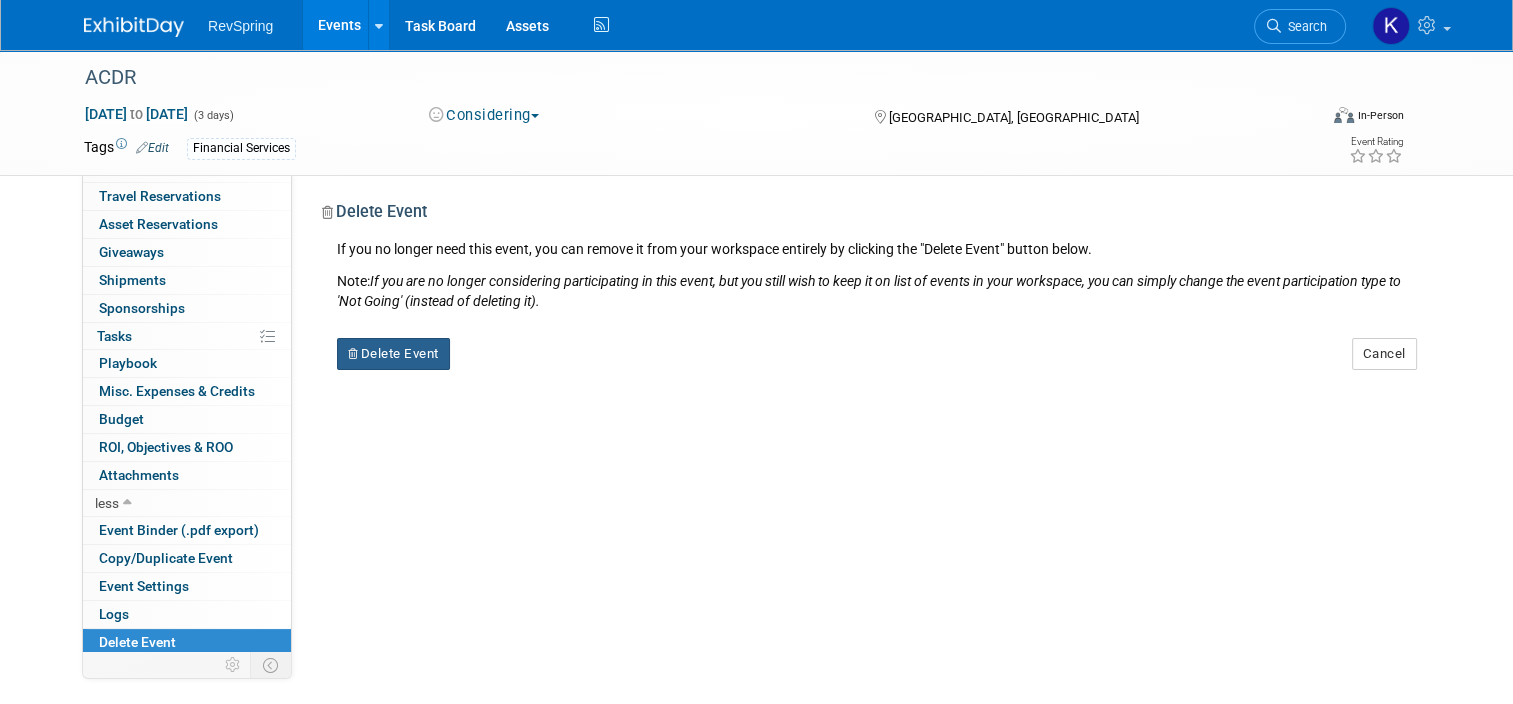click on "Delete Event" at bounding box center (393, 354) 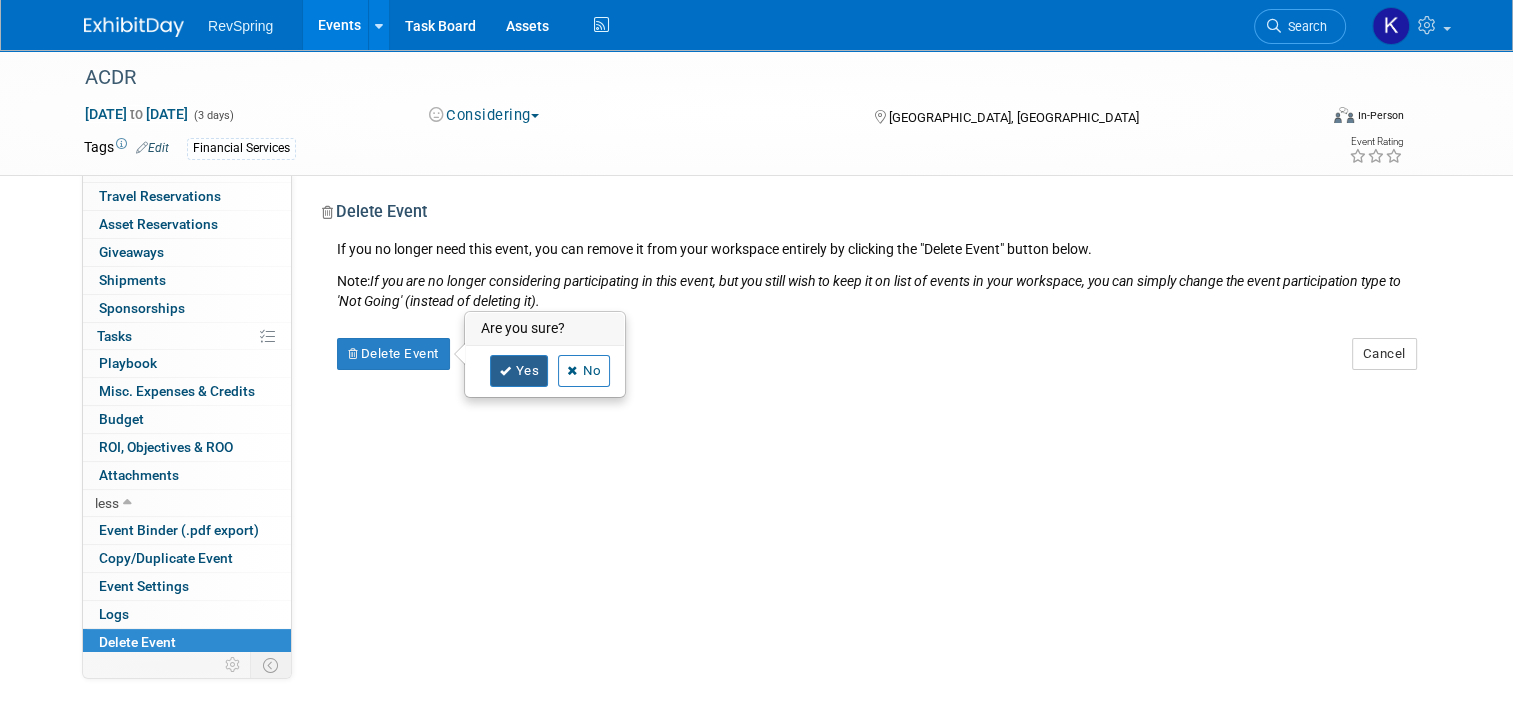 click on "Yes" at bounding box center (519, 371) 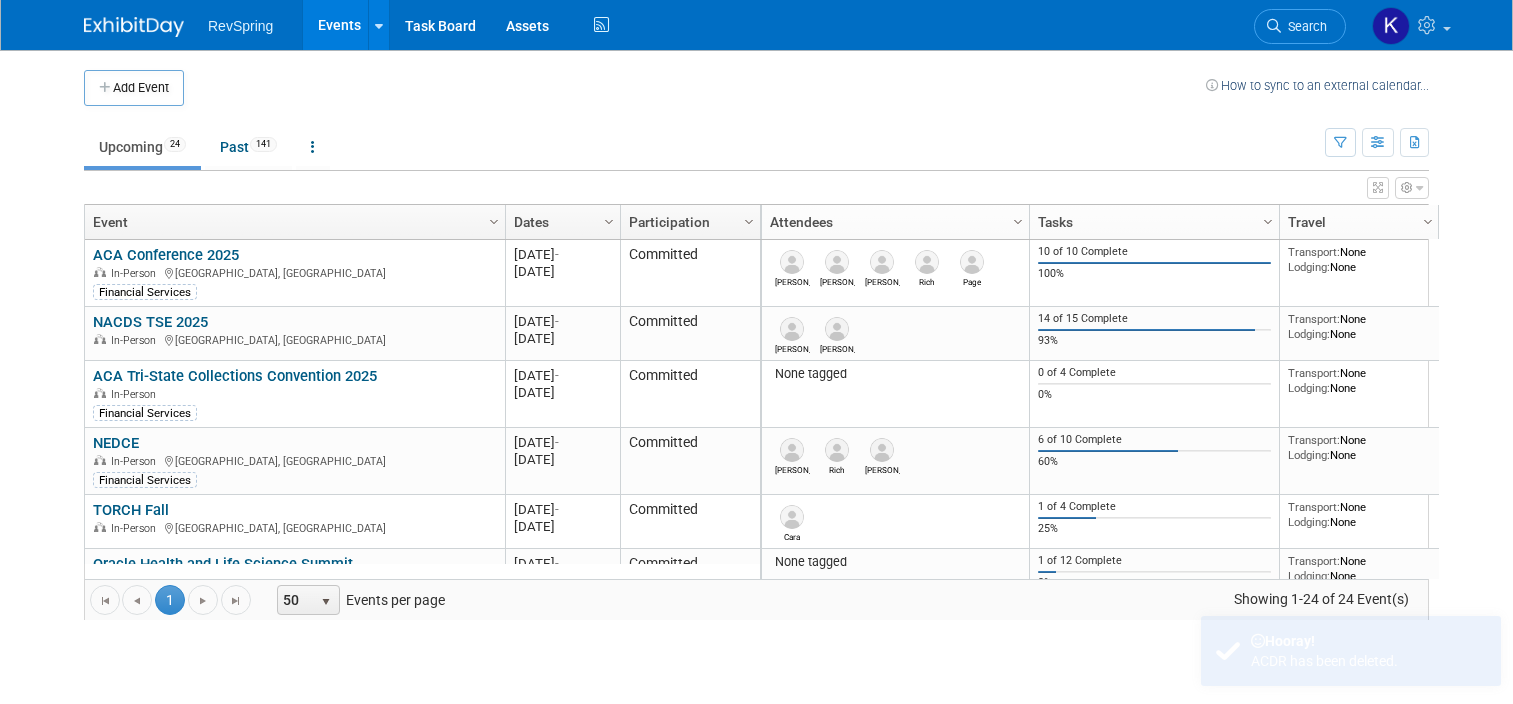 scroll, scrollTop: 0, scrollLeft: 0, axis: both 